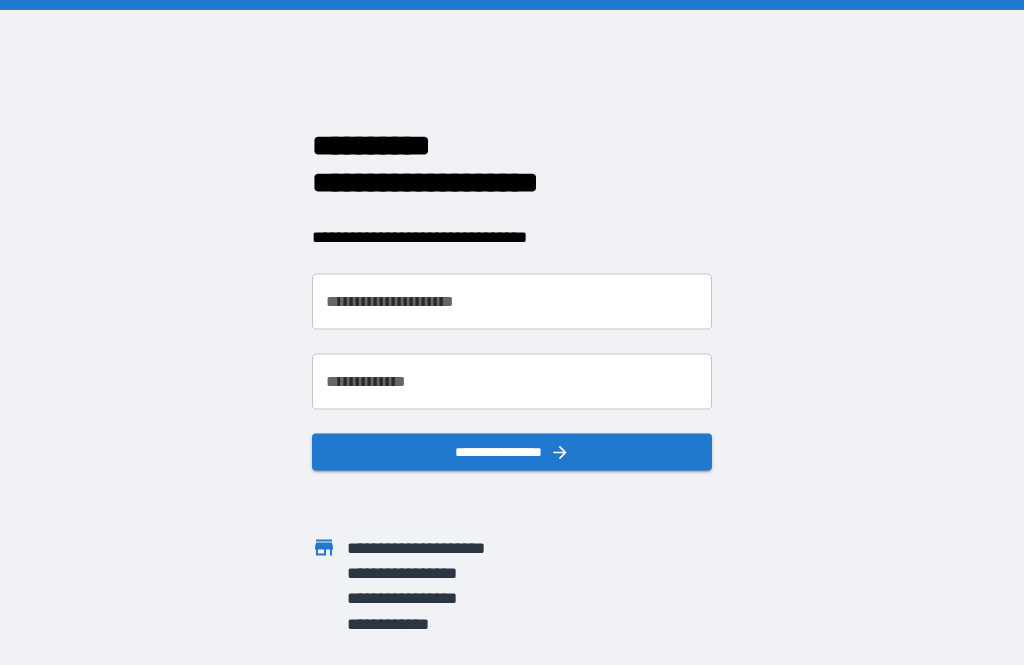 scroll, scrollTop: 0, scrollLeft: 0, axis: both 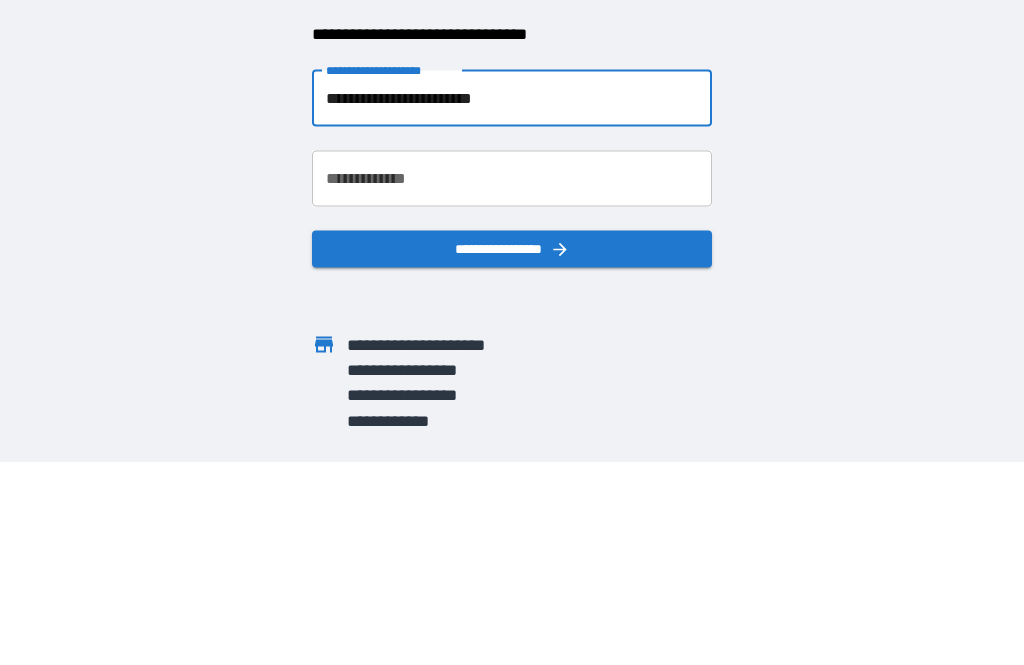 type on "**********" 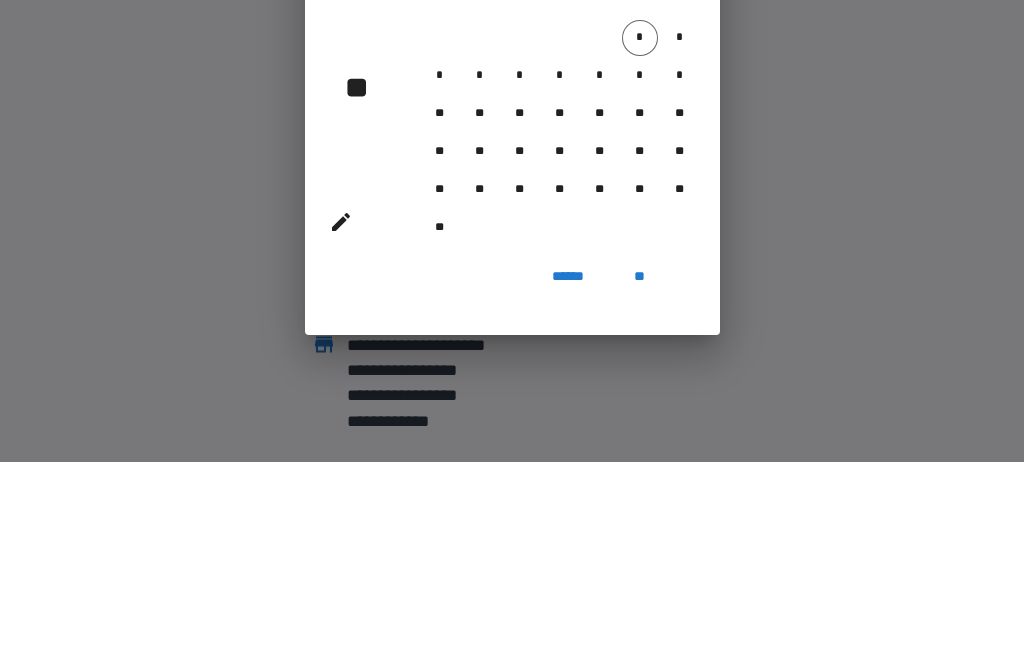 scroll, scrollTop: 64, scrollLeft: 0, axis: vertical 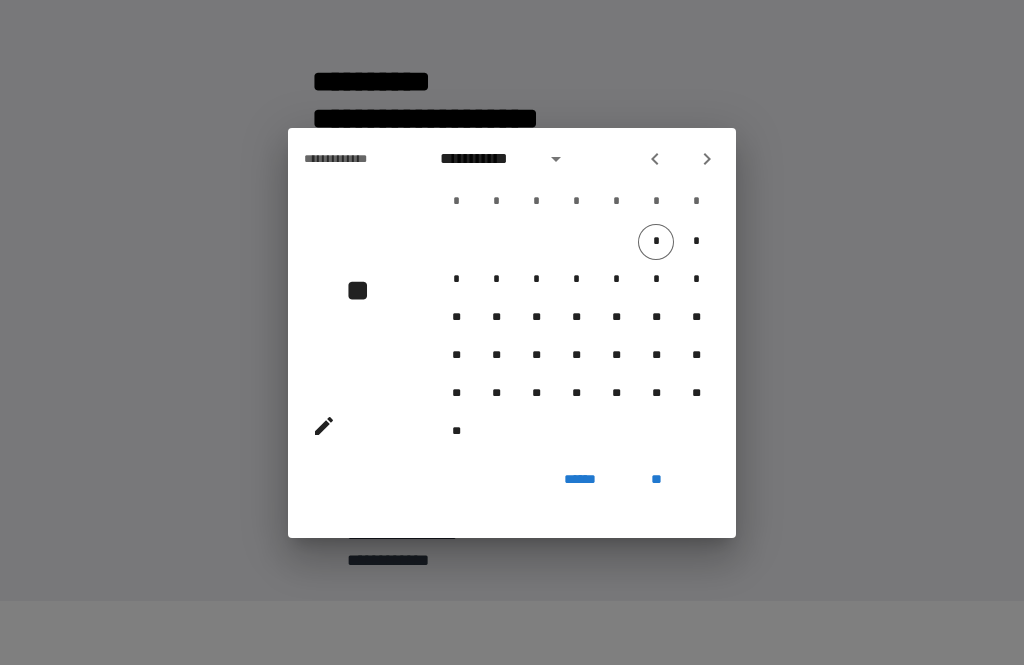 click 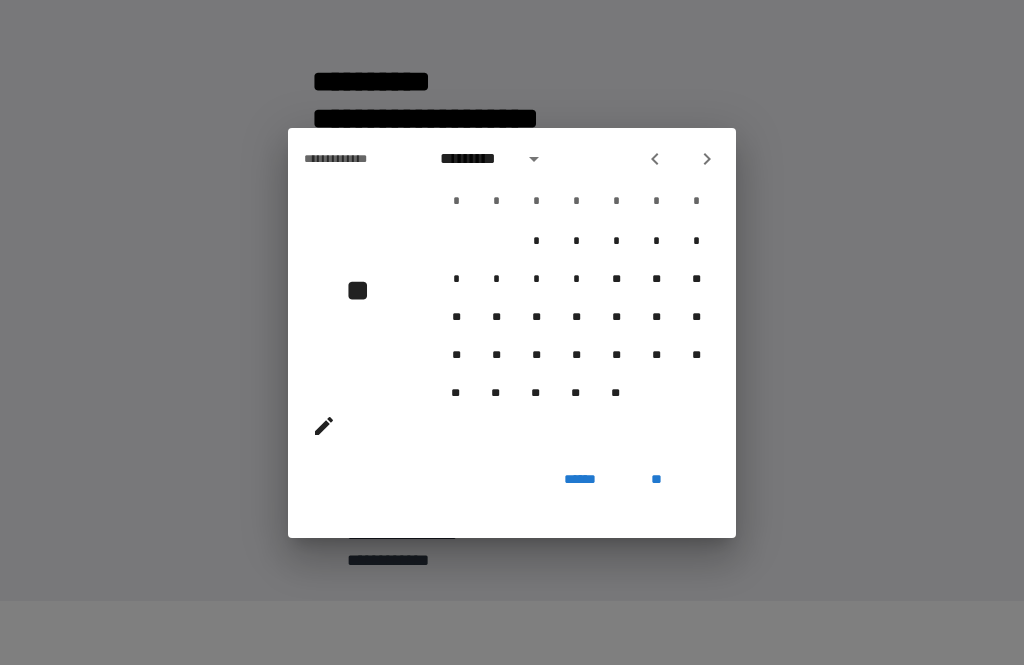 click 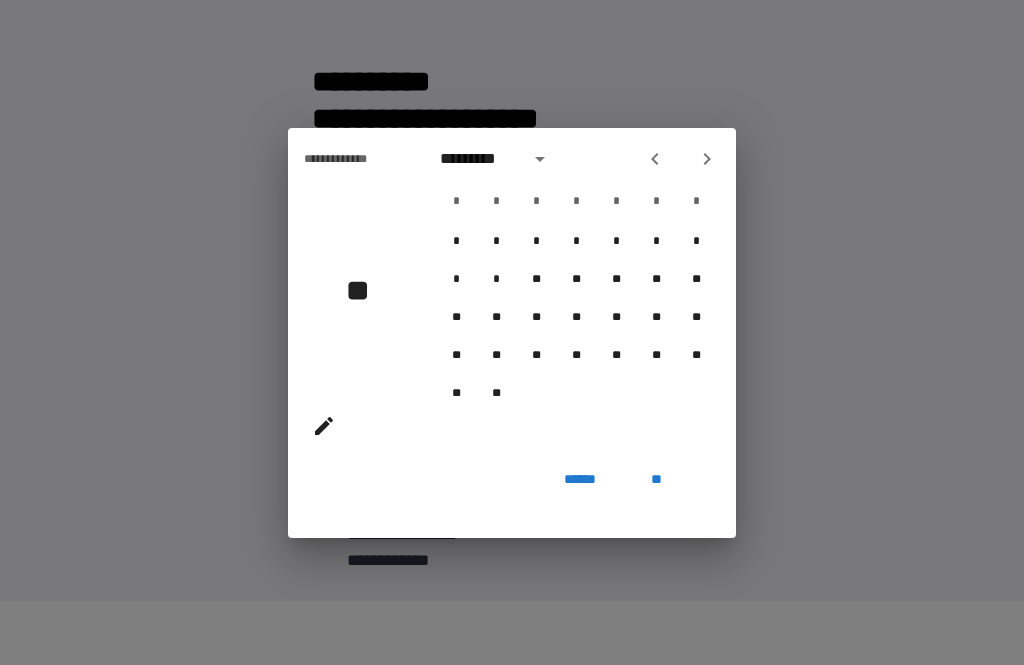 click 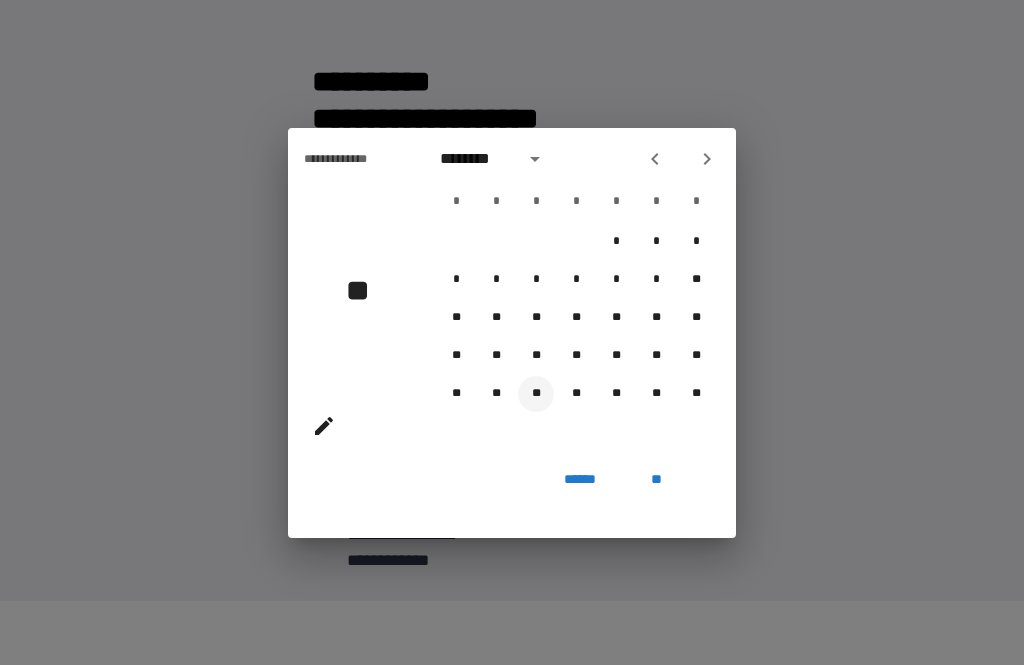 click on "**" at bounding box center [536, 394] 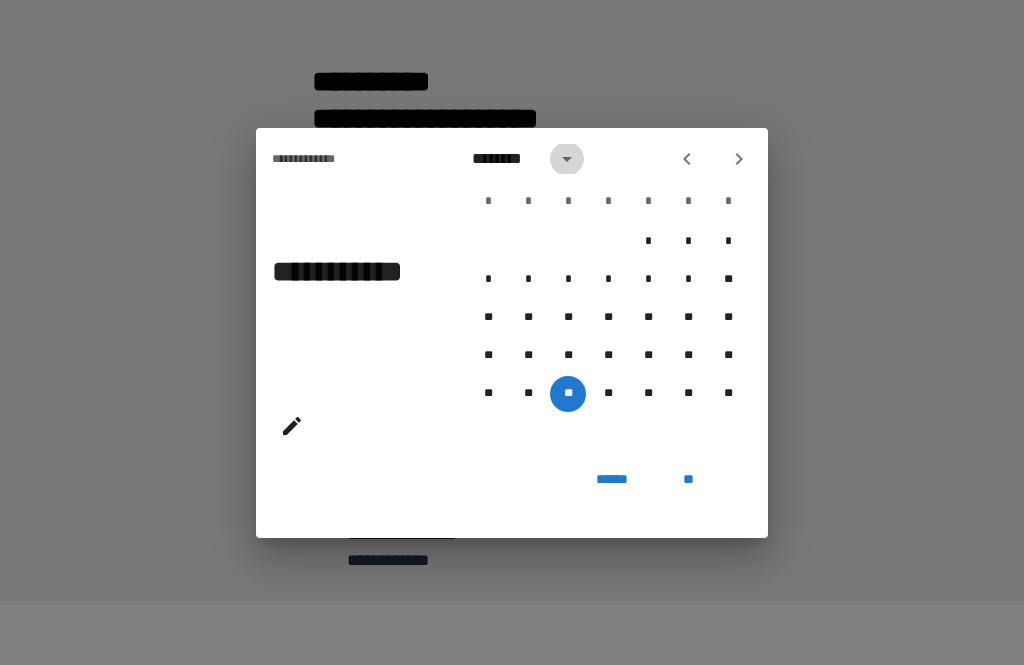 click 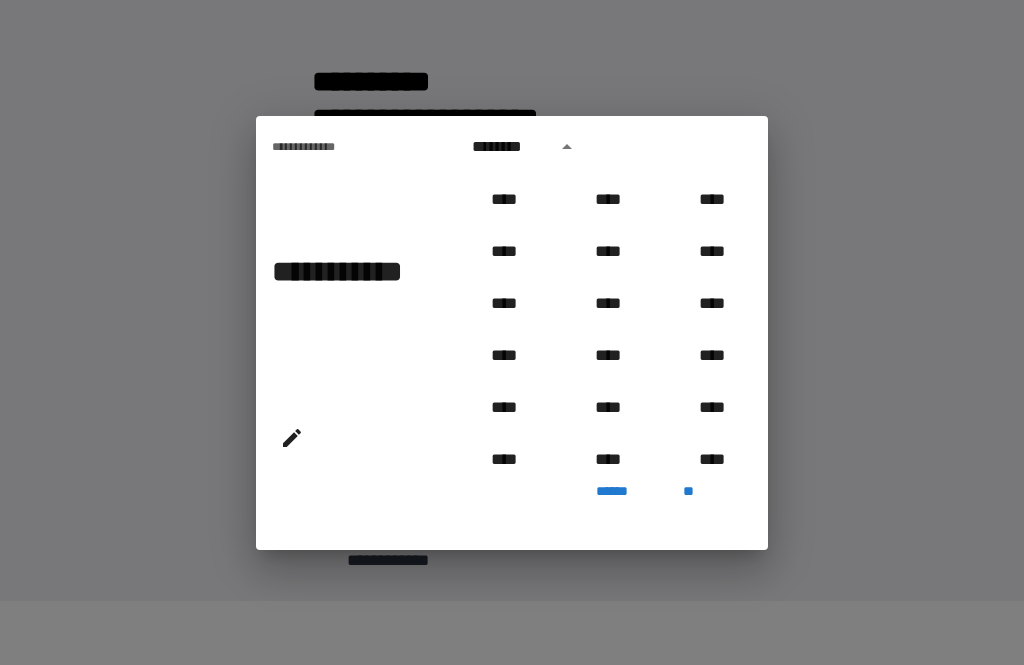 scroll, scrollTop: 619, scrollLeft: 0, axis: vertical 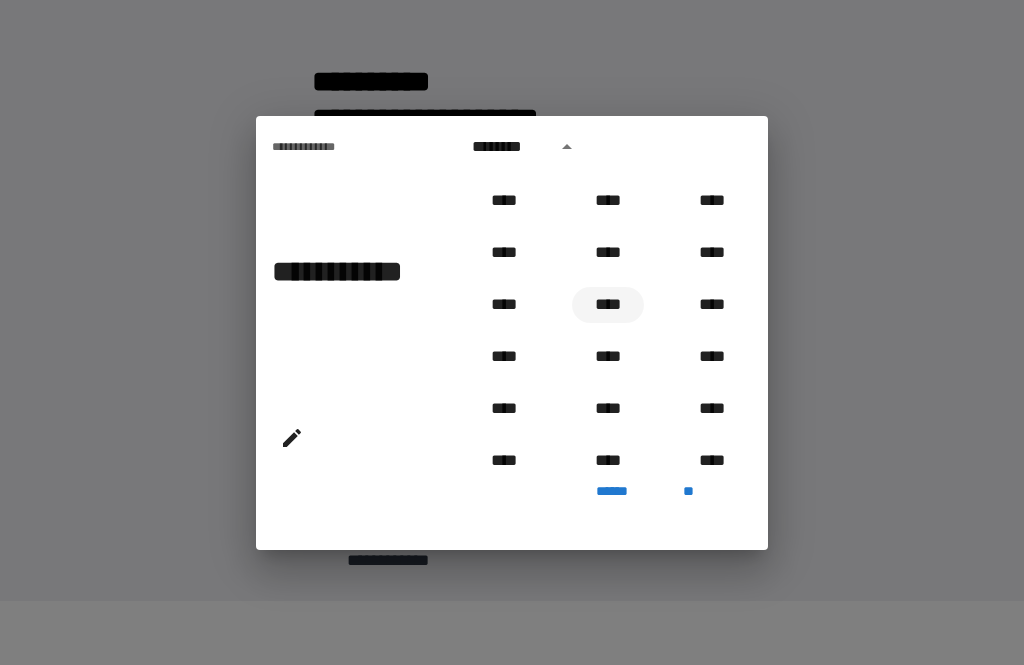click on "****" at bounding box center (608, 305) 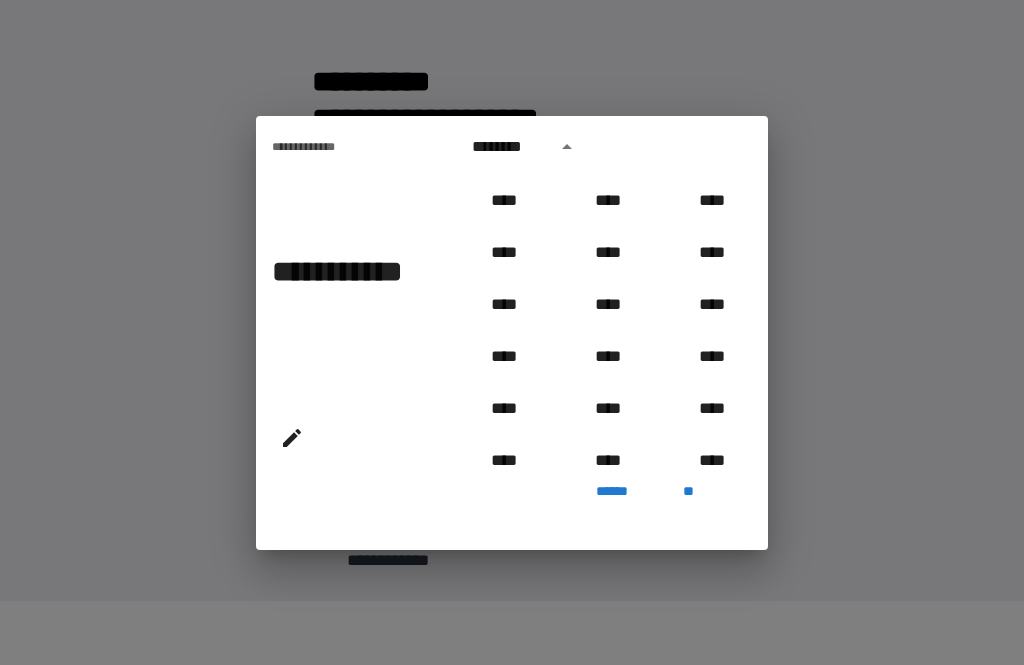 type on "**********" 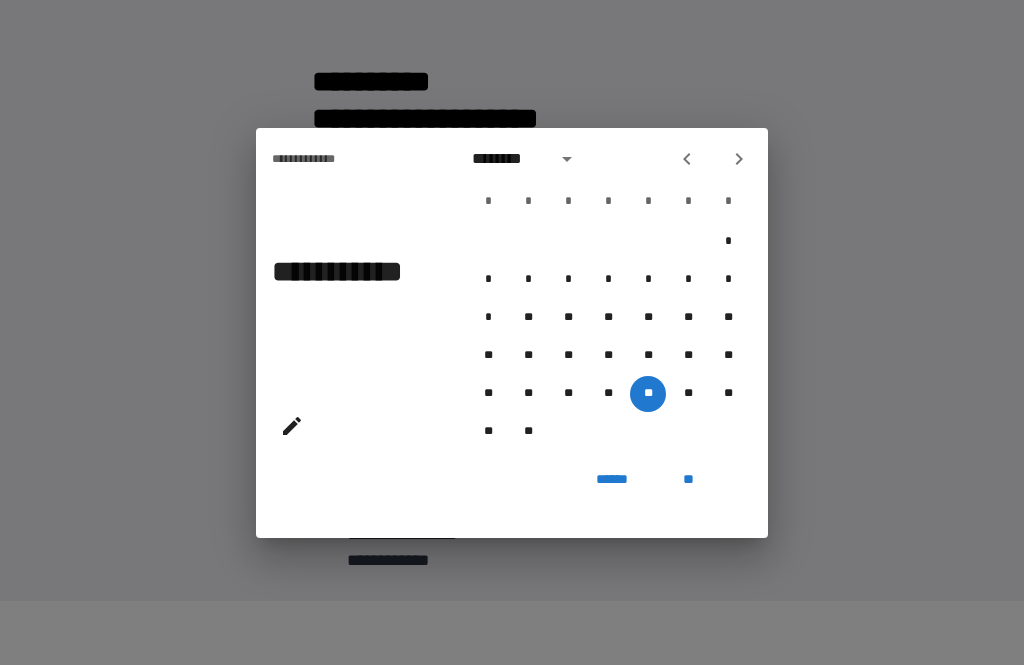 click on "**" at bounding box center (688, 480) 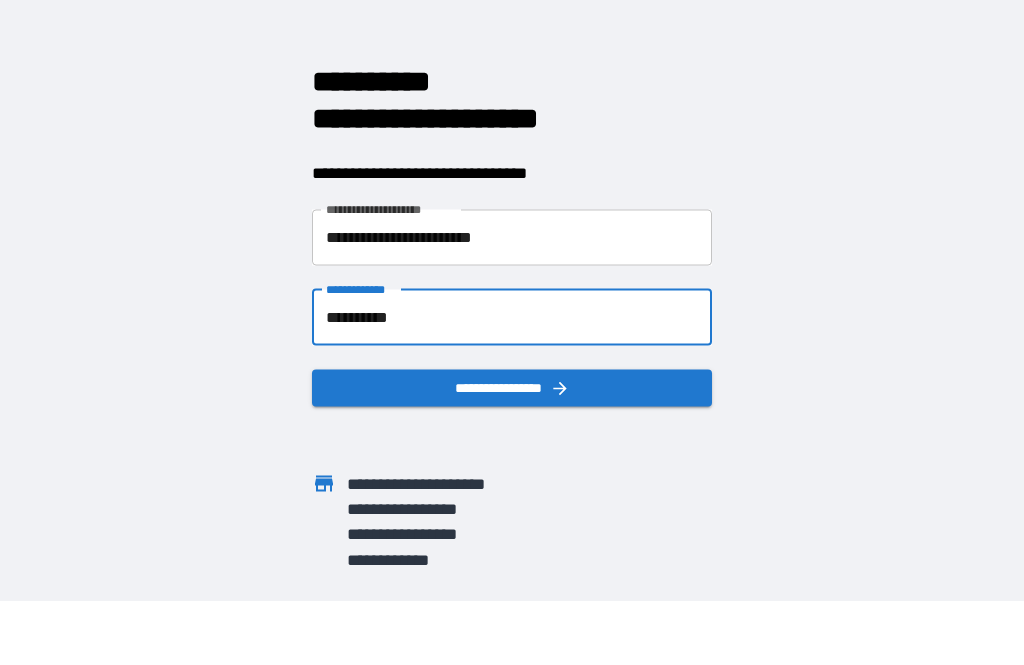 click on "**********" at bounding box center [512, 387] 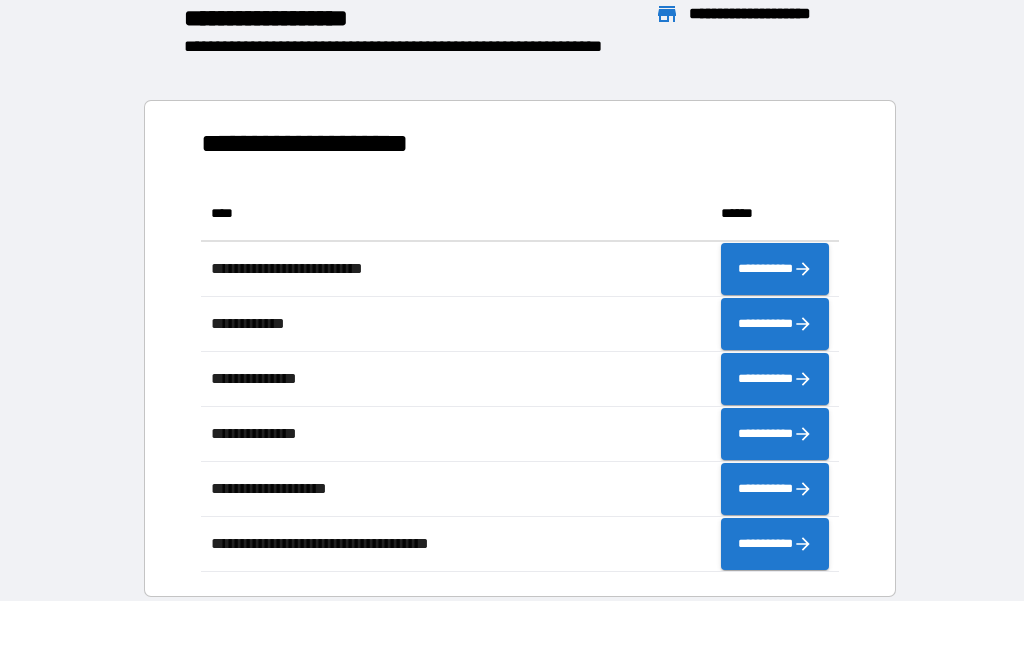 scroll, scrollTop: 1, scrollLeft: 1, axis: both 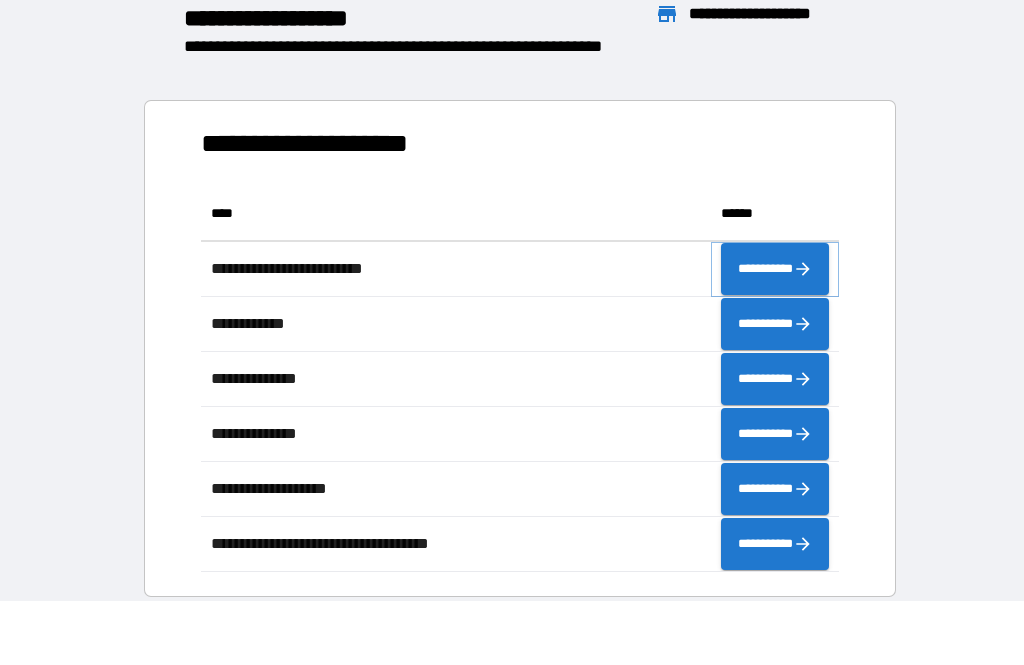 click on "**********" at bounding box center [775, 269] 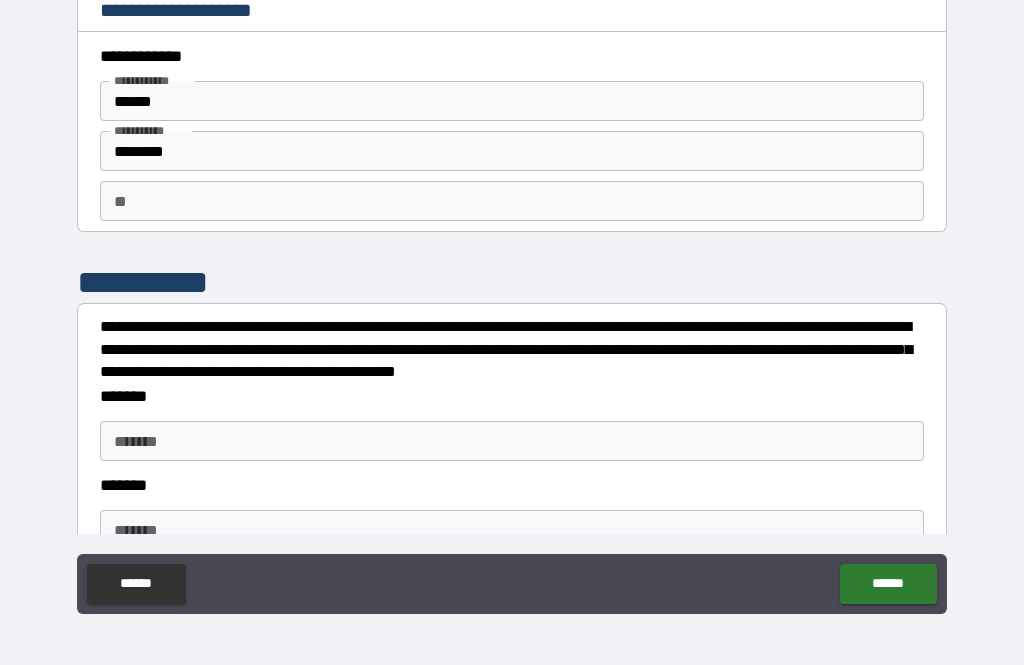 click on "*******" at bounding box center [512, 441] 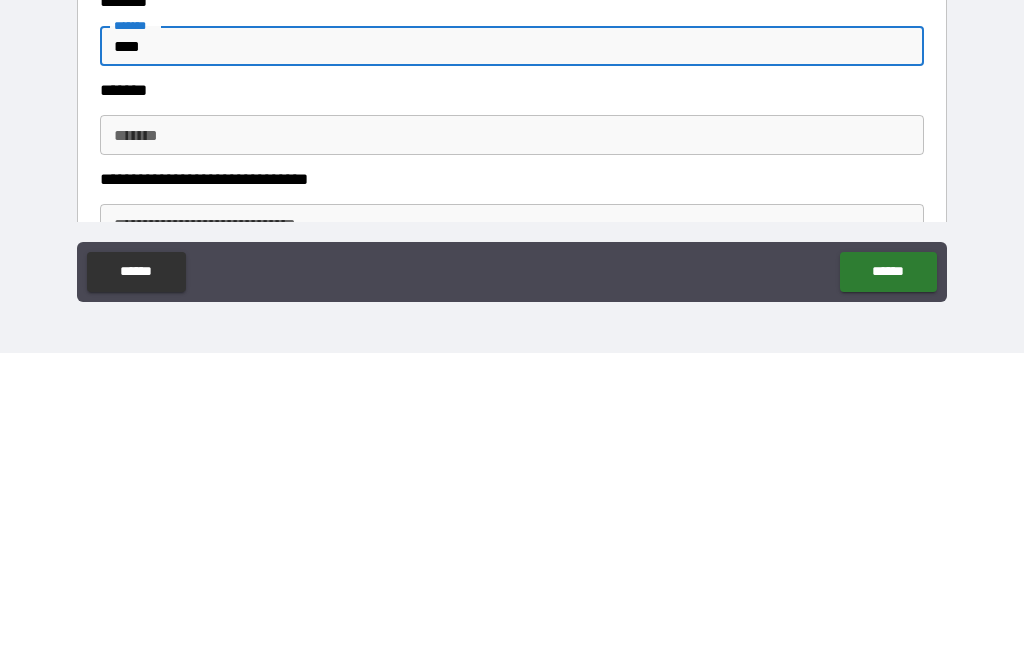 scroll, scrollTop: 86, scrollLeft: 0, axis: vertical 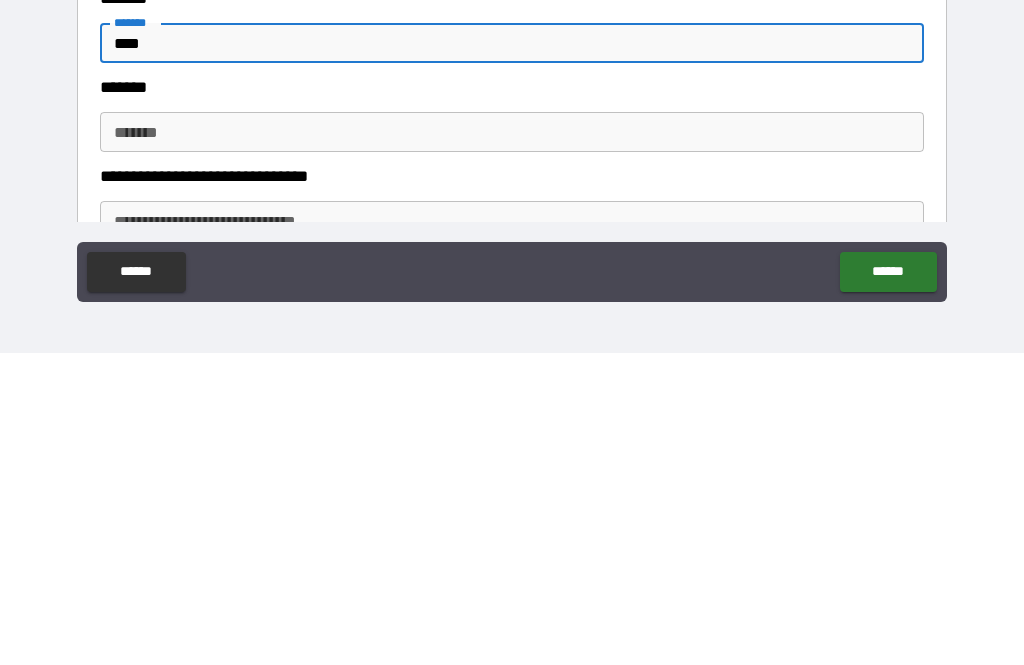 type on "****" 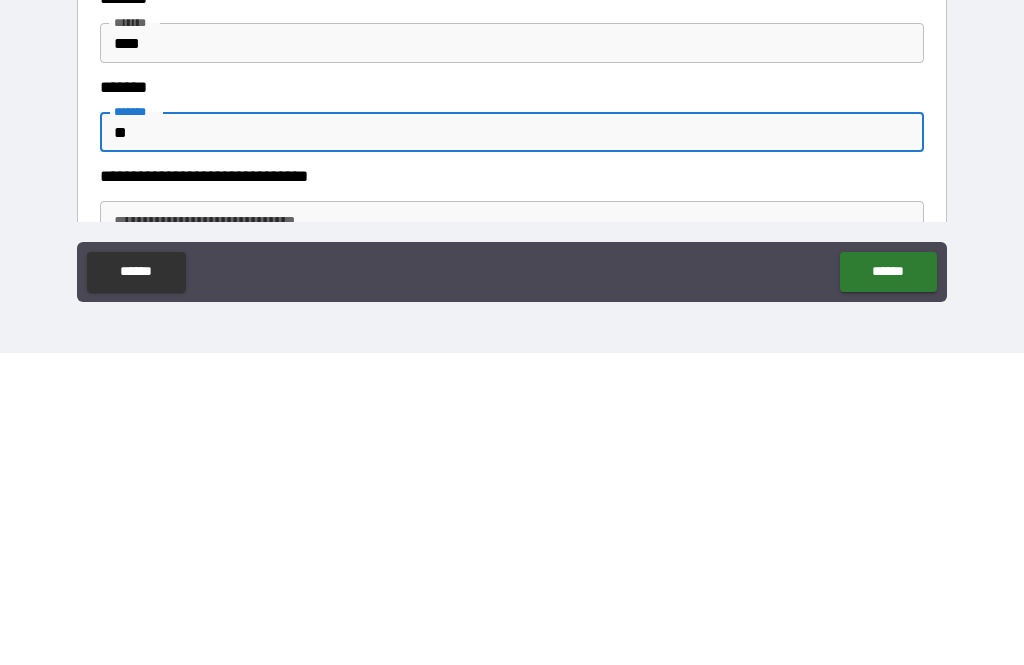 type on "*" 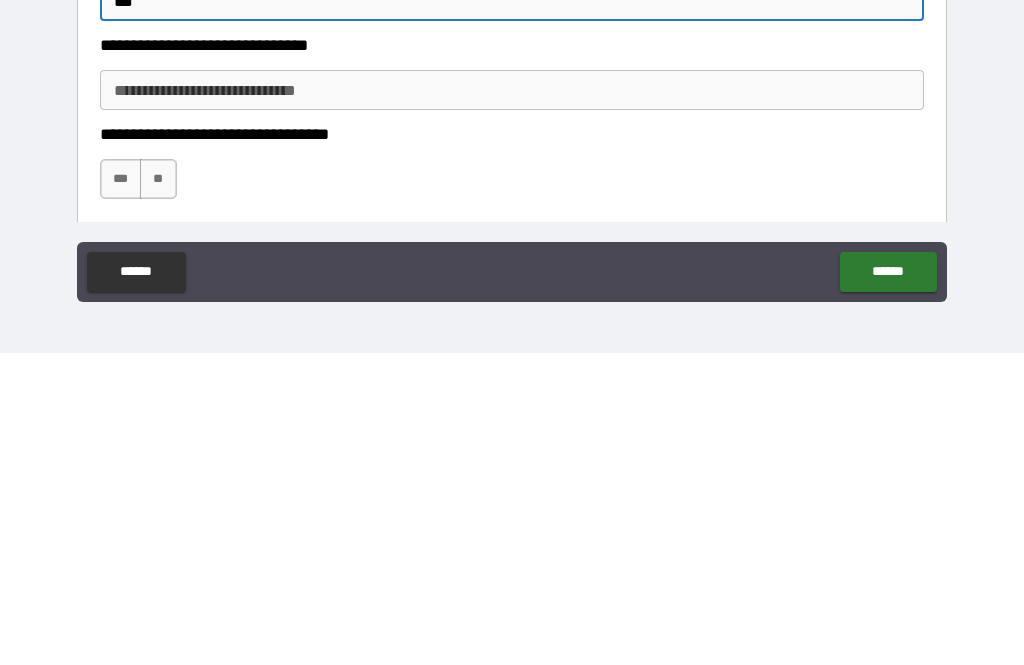 scroll, scrollTop: 222, scrollLeft: 0, axis: vertical 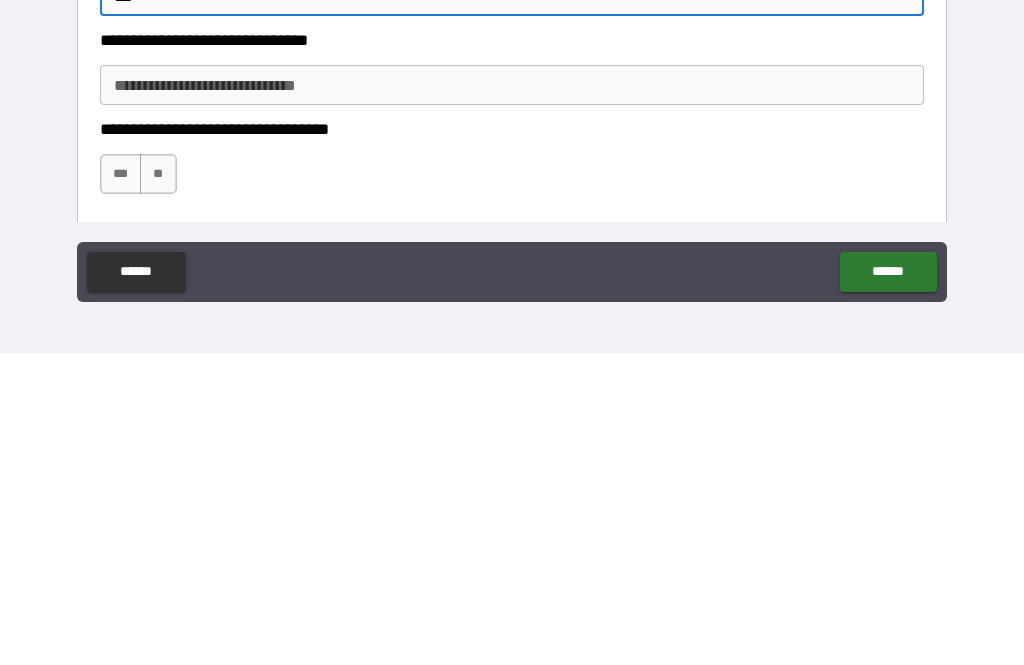 type on "***" 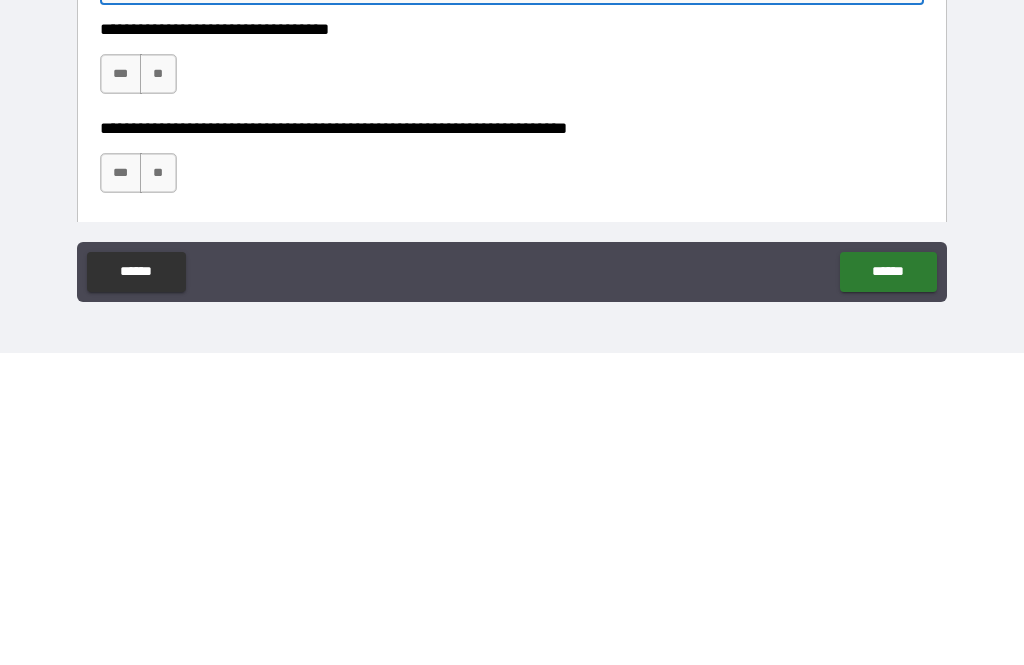 scroll, scrollTop: 322, scrollLeft: 0, axis: vertical 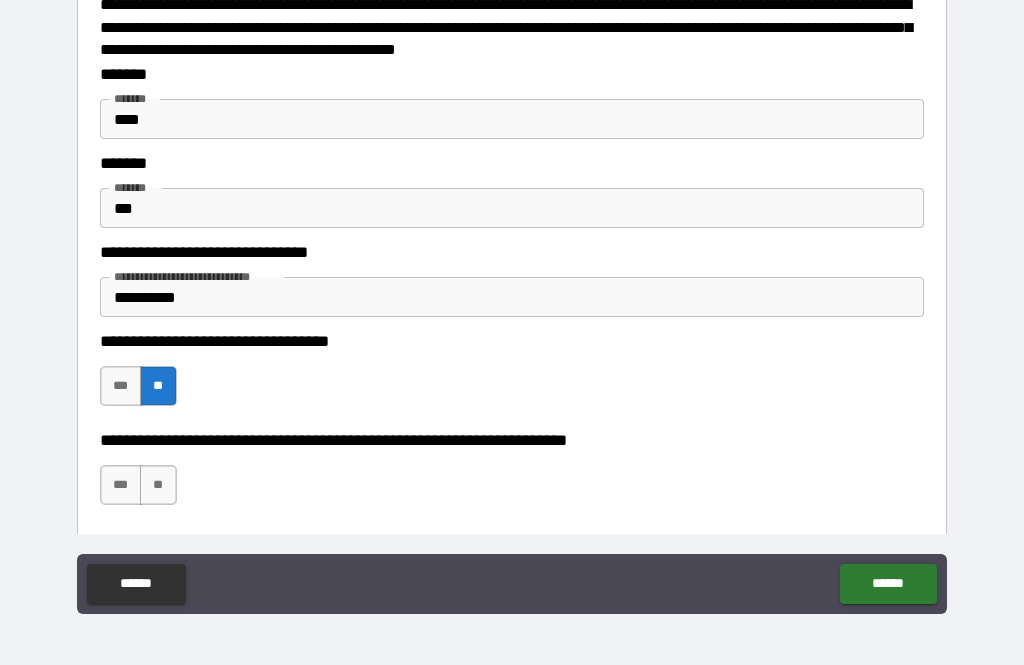 click on "***" at bounding box center (121, 485) 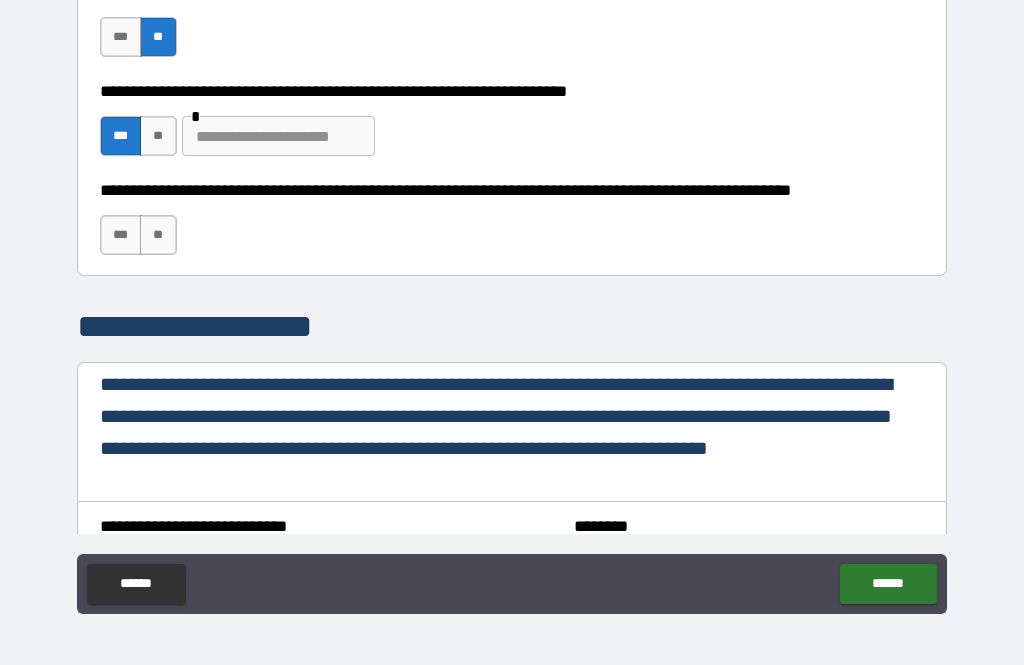 scroll, scrollTop: 676, scrollLeft: 0, axis: vertical 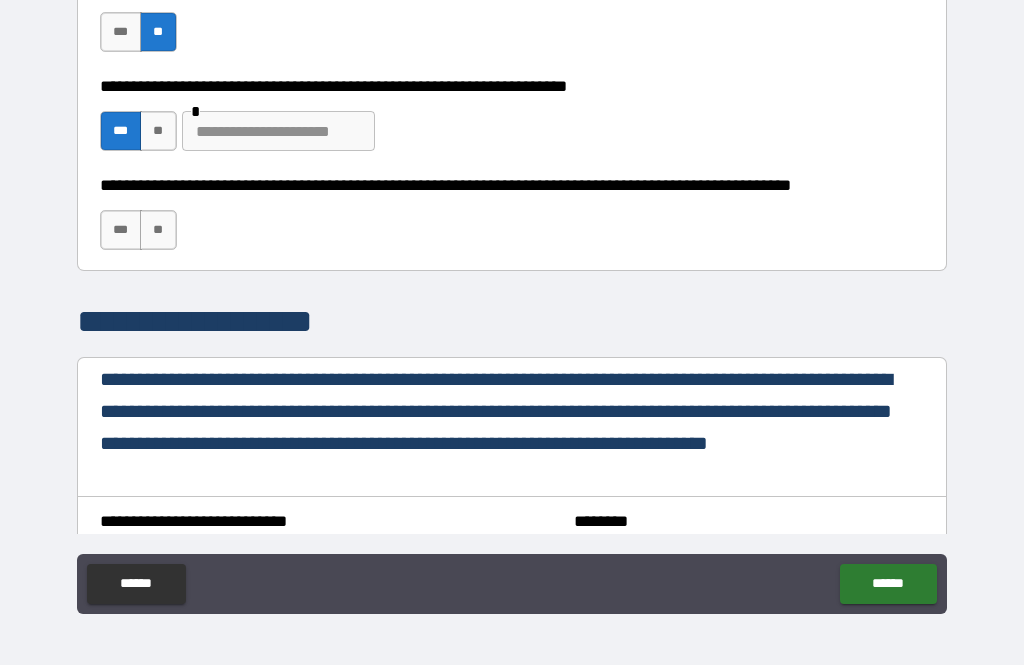 click at bounding box center [278, 131] 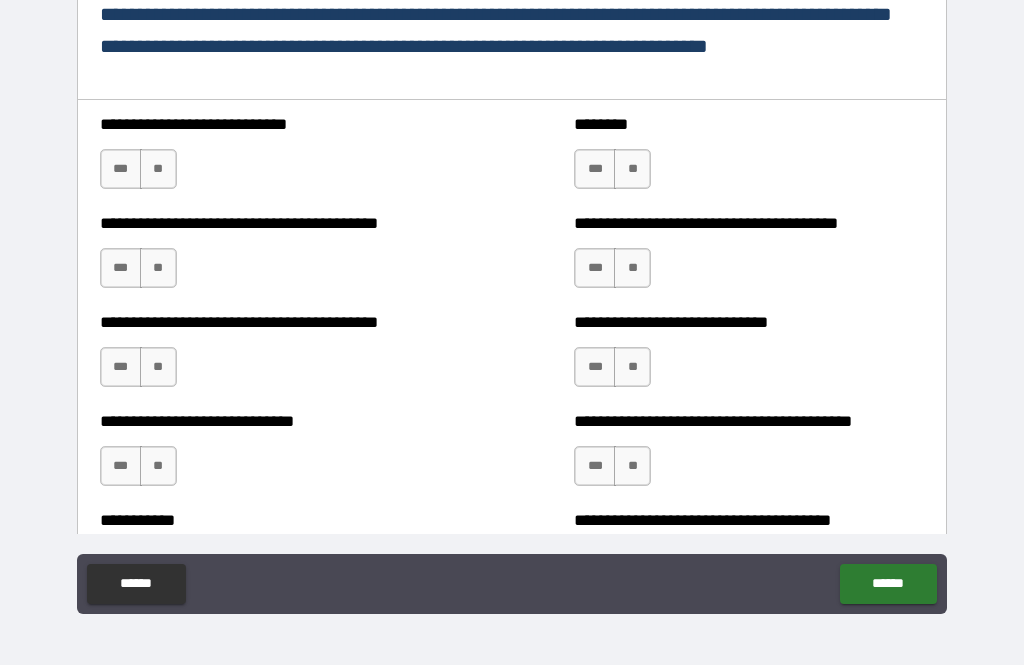 scroll, scrollTop: 1081, scrollLeft: 0, axis: vertical 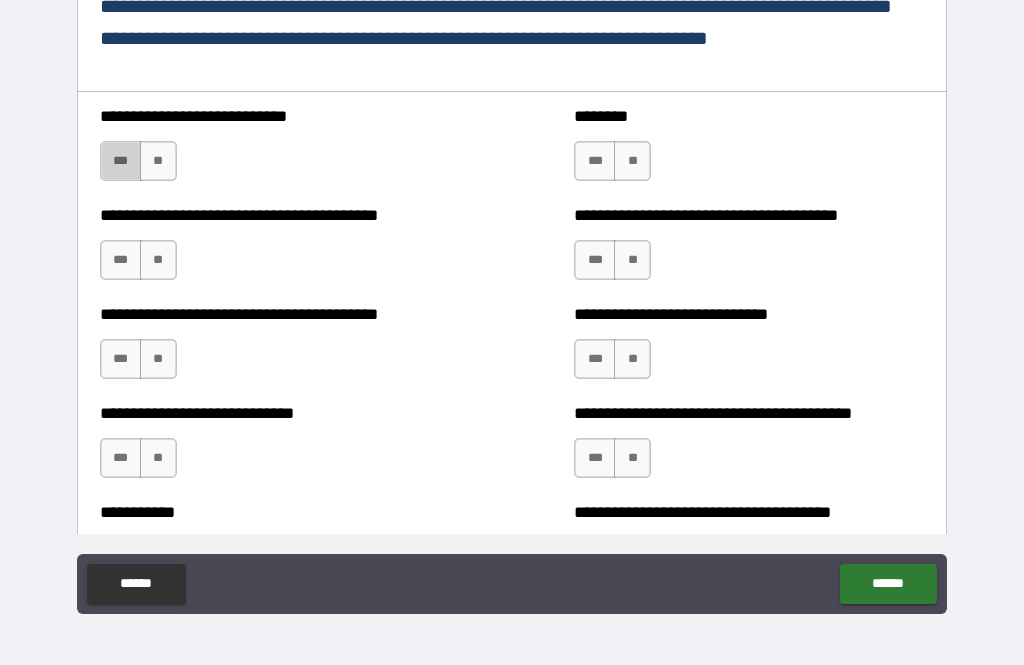 type on "**********" 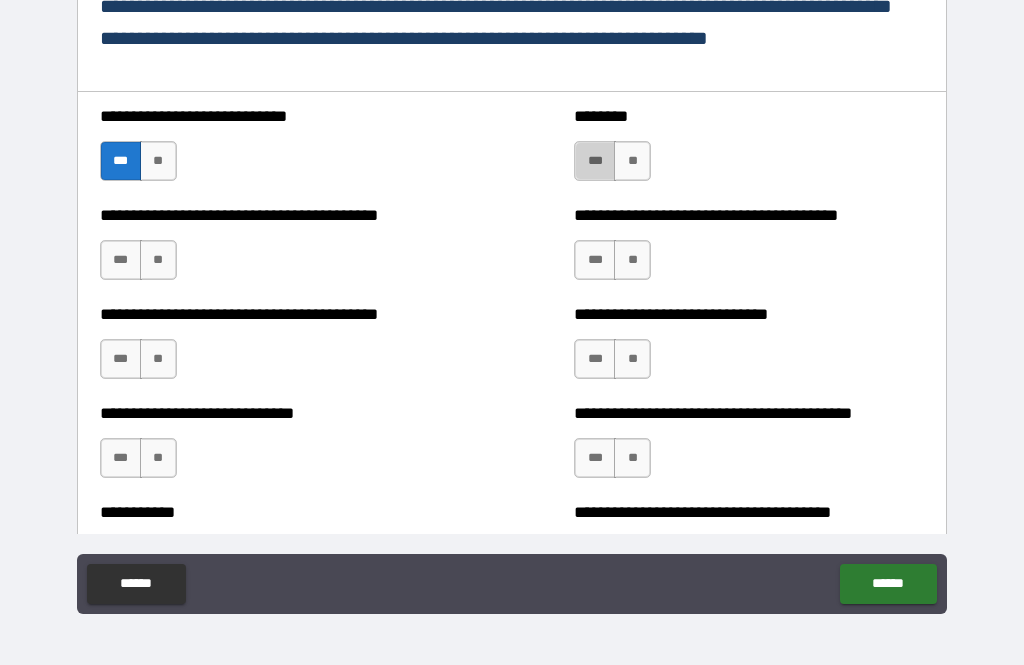 click on "***" at bounding box center (595, 161) 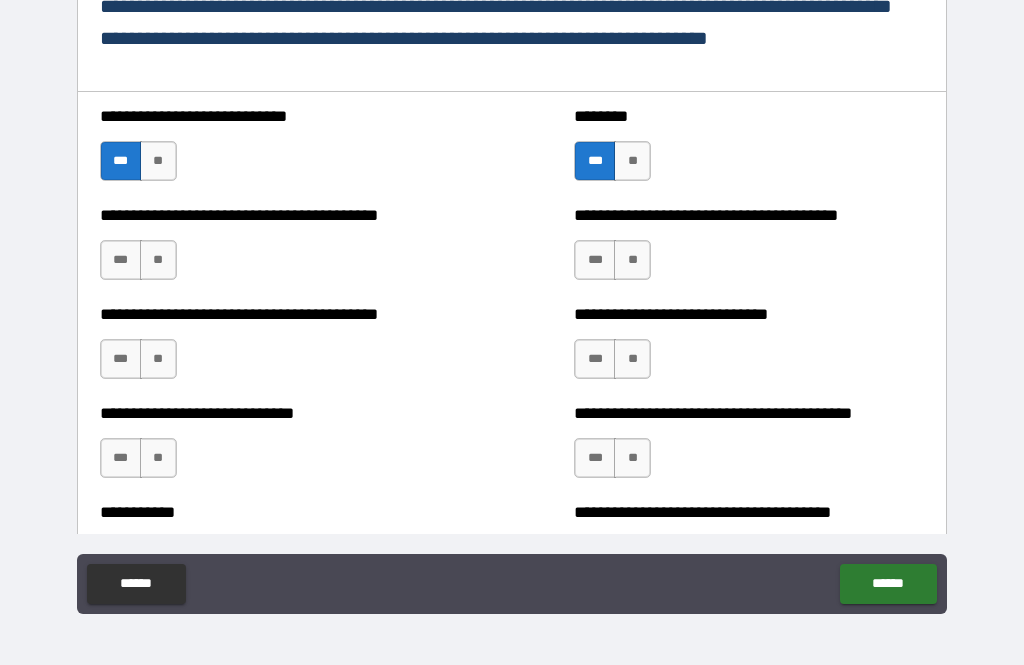 click on "**" at bounding box center (158, 260) 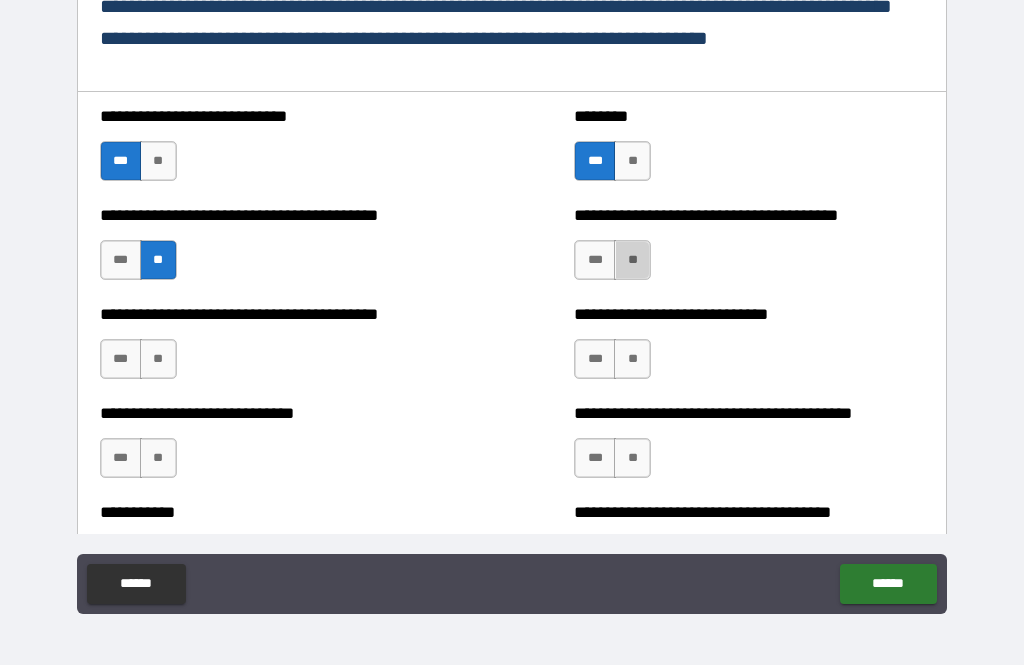 click on "**" at bounding box center (632, 260) 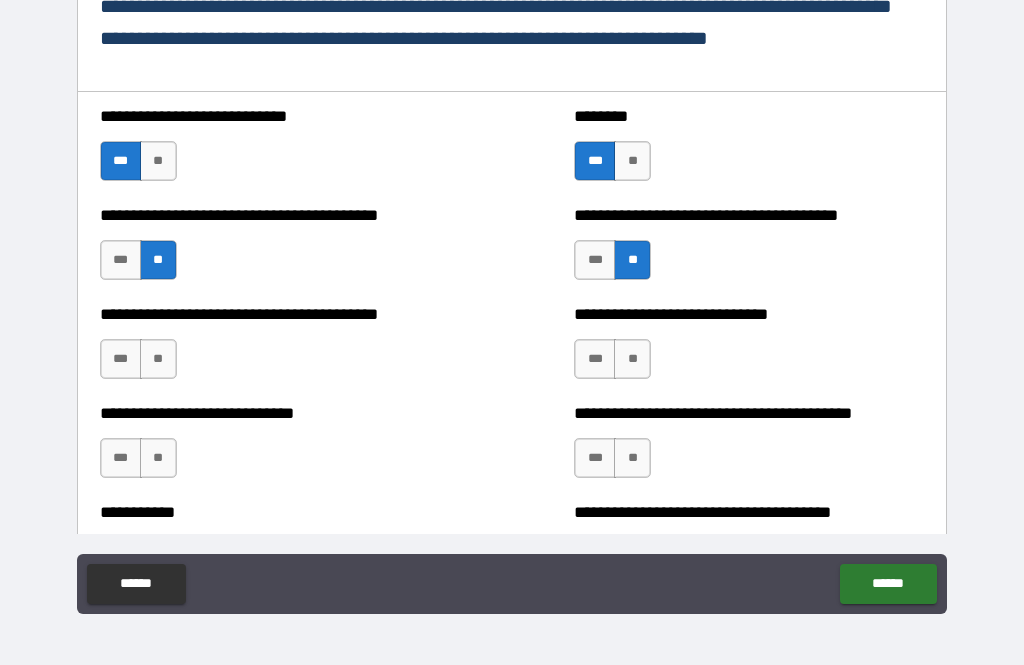 click on "**" at bounding box center [158, 359] 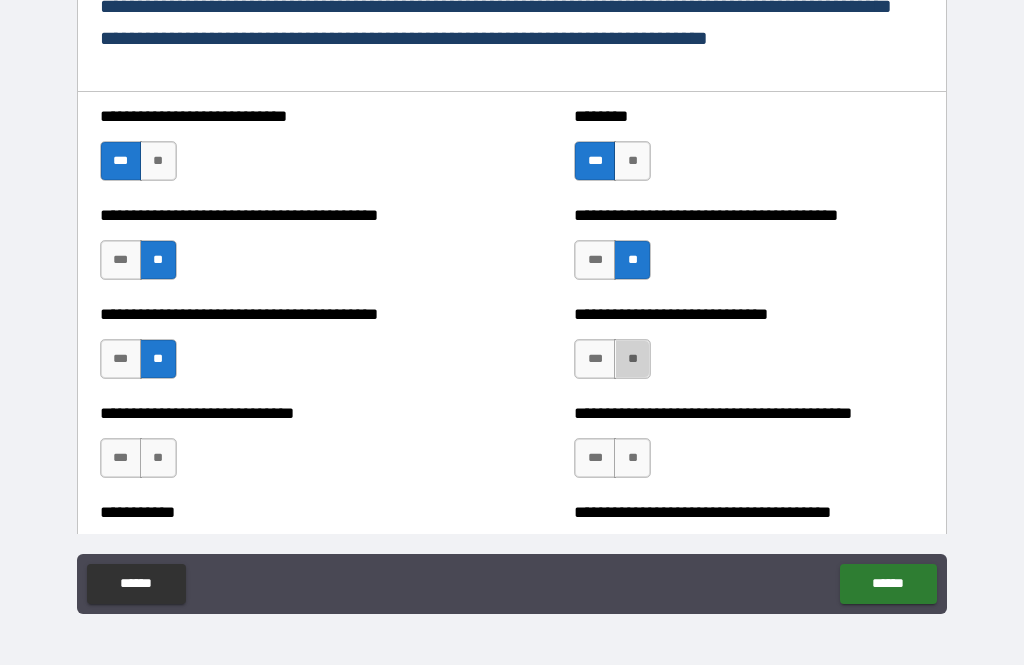 click on "**" at bounding box center [632, 359] 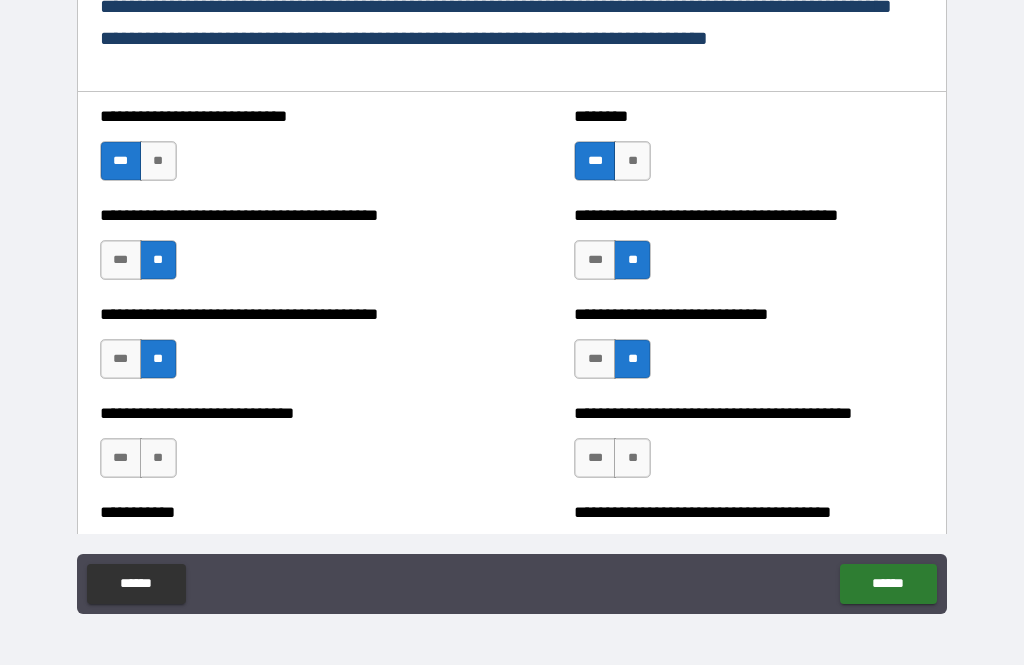 click on "**" at bounding box center [158, 458] 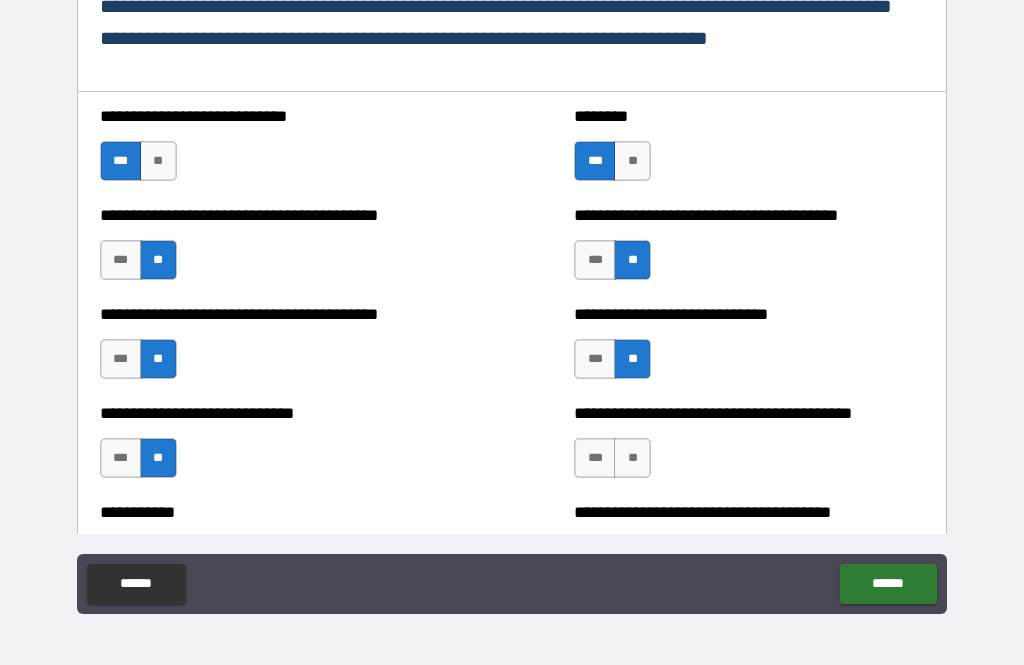 click on "**" at bounding box center (632, 458) 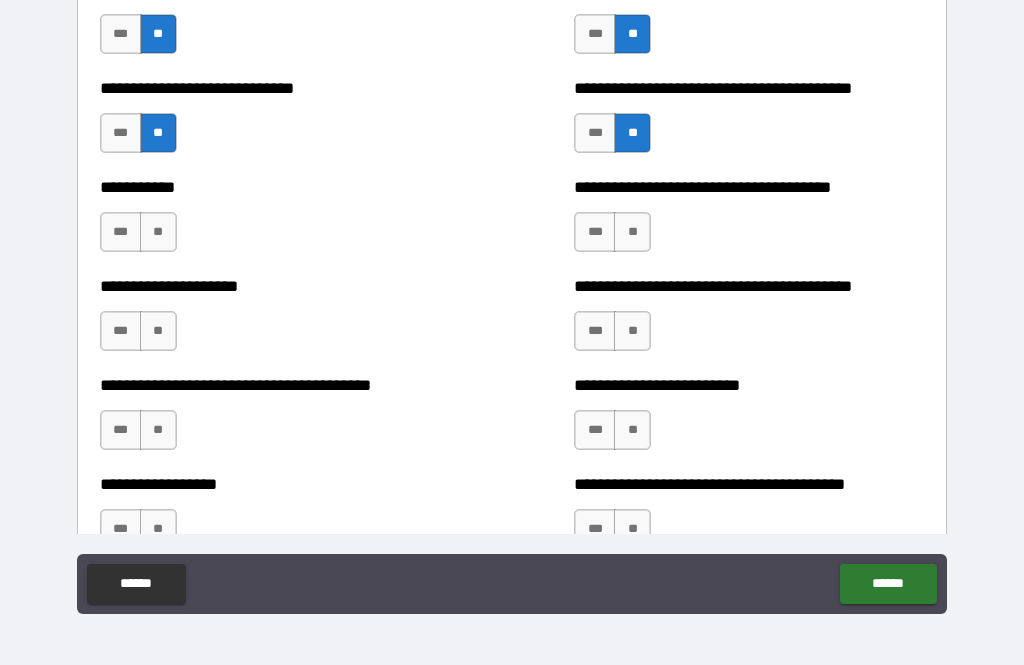 scroll, scrollTop: 1408, scrollLeft: 0, axis: vertical 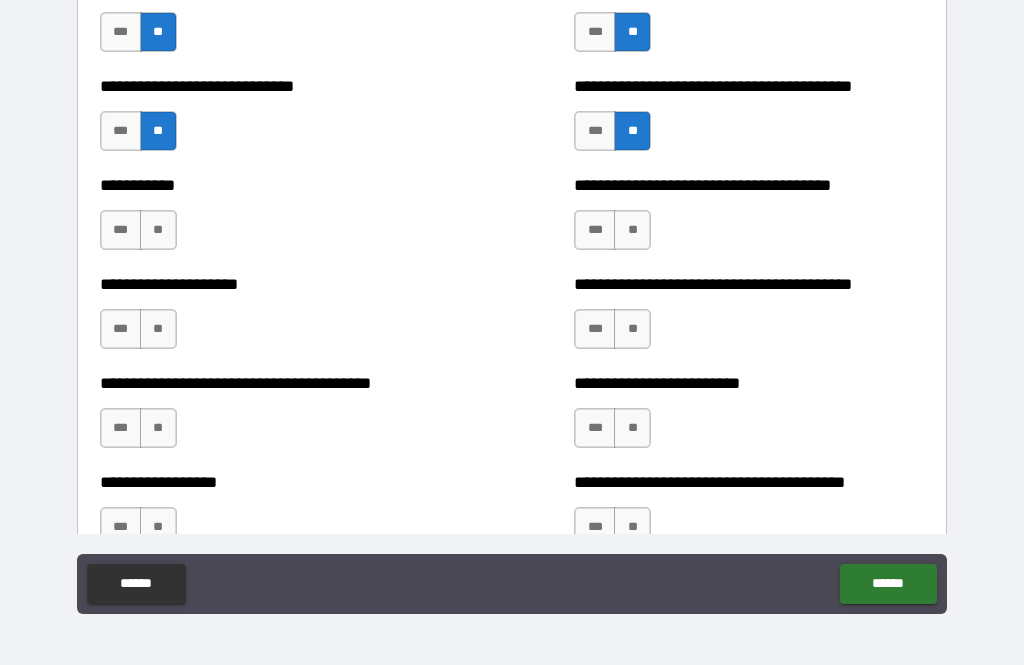 click on "***" at bounding box center (121, 230) 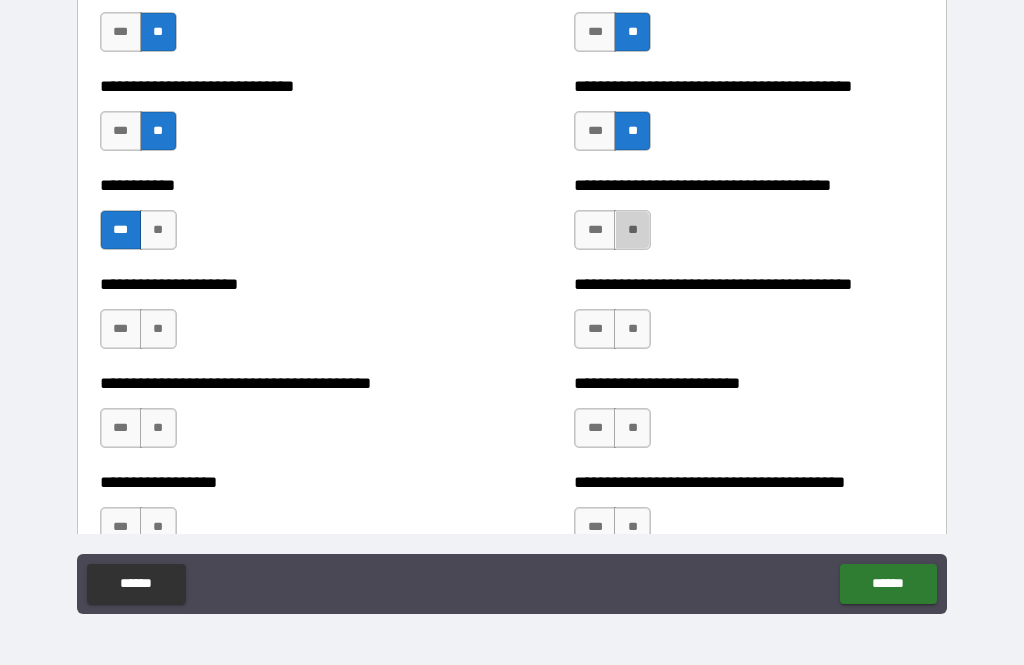 click on "**" at bounding box center (632, 230) 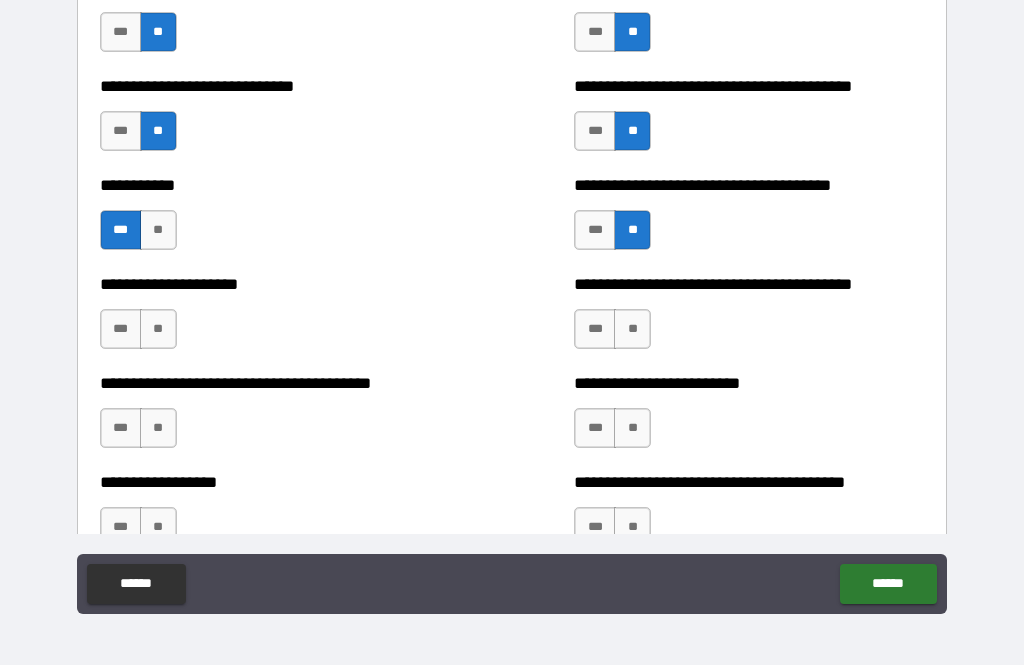 click on "**" at bounding box center (158, 329) 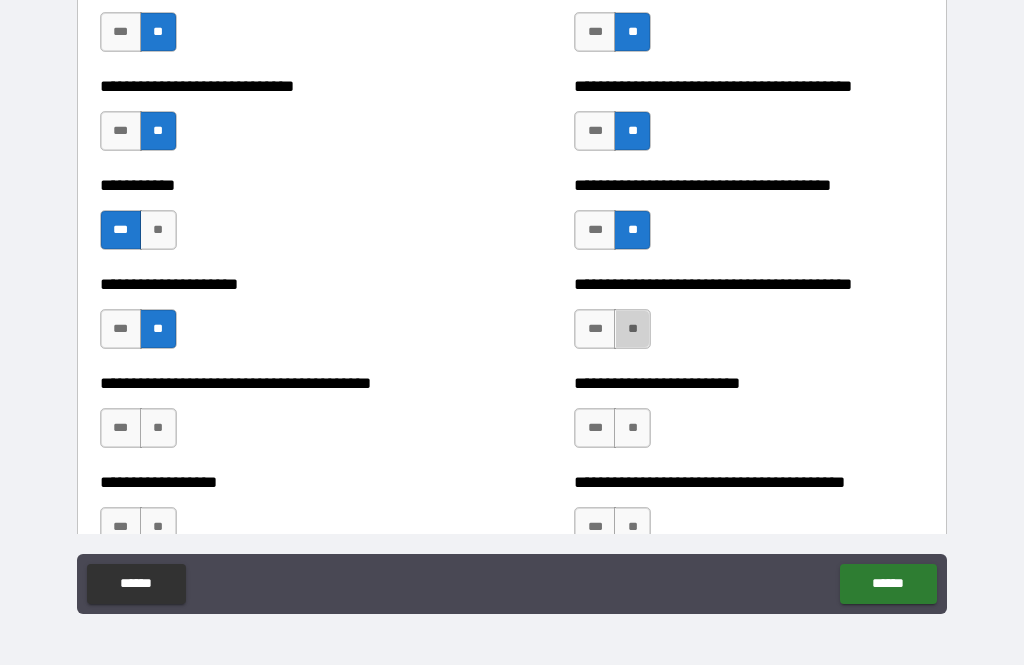 click on "**" at bounding box center (632, 329) 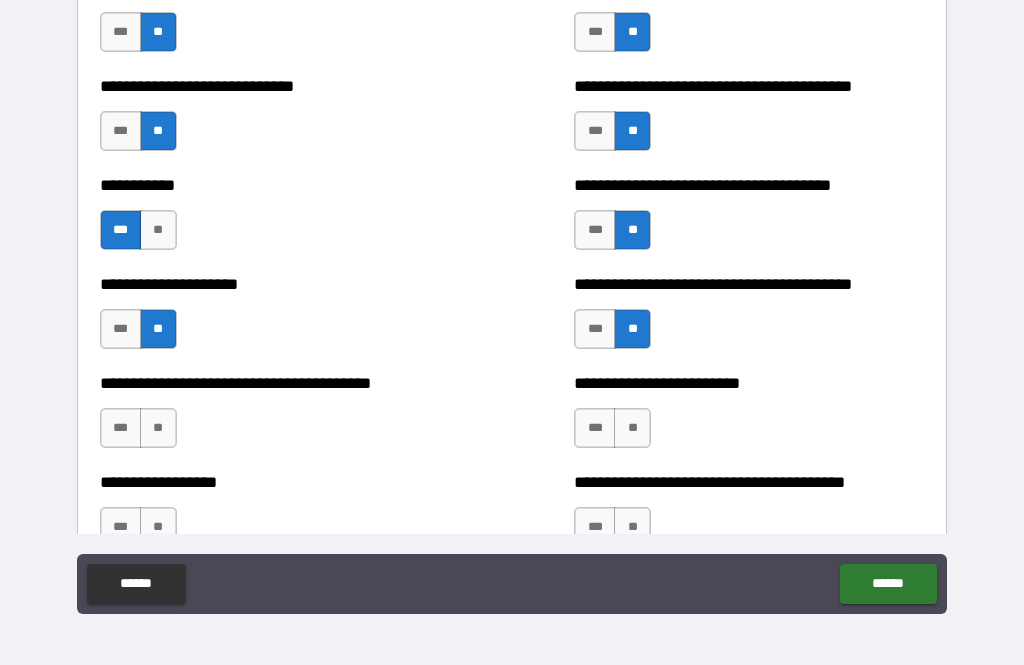 click on "**" at bounding box center [158, 428] 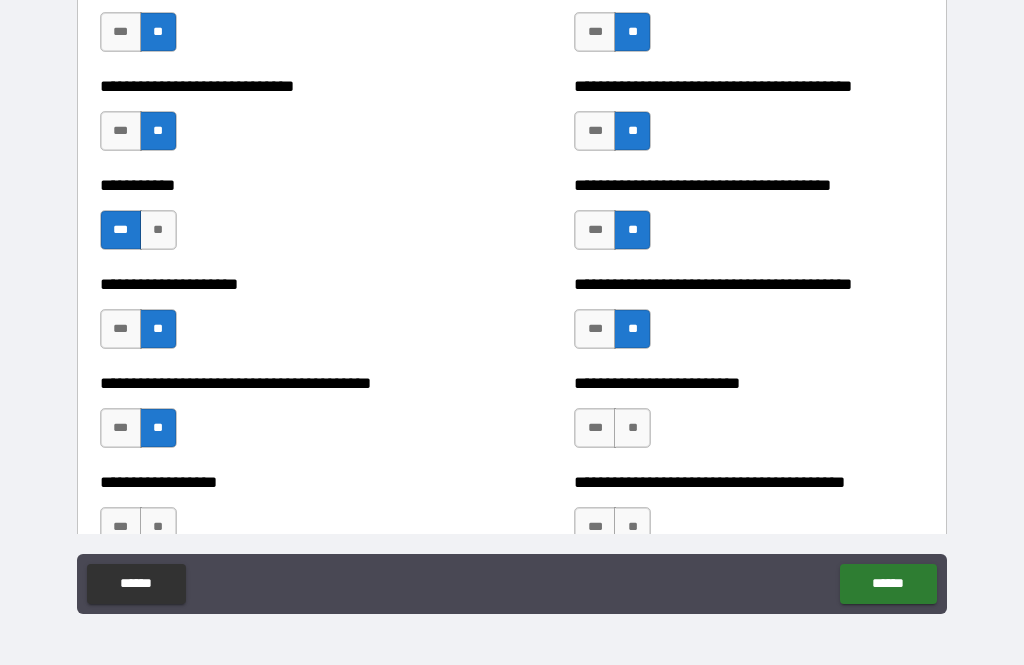 click on "**" at bounding box center (632, 428) 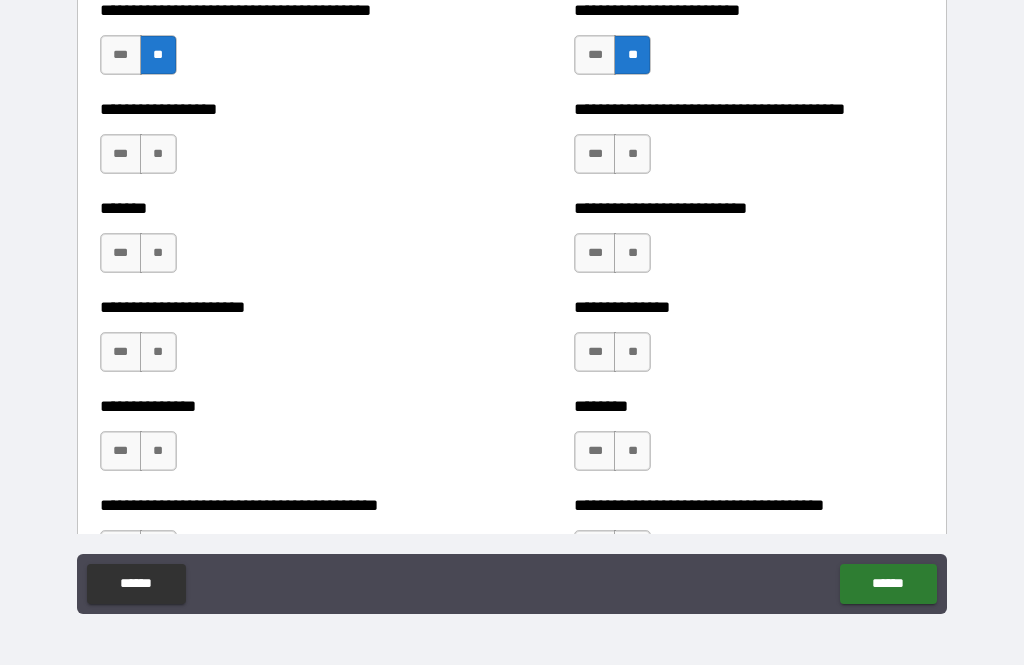scroll, scrollTop: 1782, scrollLeft: 0, axis: vertical 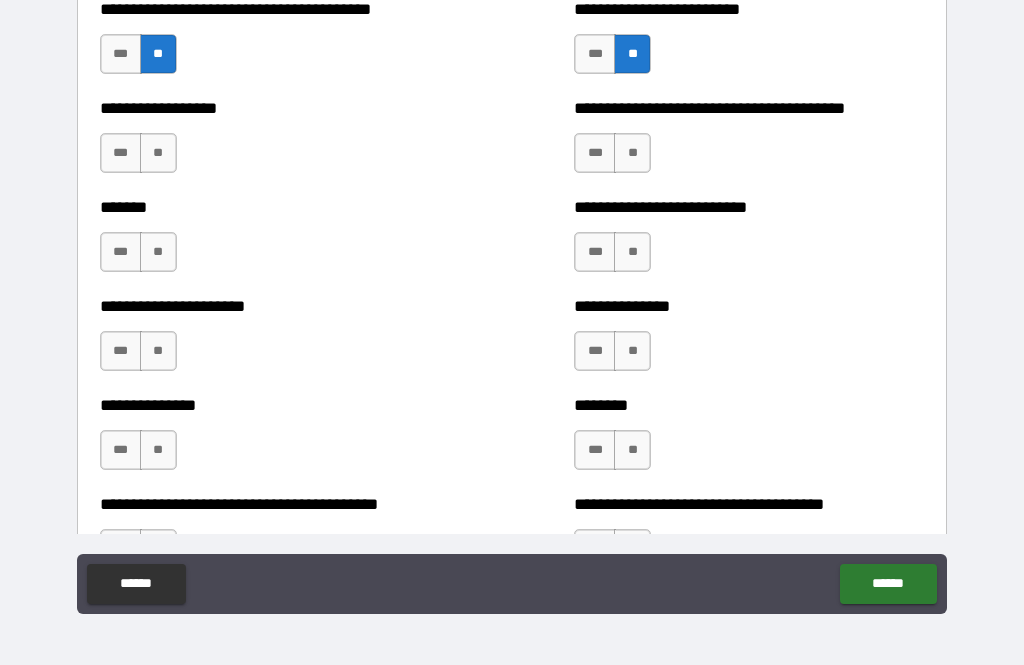 click on "**" at bounding box center (158, 153) 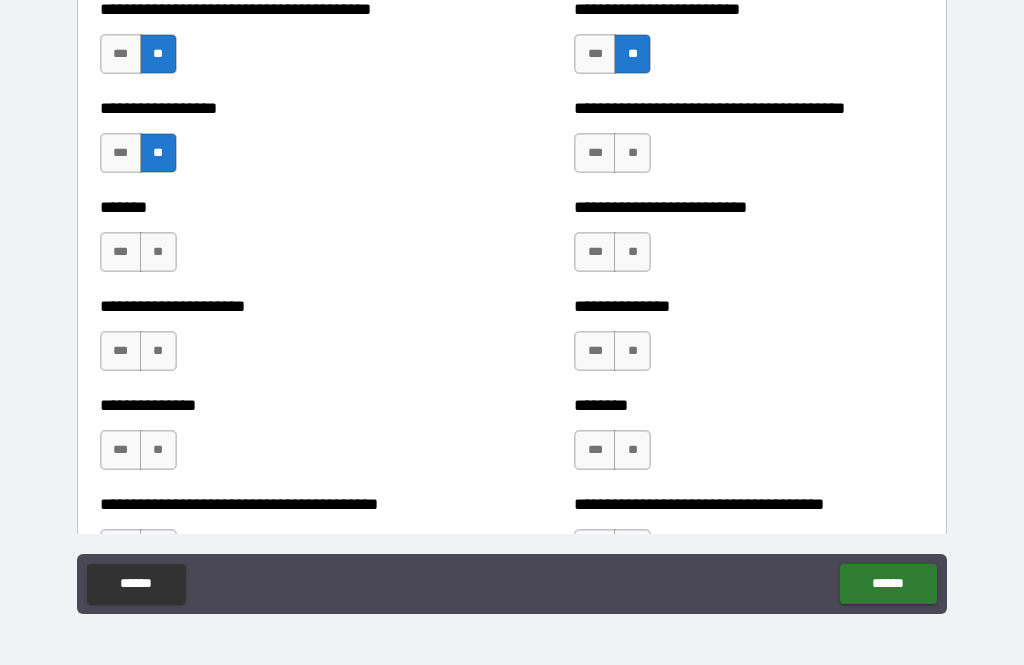 click on "**" at bounding box center [632, 153] 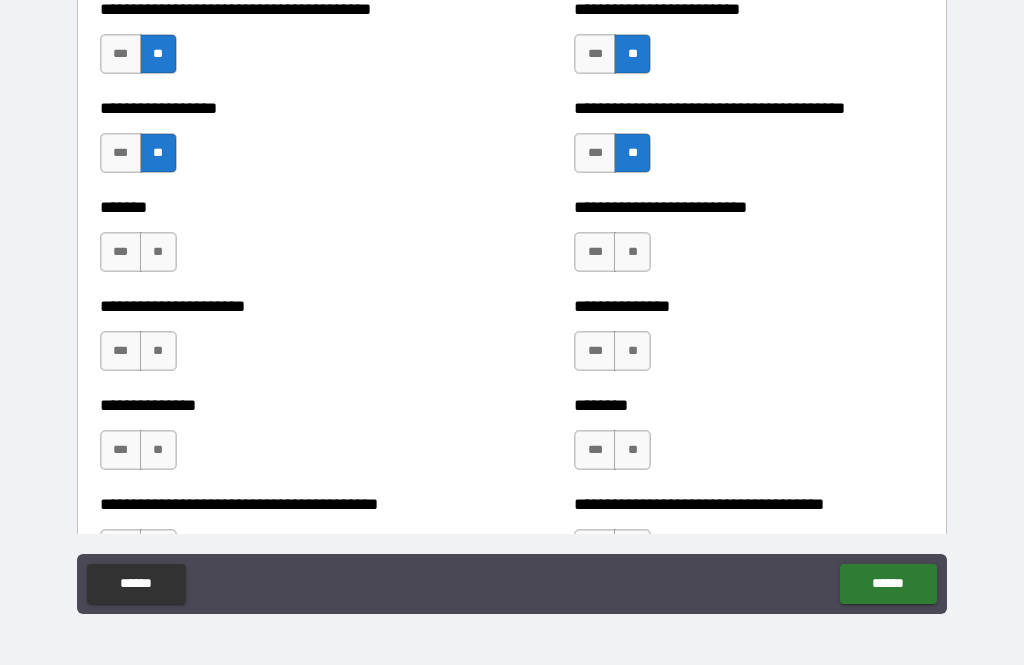 click on "**" at bounding box center (158, 252) 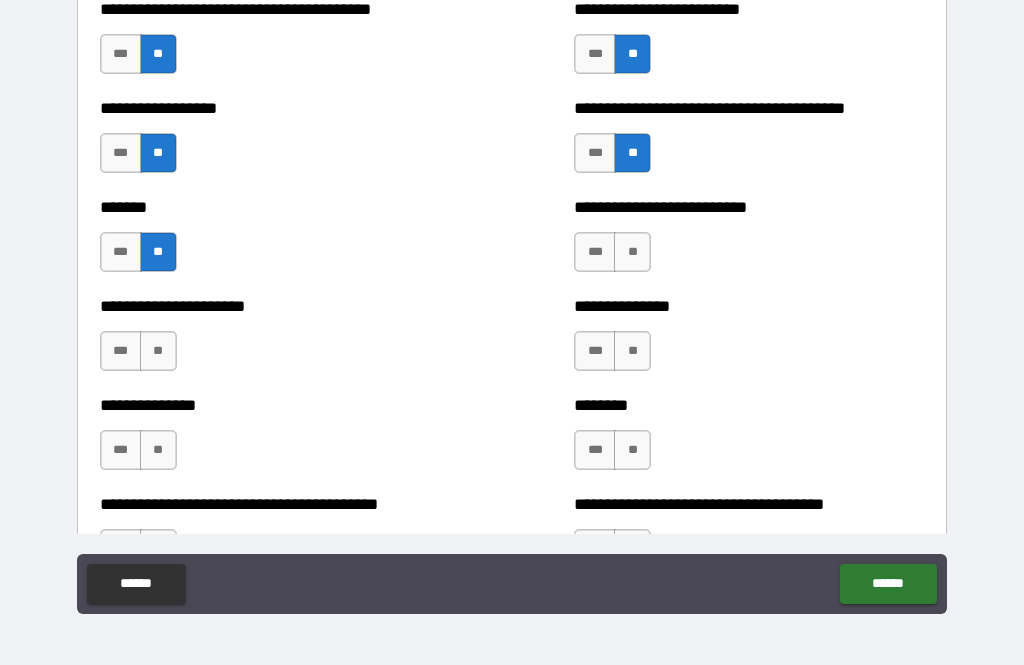 click on "**" at bounding box center [632, 252] 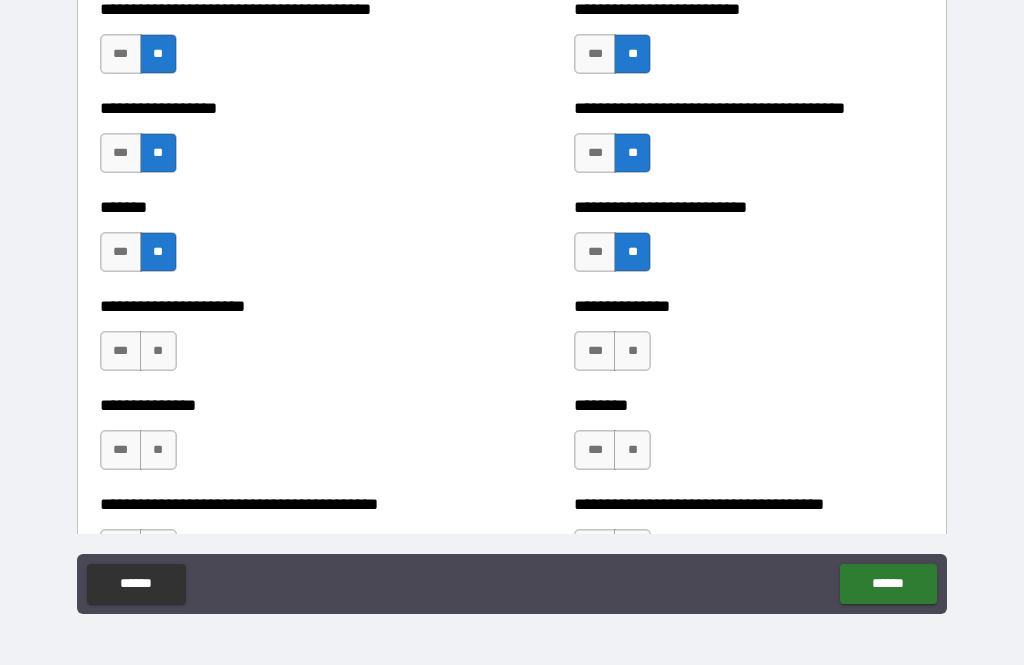 click on "**" at bounding box center (158, 351) 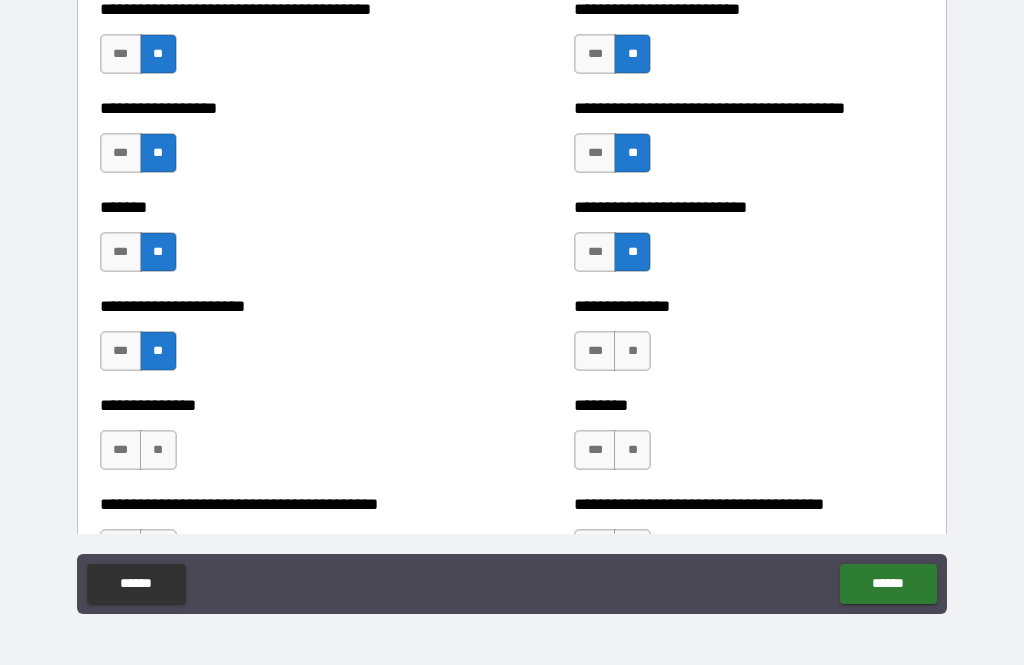 click on "**" at bounding box center (632, 351) 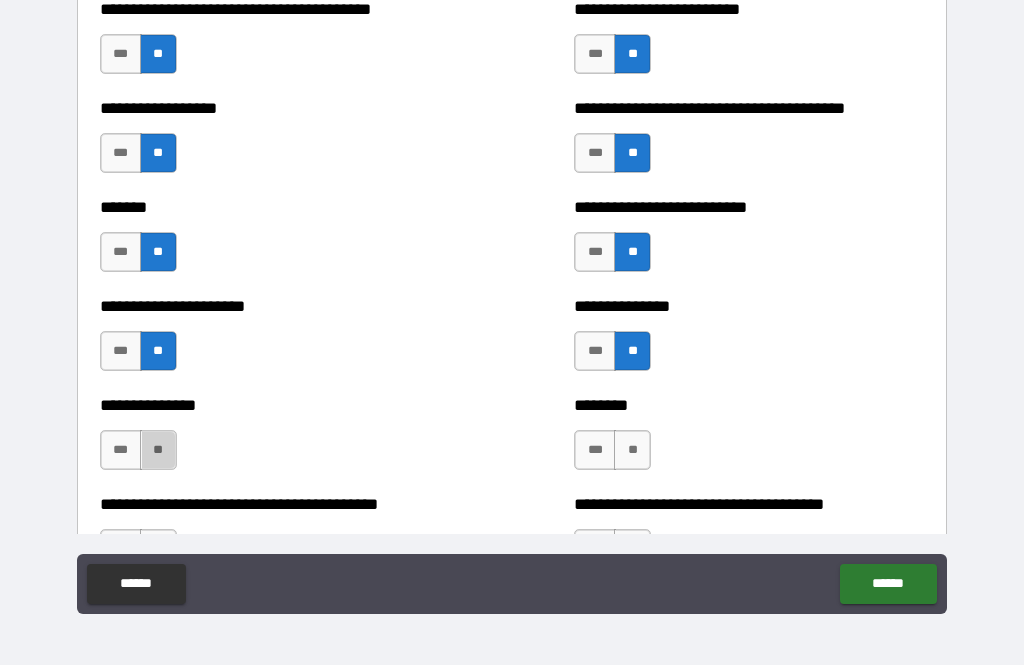 click on "**" at bounding box center [158, 450] 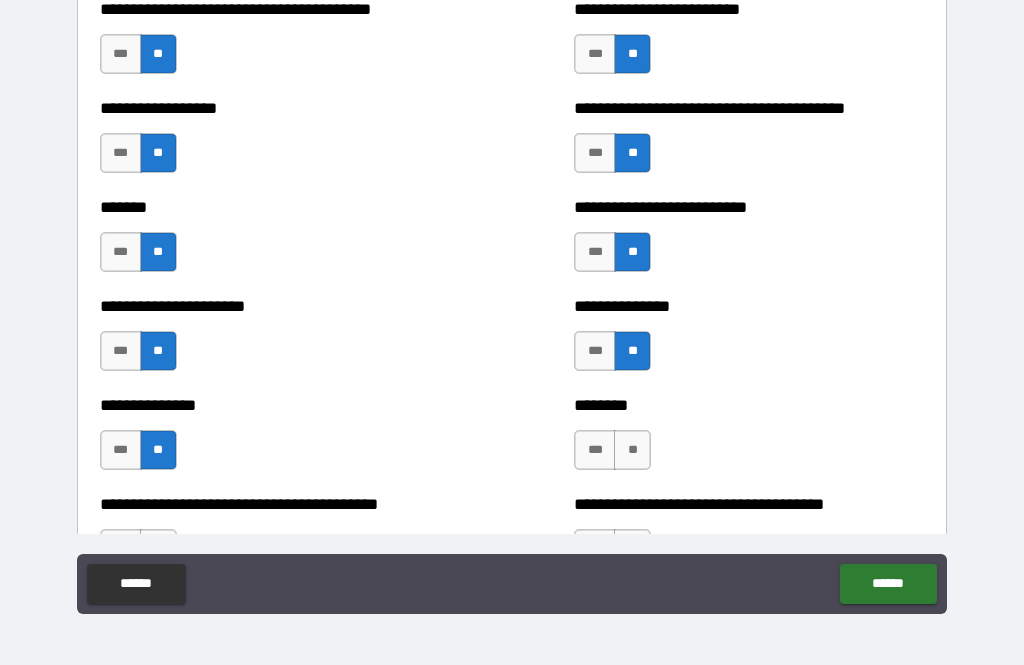 click on "**" at bounding box center (632, 450) 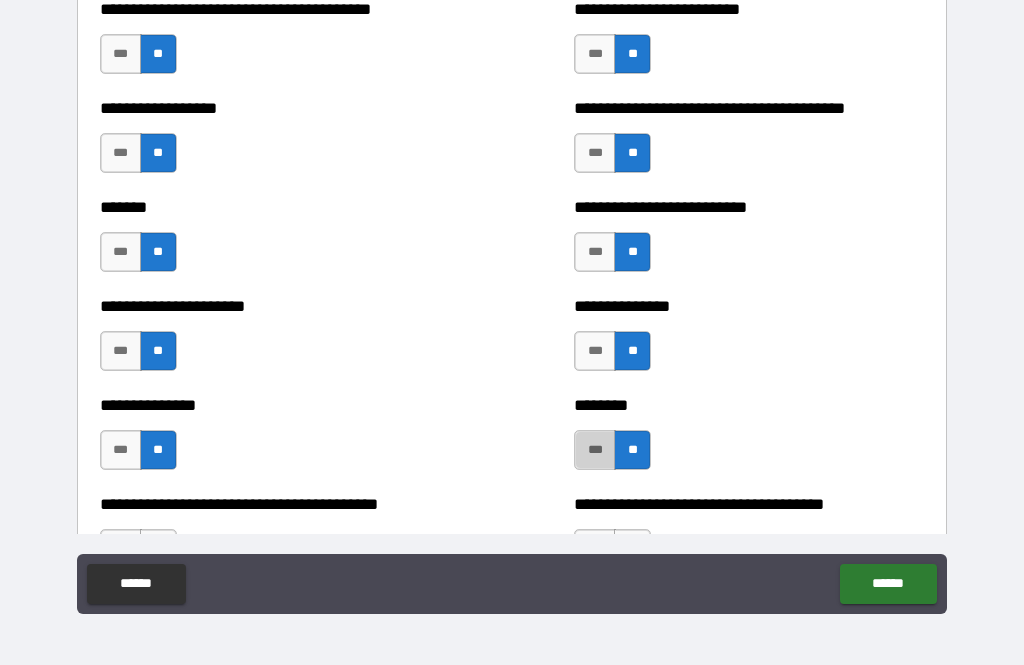 click on "***" at bounding box center (595, 450) 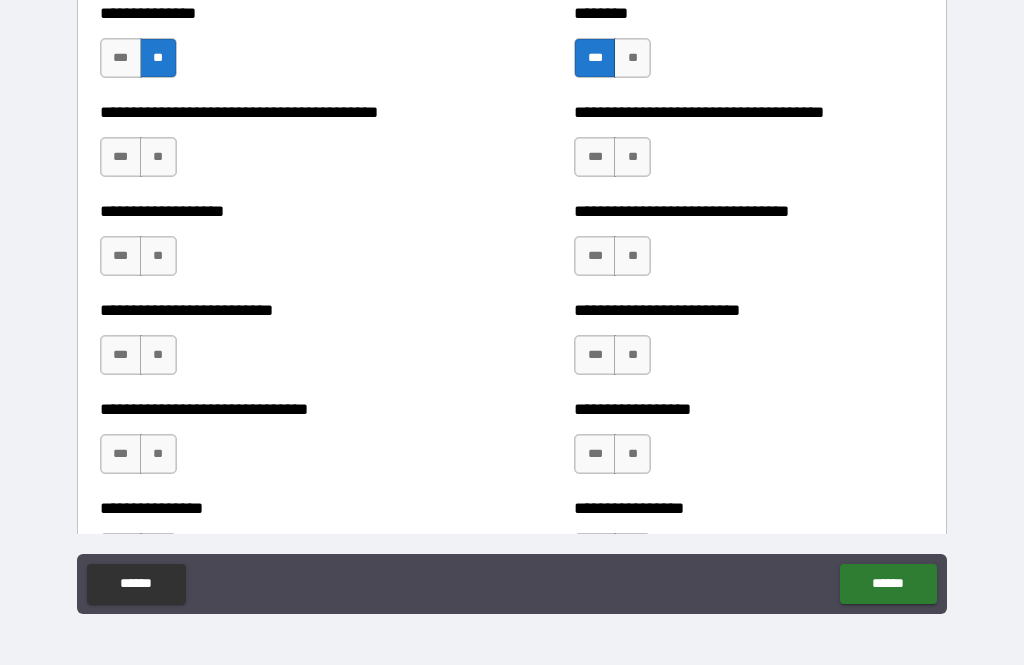 scroll, scrollTop: 2182, scrollLeft: 0, axis: vertical 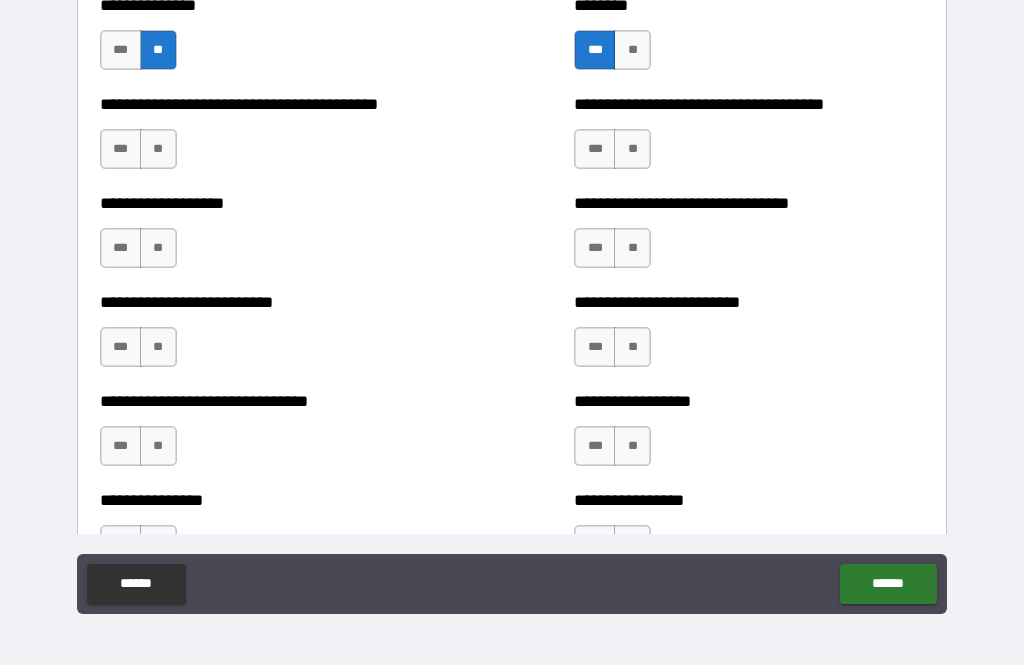 click on "**" at bounding box center [158, 149] 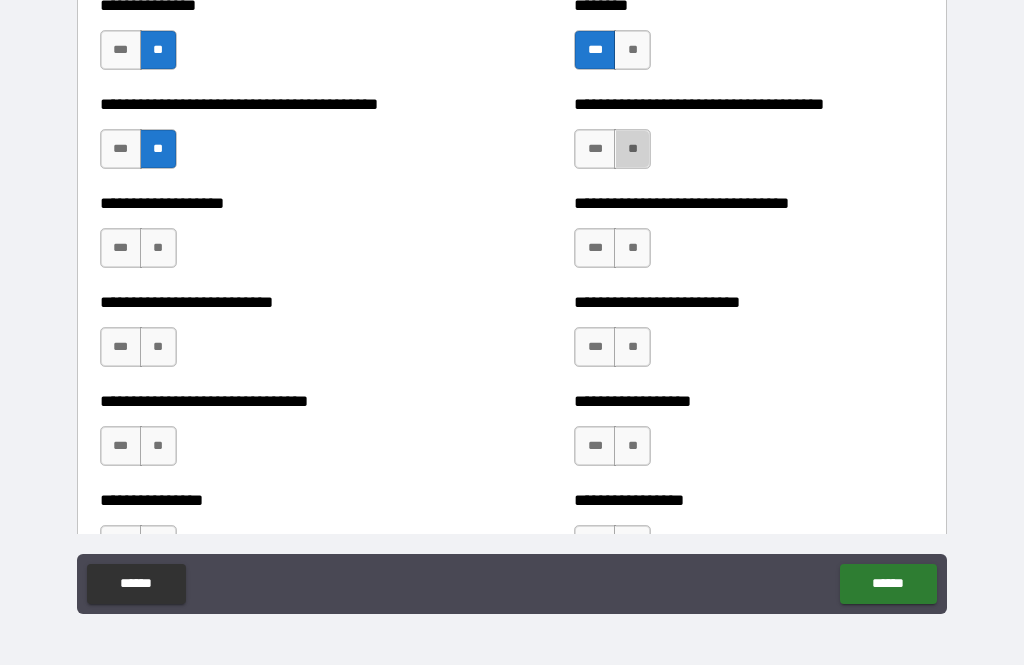 click on "**" at bounding box center (632, 149) 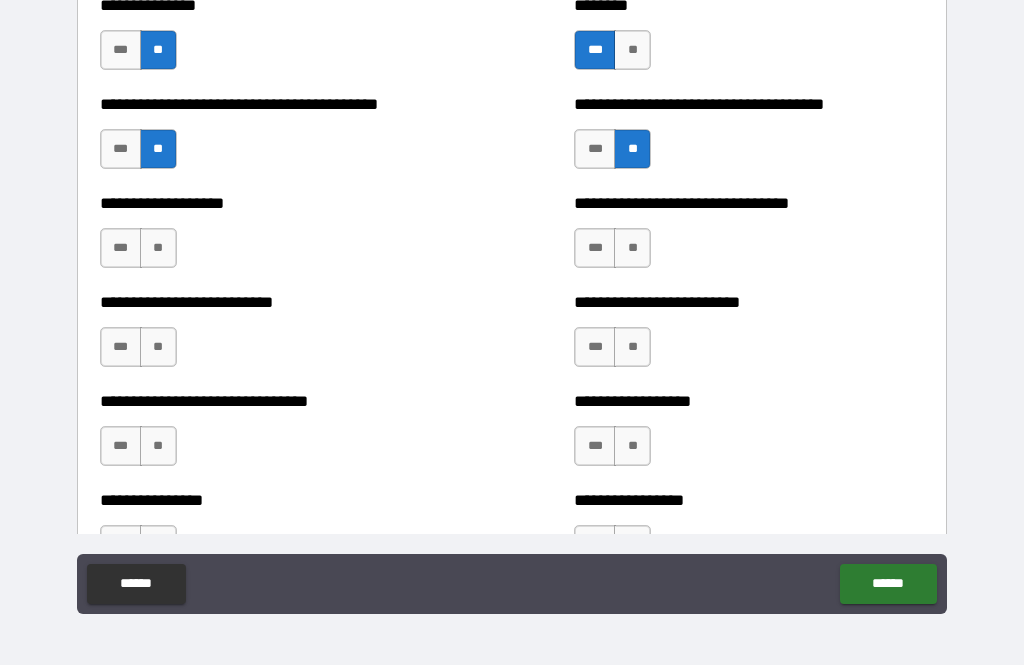 click on "**" at bounding box center [158, 248] 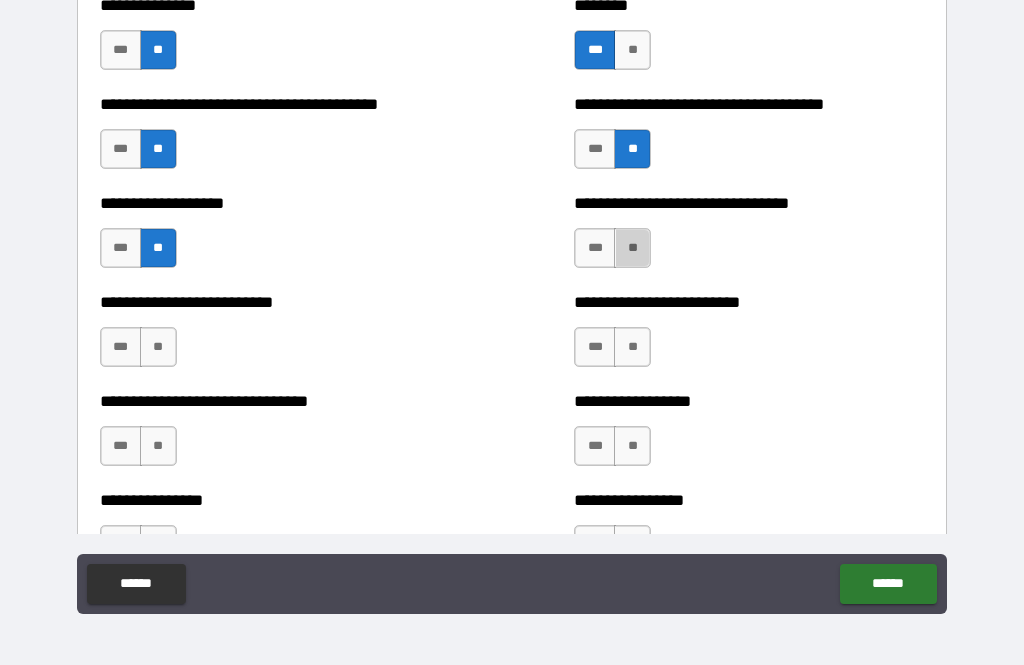 click on "**" at bounding box center [632, 248] 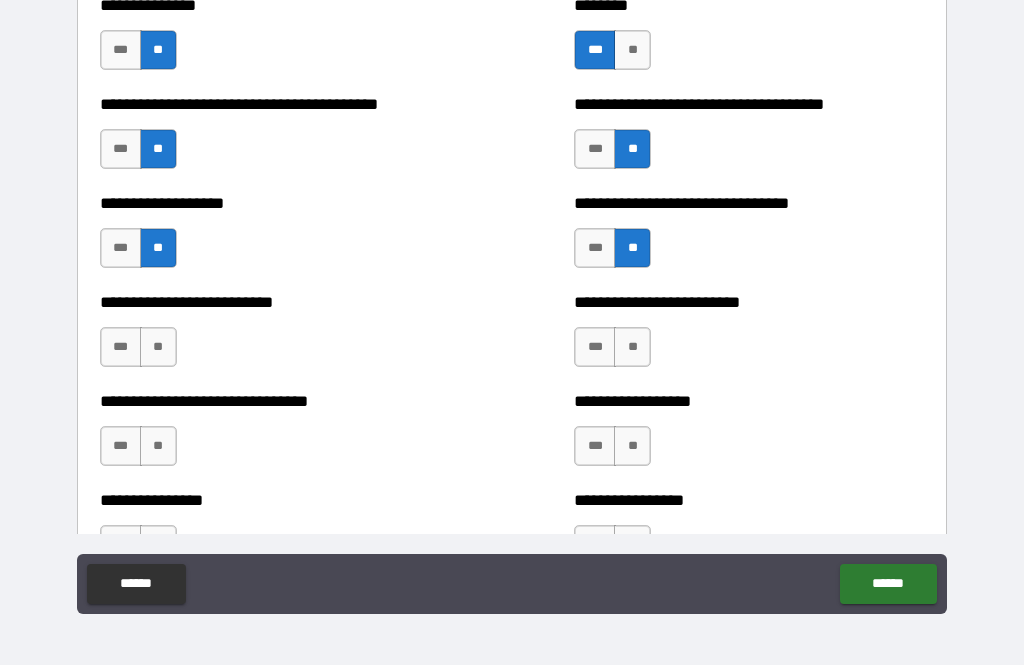 click on "**" at bounding box center (158, 347) 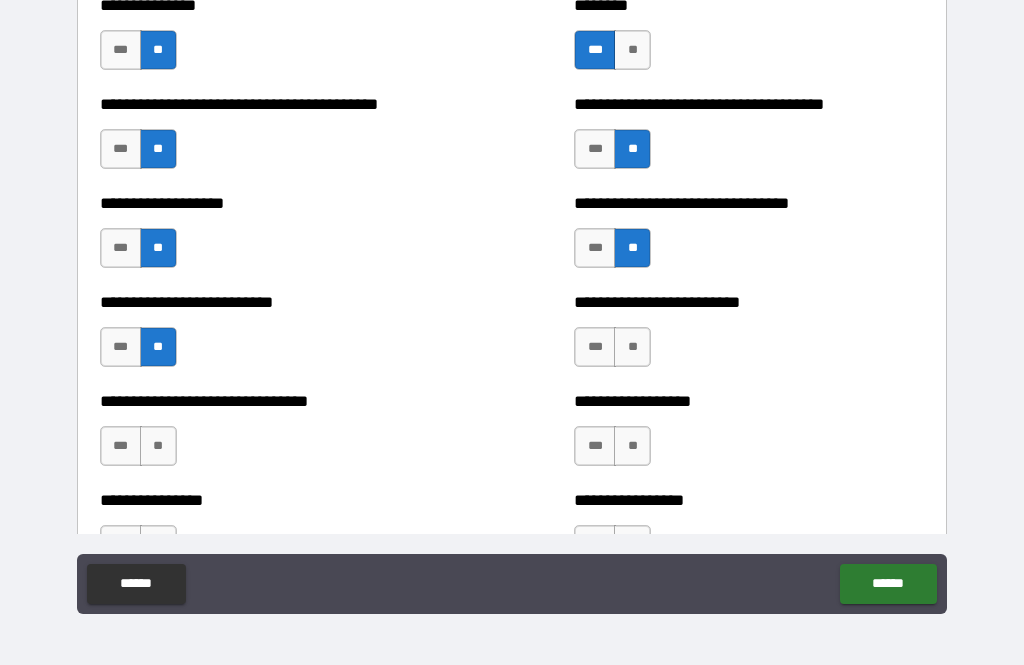 click on "**" at bounding box center [632, 347] 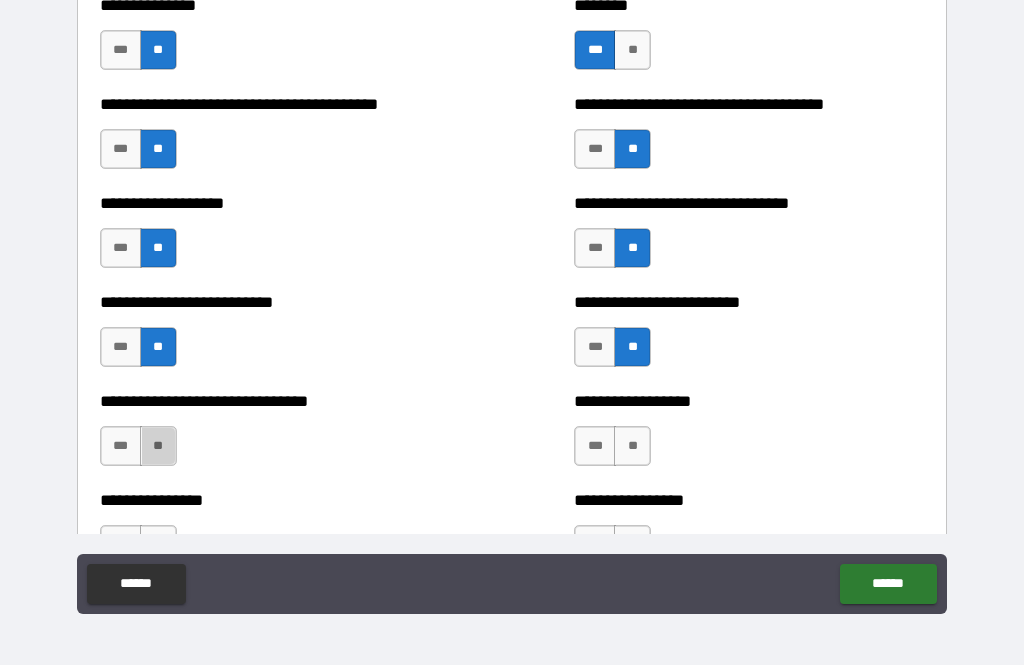 click on "**" at bounding box center (158, 446) 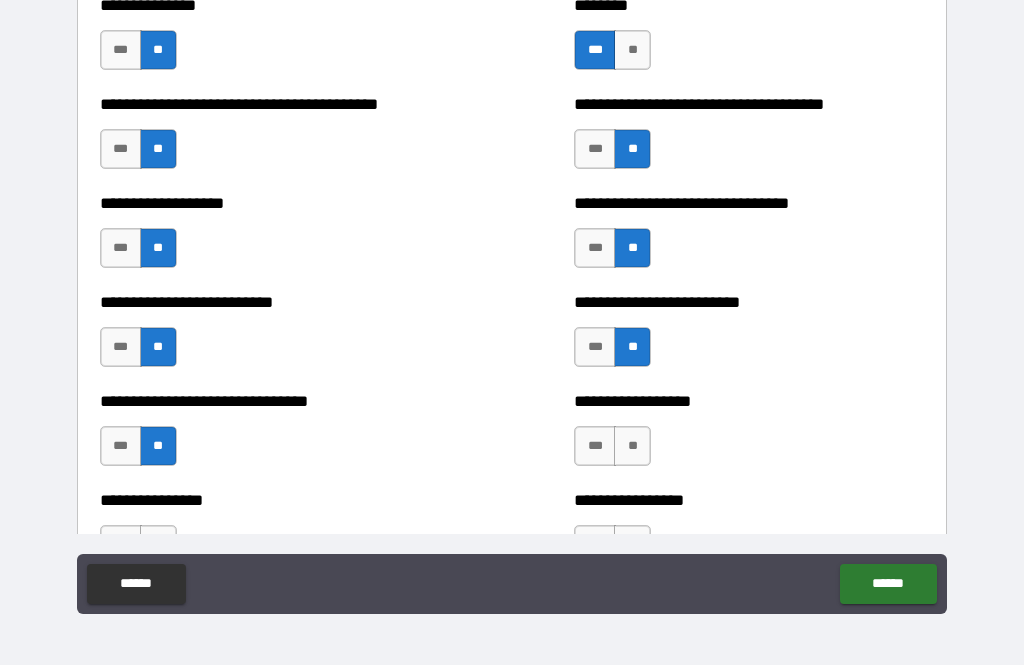 click on "**" at bounding box center (632, 446) 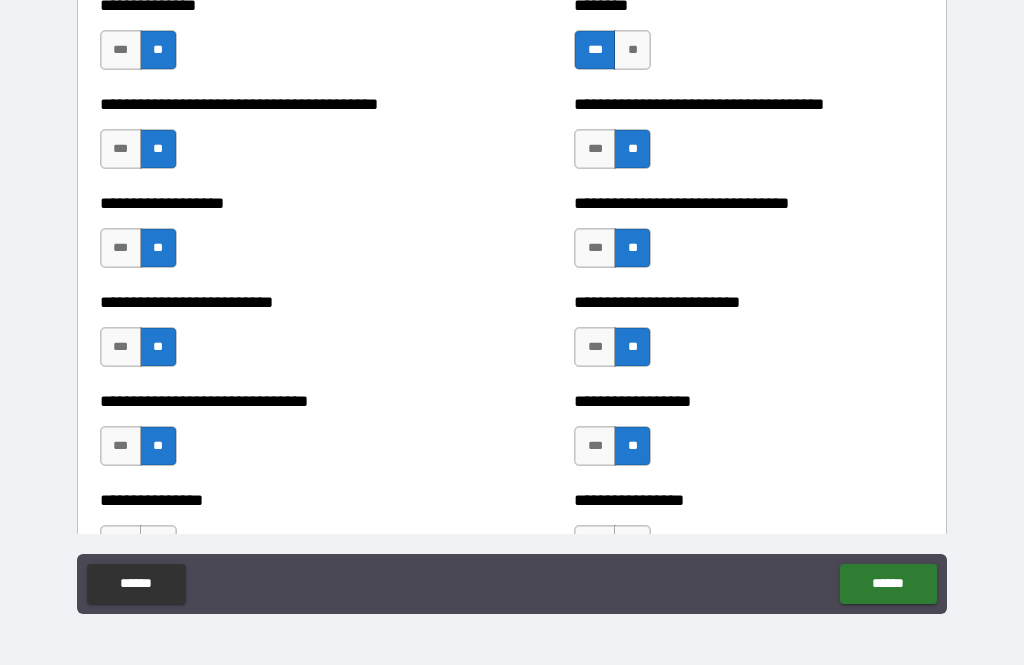 click on "**" at bounding box center (632, 446) 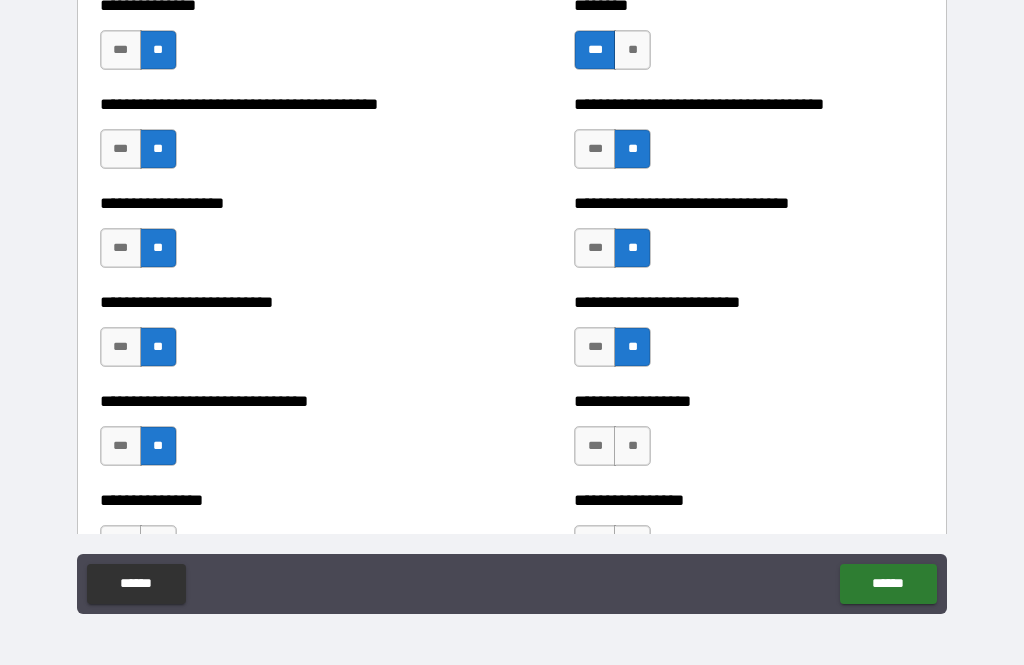 click on "***" at bounding box center (595, 446) 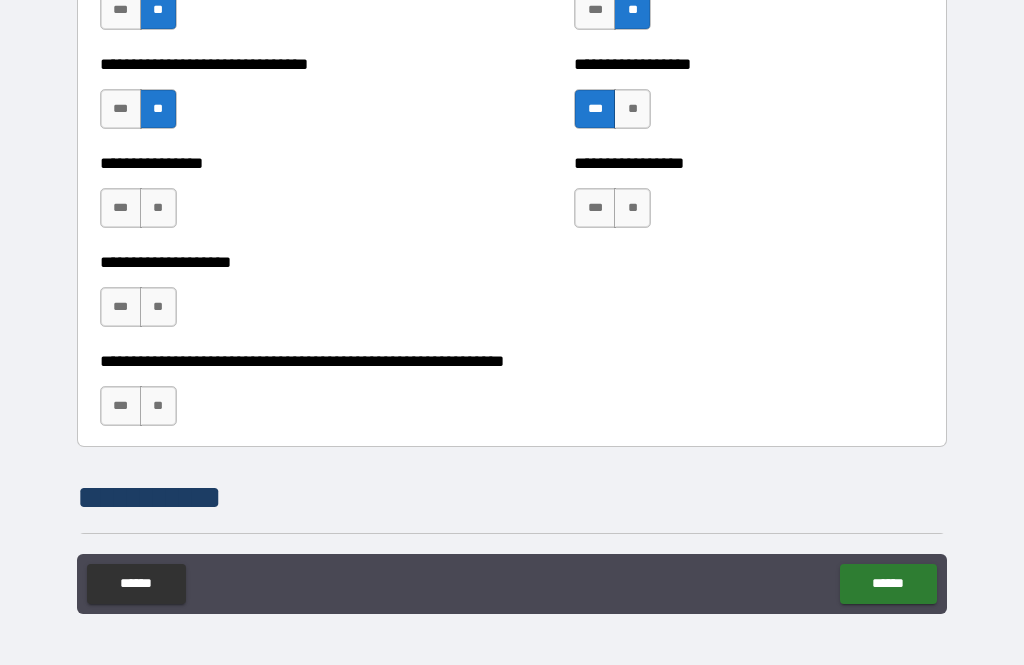 scroll, scrollTop: 2520, scrollLeft: 0, axis: vertical 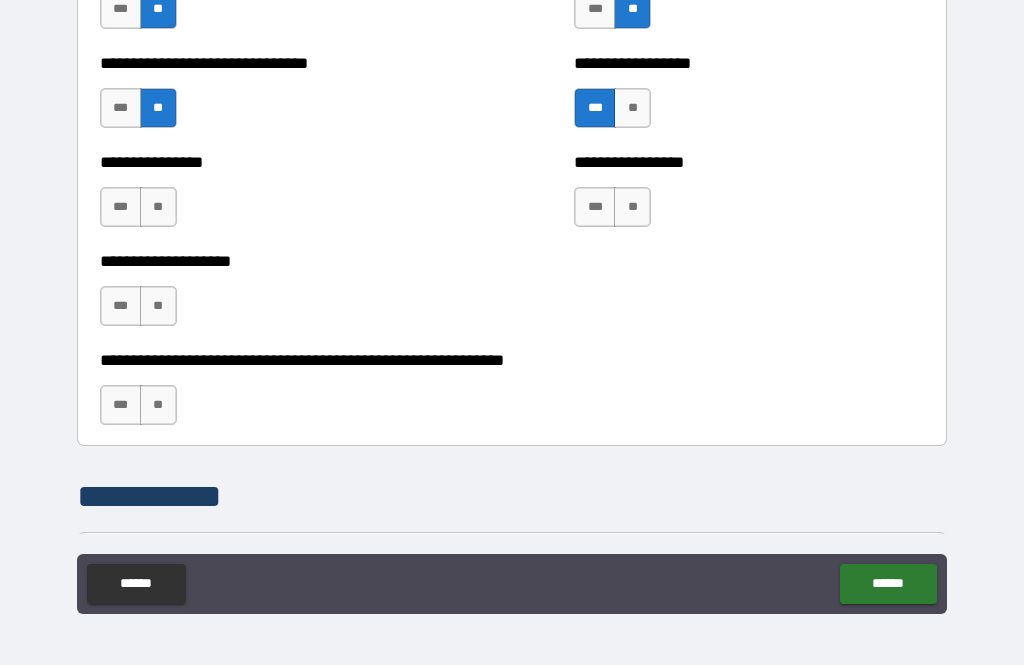 click on "**" at bounding box center [158, 207] 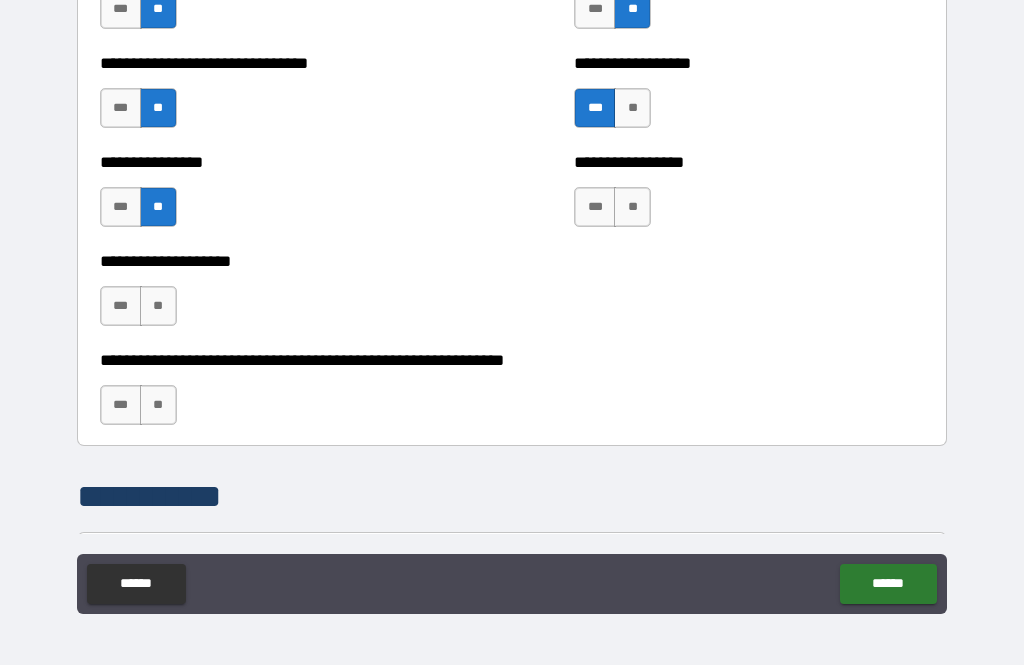 click on "**" at bounding box center (158, 306) 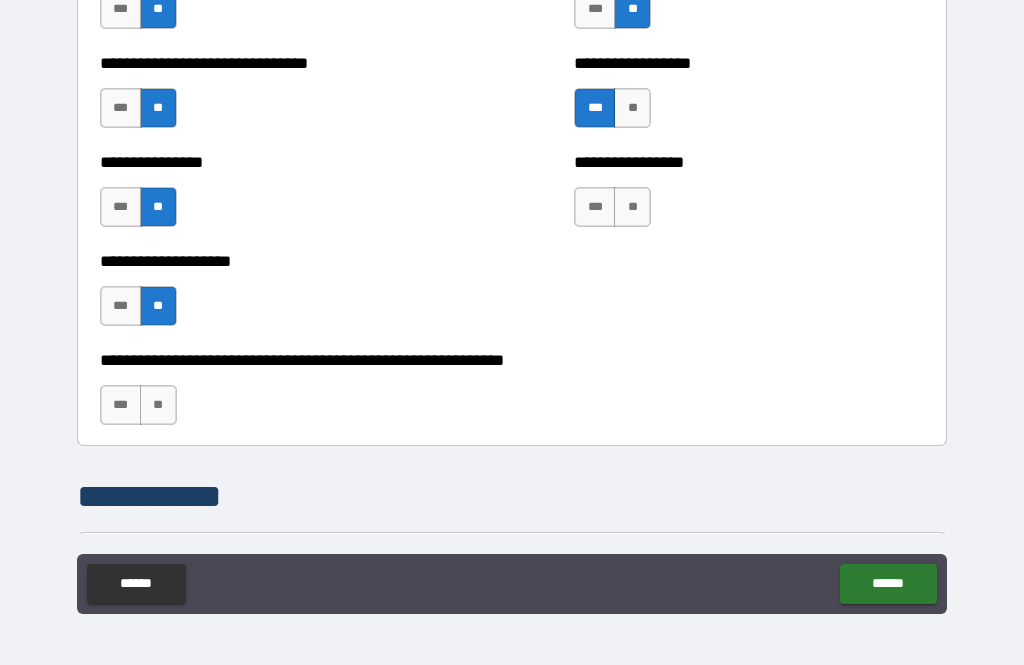 click on "**" at bounding box center [158, 405] 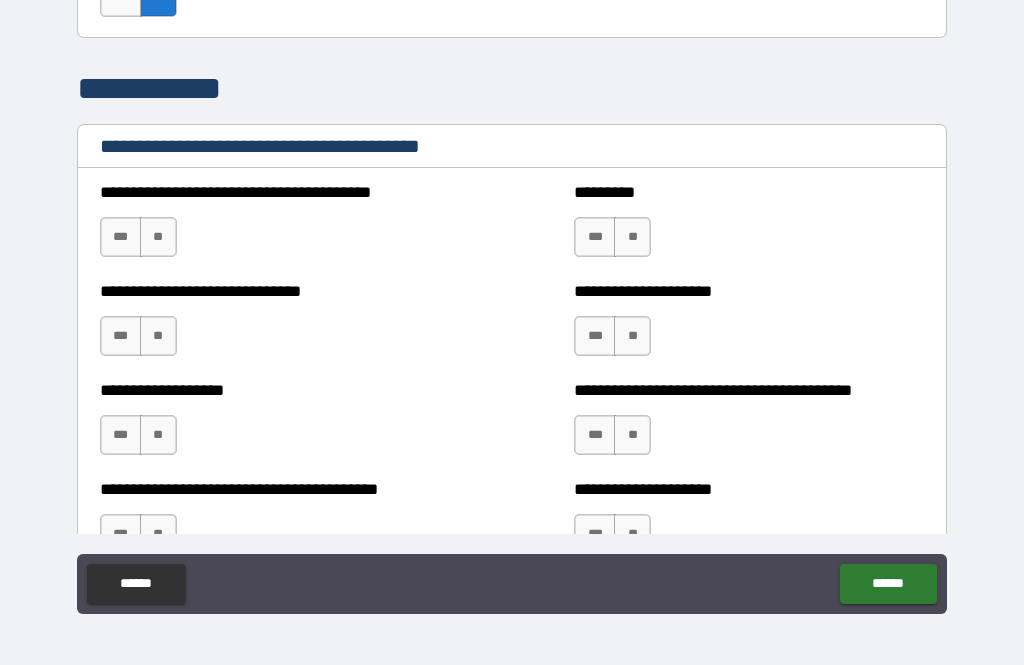 scroll, scrollTop: 2934, scrollLeft: 0, axis: vertical 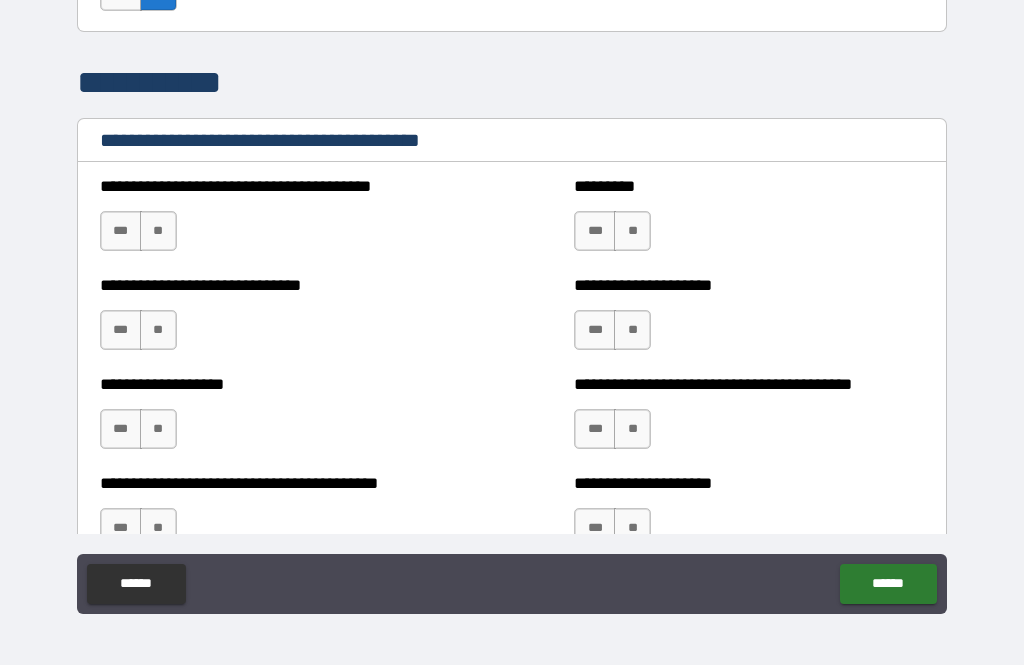 click on "**" at bounding box center [158, 231] 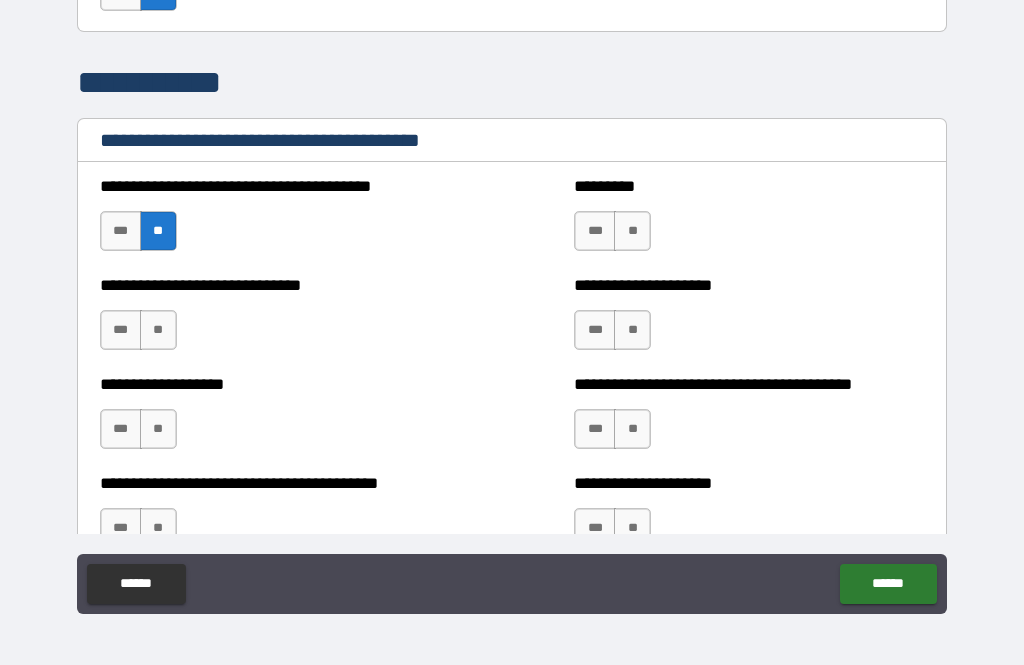 click on "**" at bounding box center (158, 330) 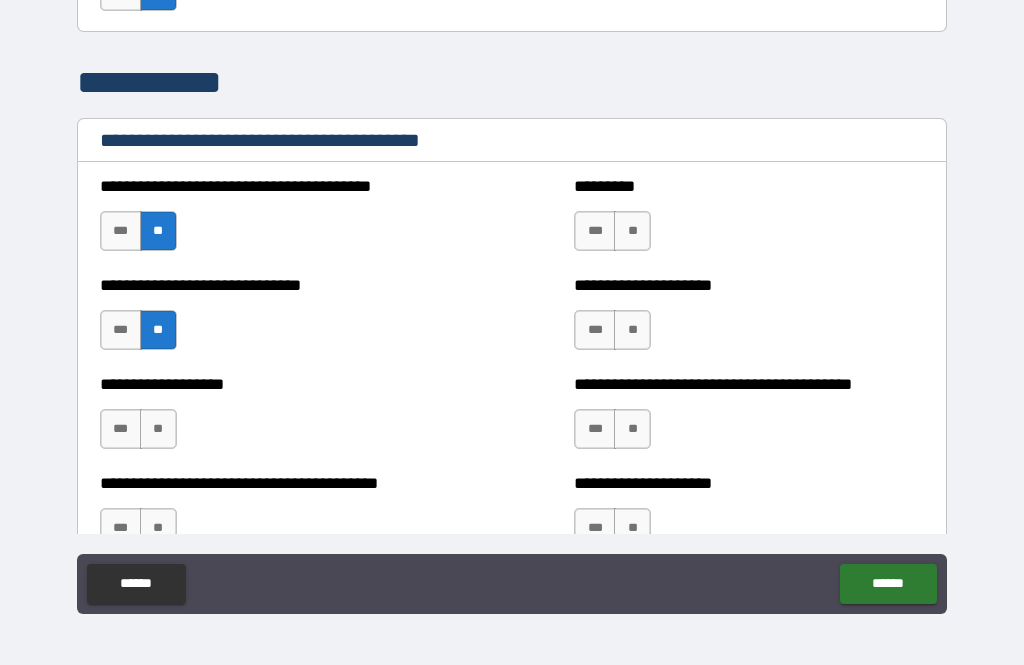 click on "**" at bounding box center (158, 429) 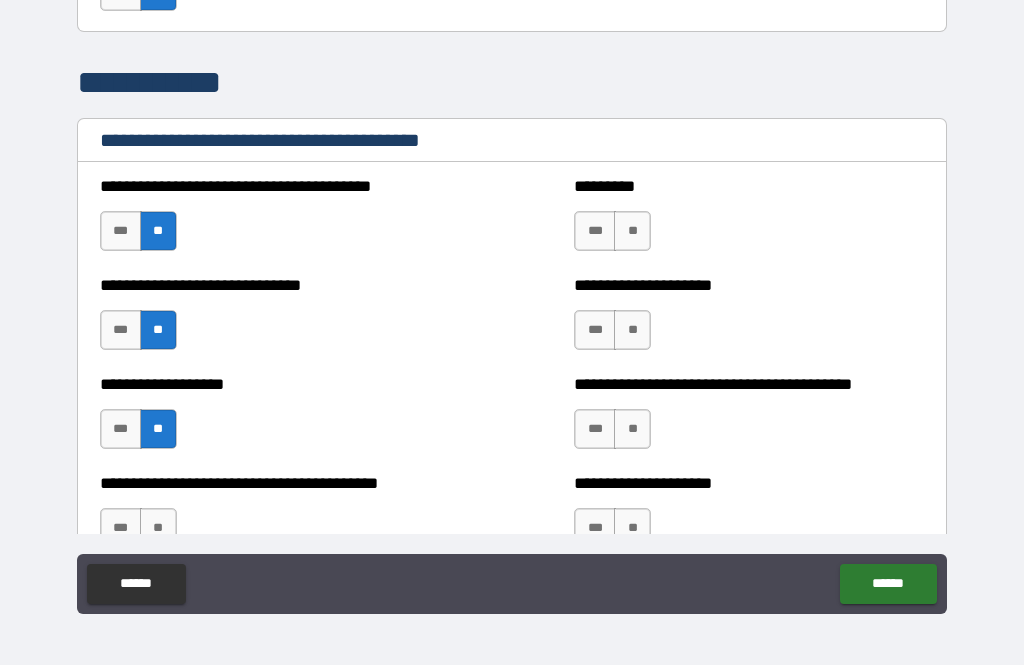 click on "**" at bounding box center (632, 330) 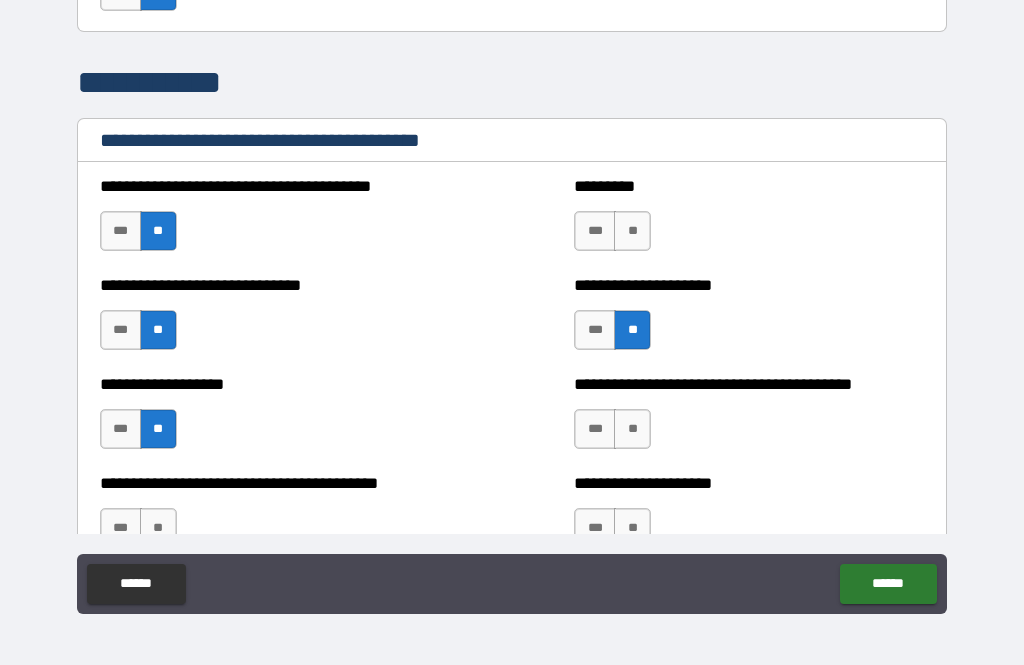 click on "***" at bounding box center [595, 231] 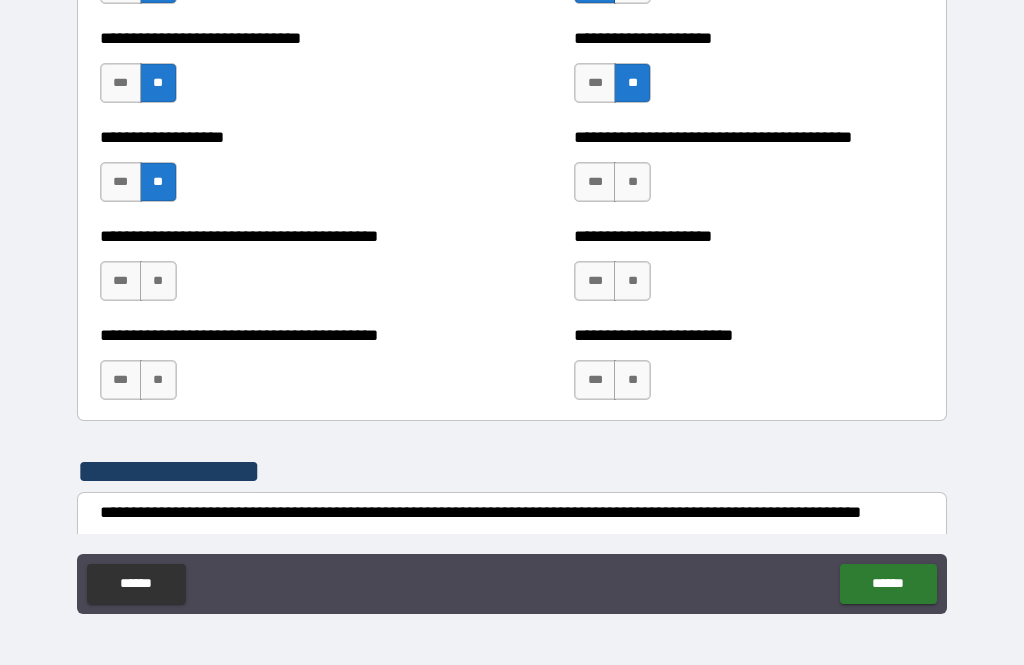 scroll, scrollTop: 3191, scrollLeft: 0, axis: vertical 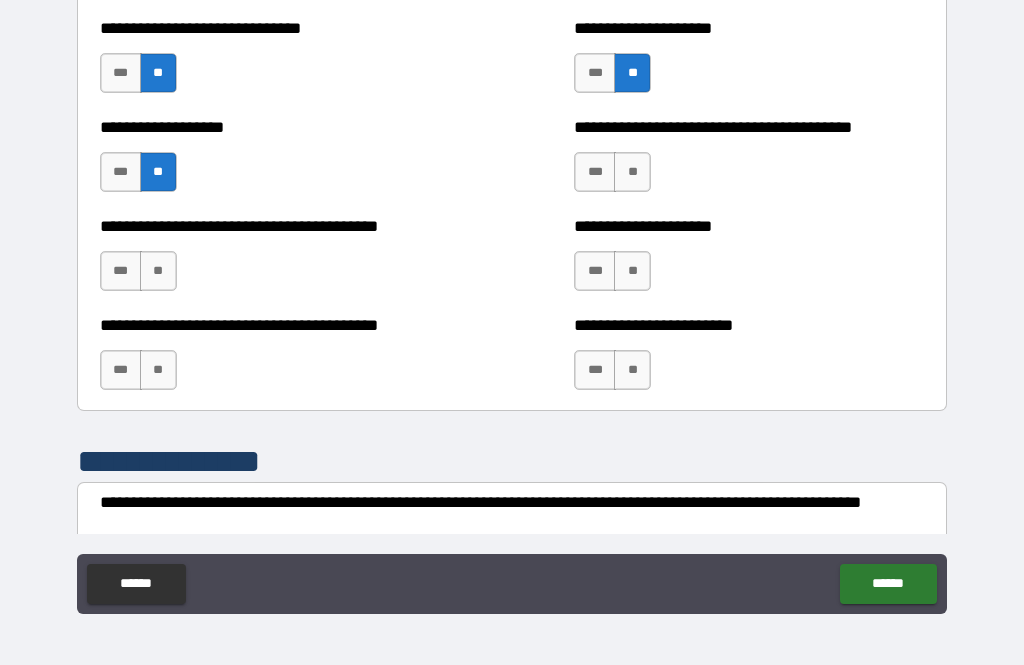 click on "**" at bounding box center (158, 271) 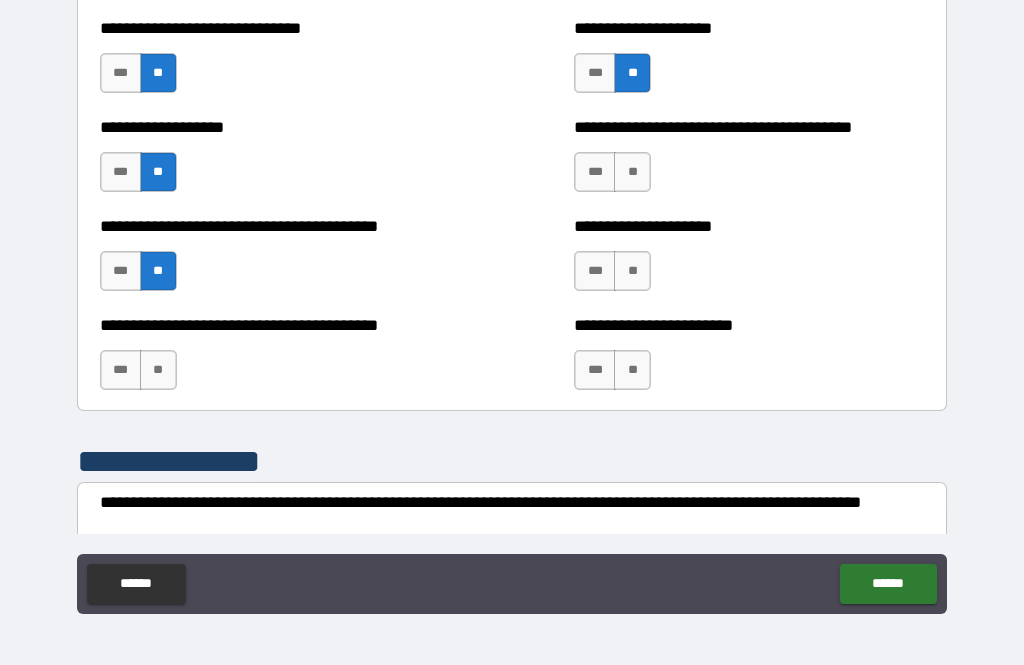 click on "**" at bounding box center [158, 370] 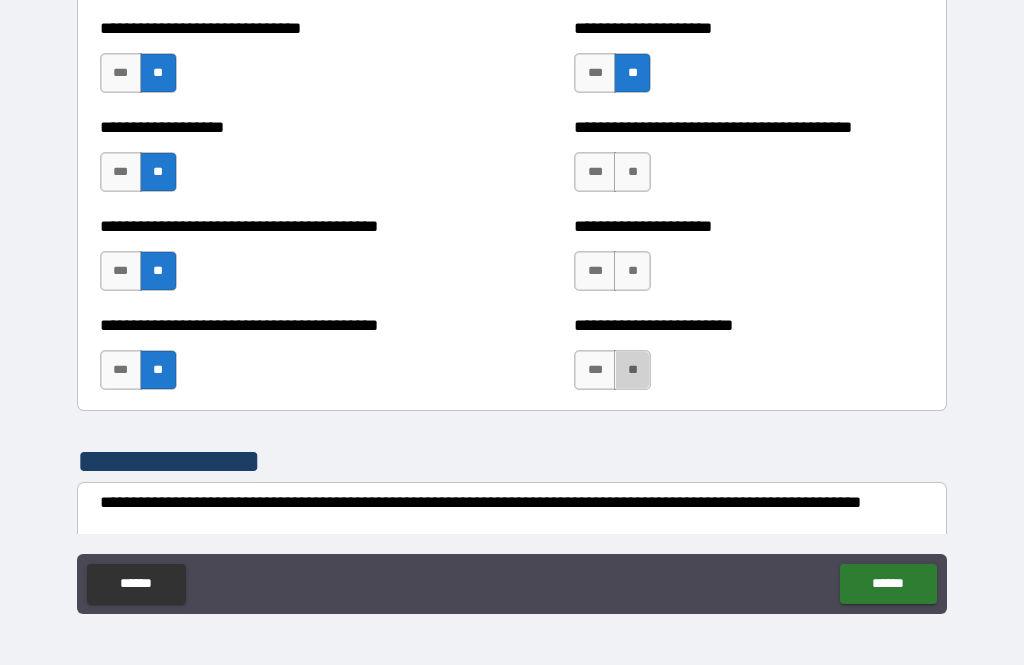 click on "**" at bounding box center (632, 370) 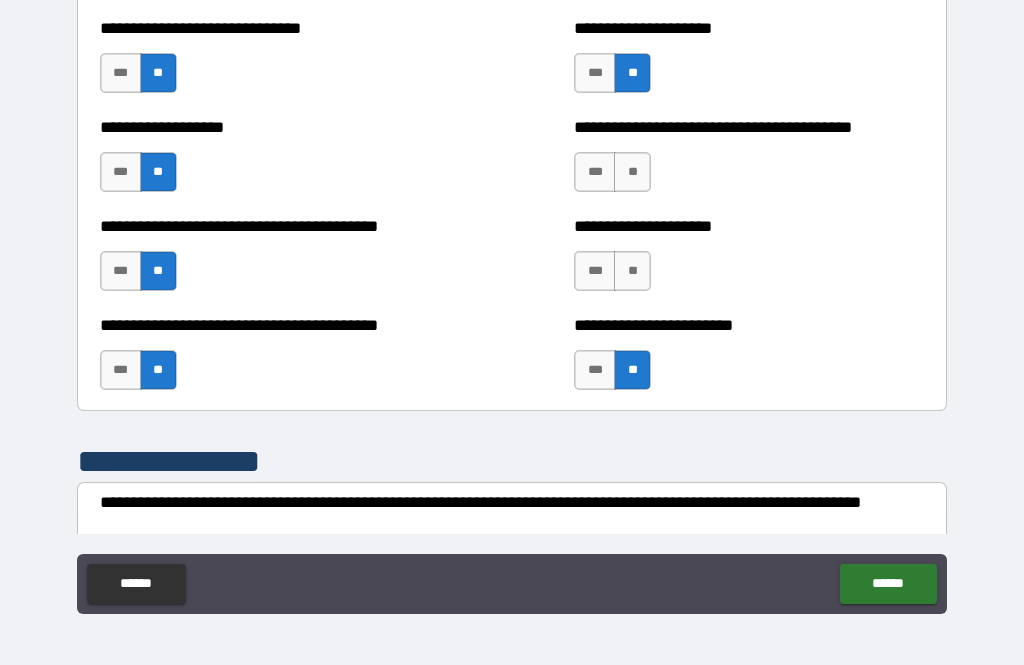 click on "**" at bounding box center (632, 271) 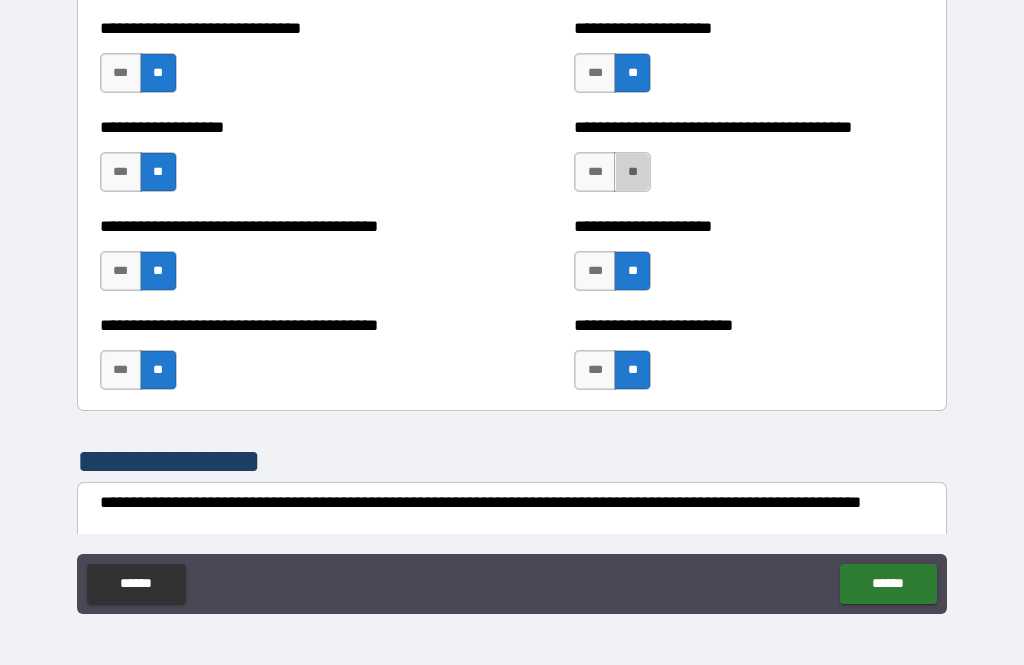 click on "**" at bounding box center (632, 172) 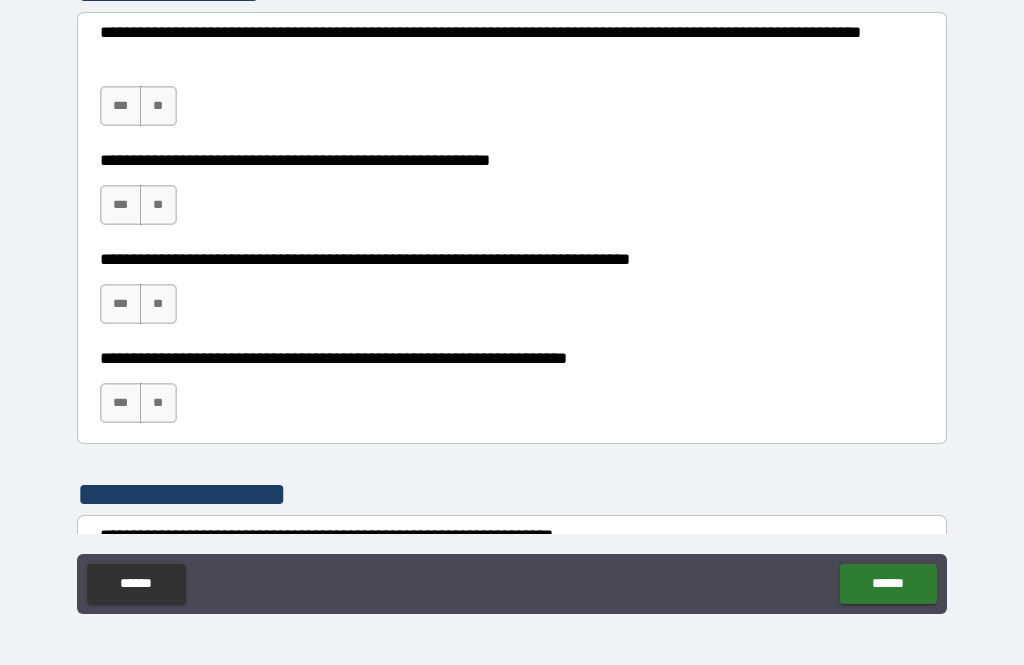 scroll, scrollTop: 3658, scrollLeft: 0, axis: vertical 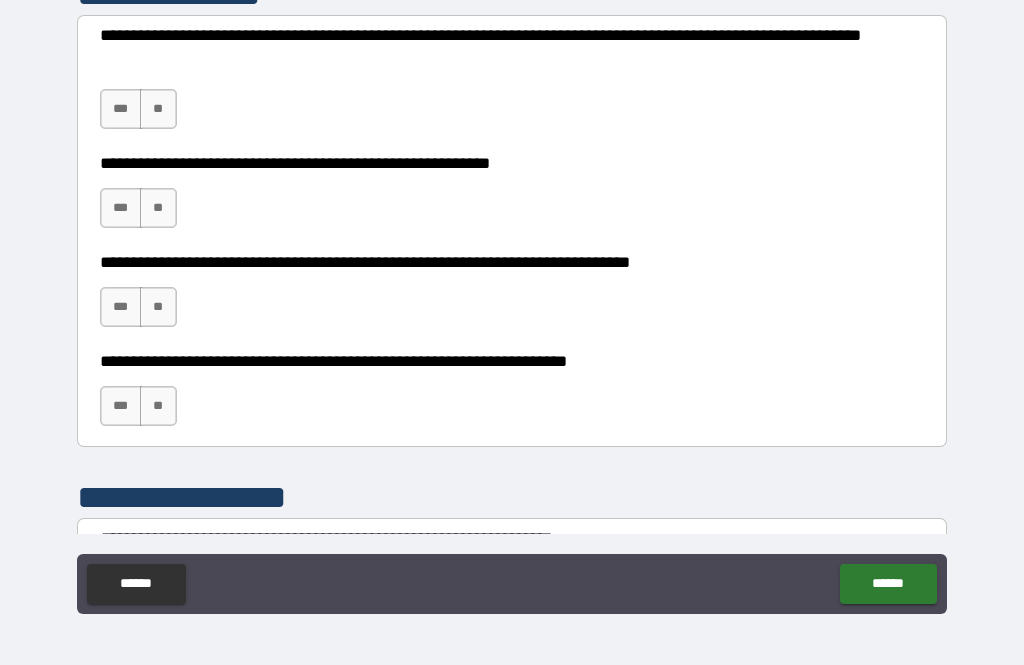 click on "**" at bounding box center [158, 109] 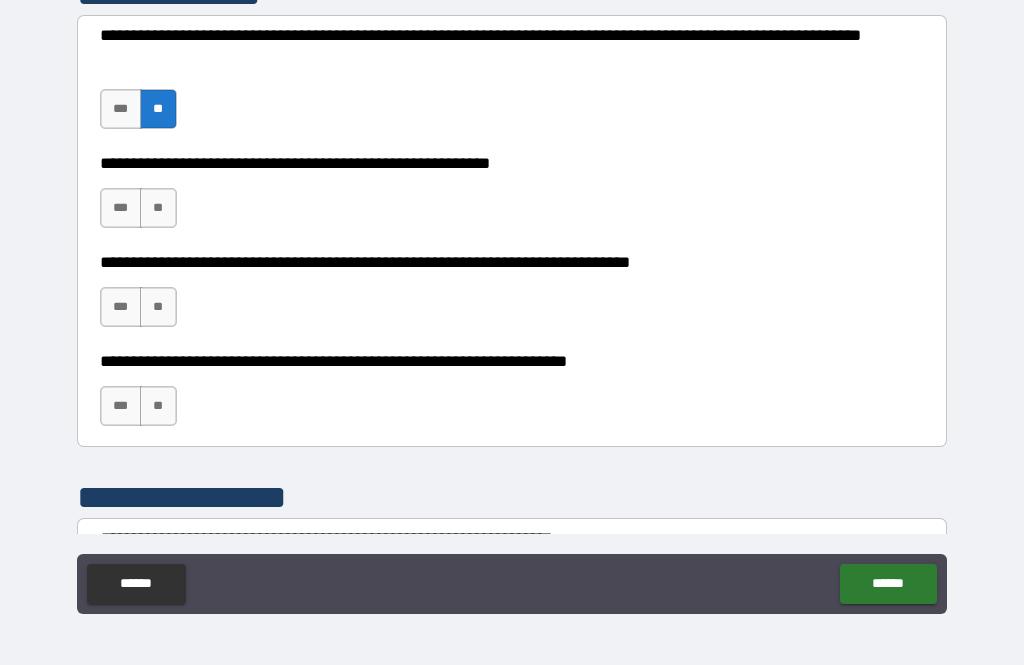 click on "**" at bounding box center (158, 307) 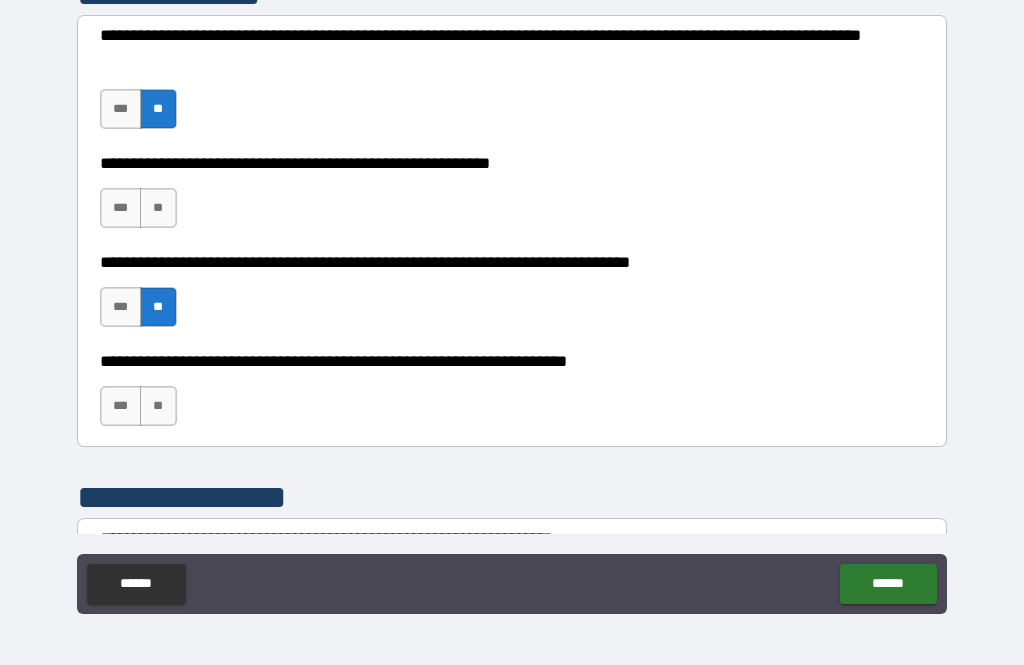 click on "**" at bounding box center (158, 406) 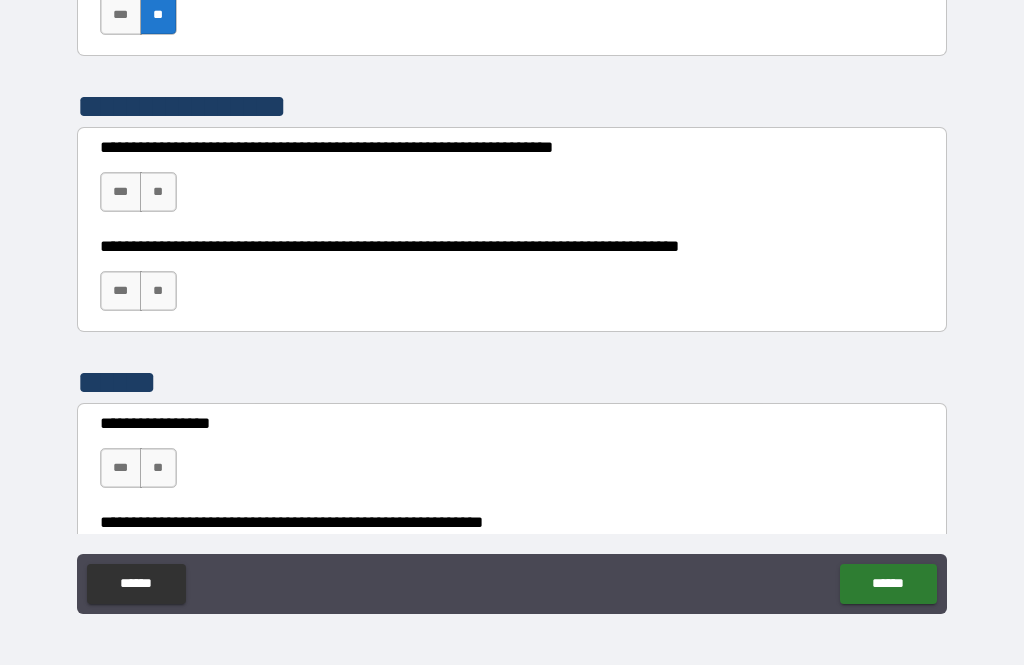 scroll, scrollTop: 4050, scrollLeft: 0, axis: vertical 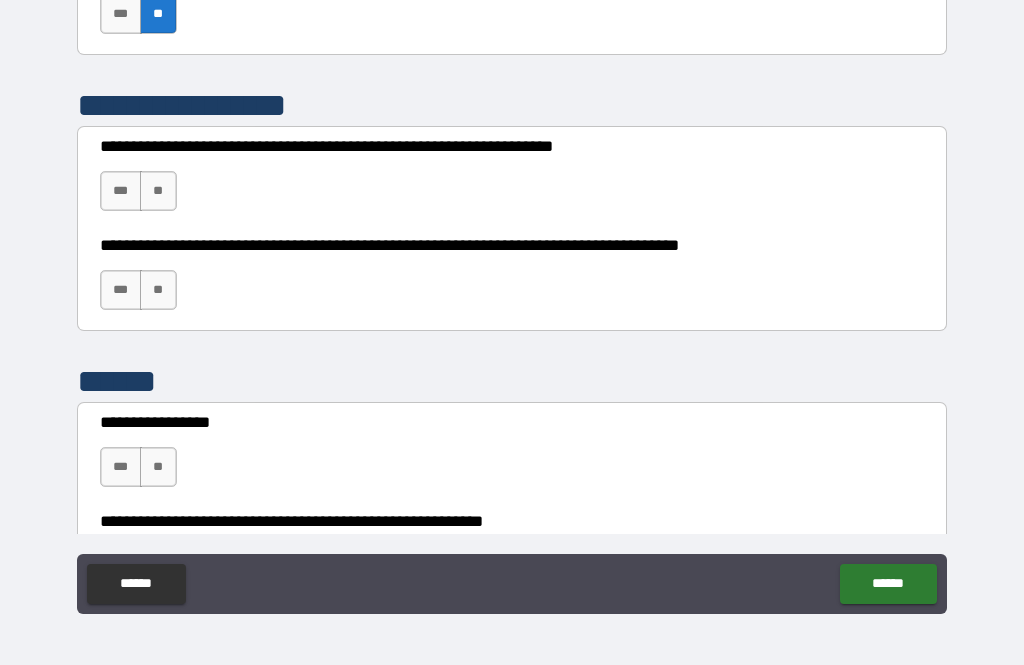 click on "**" at bounding box center [158, 467] 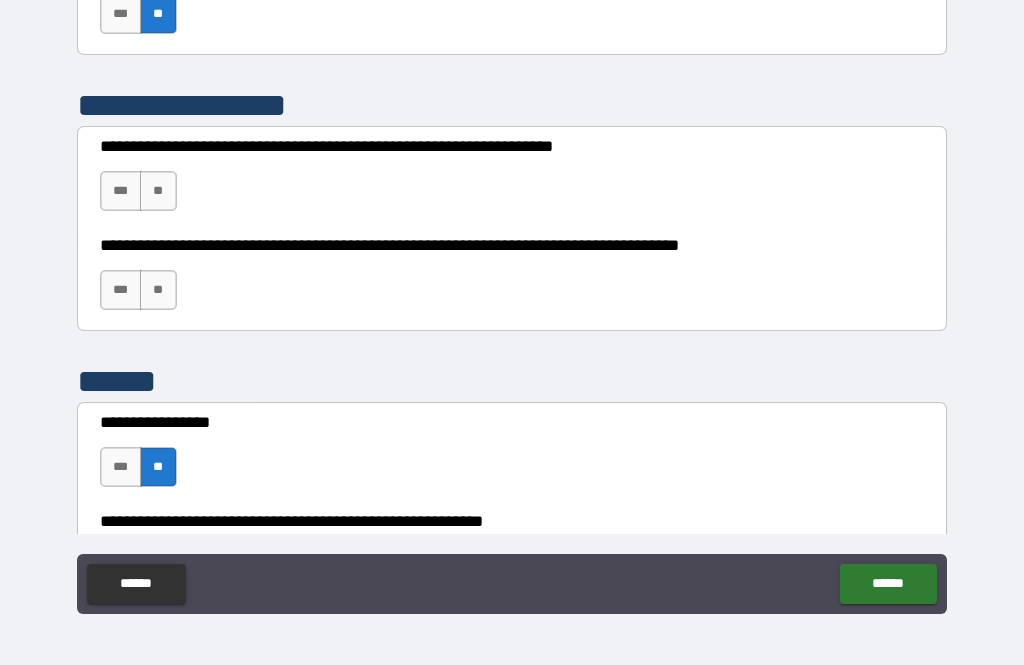 click on "***" at bounding box center (121, 191) 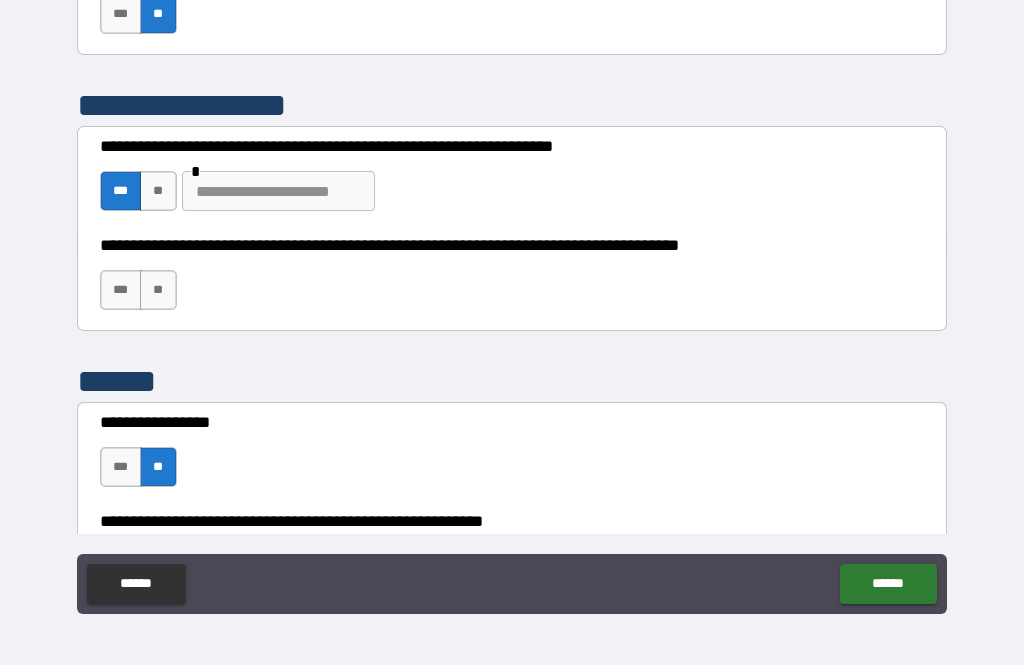 click at bounding box center (278, 191) 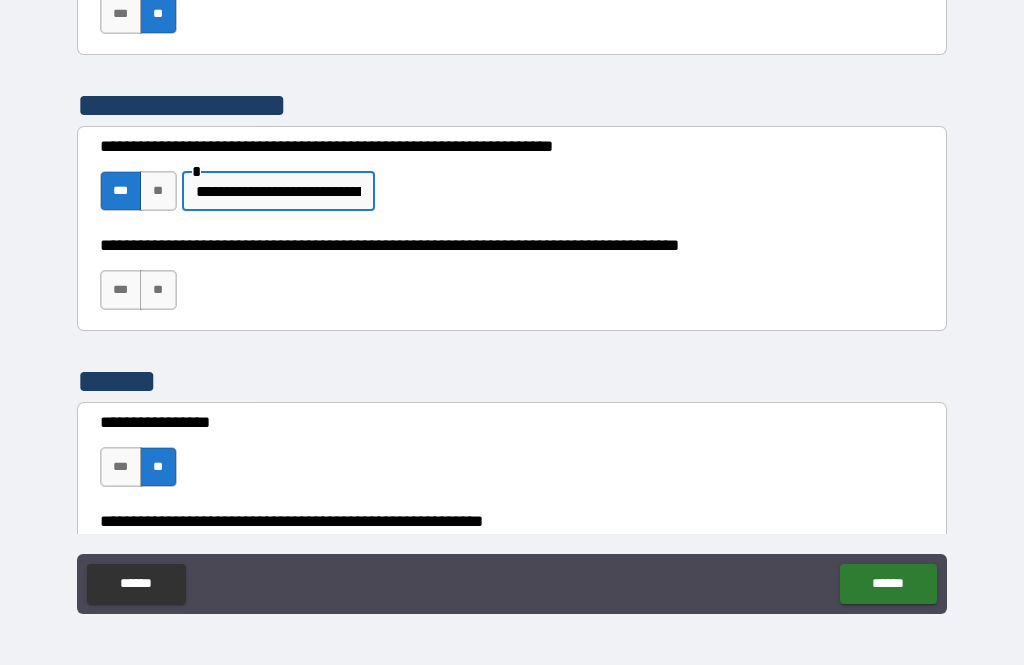 click on "**********" at bounding box center [278, 191] 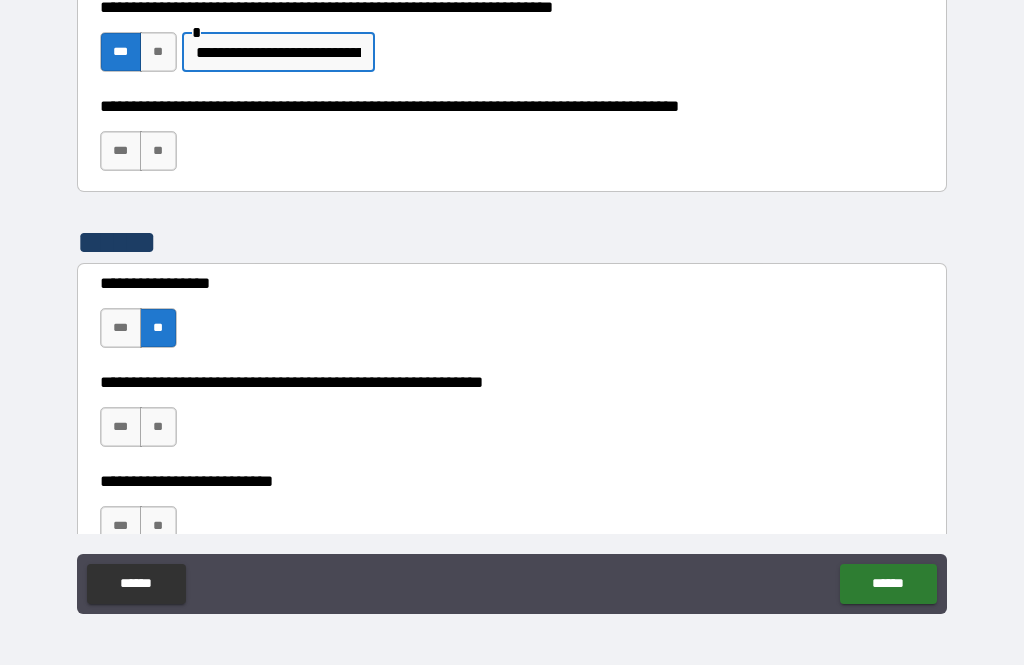 scroll, scrollTop: 4214, scrollLeft: 0, axis: vertical 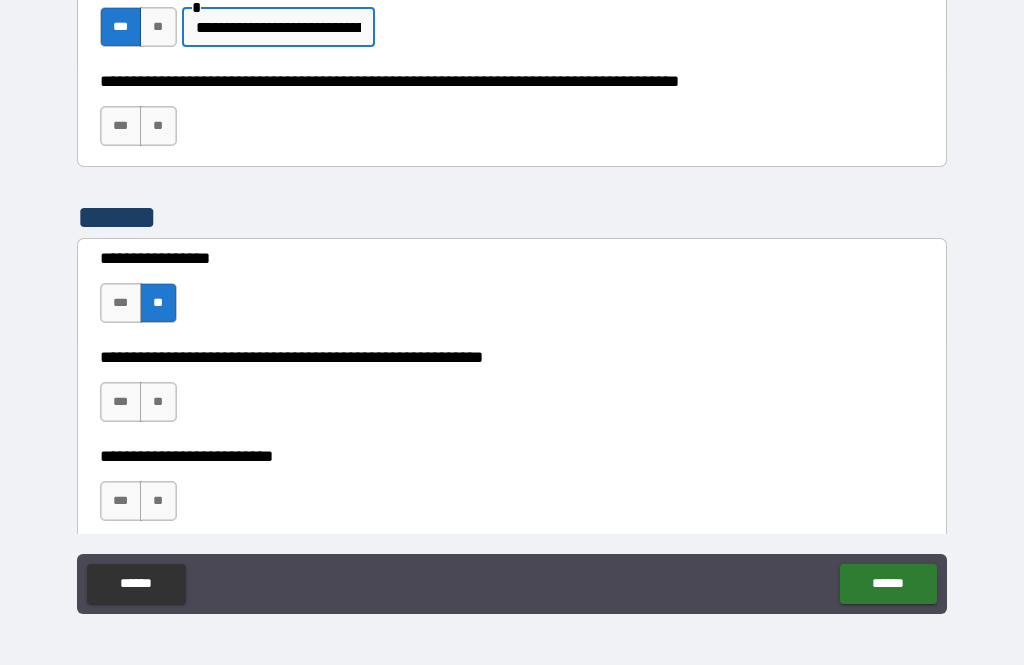type on "**********" 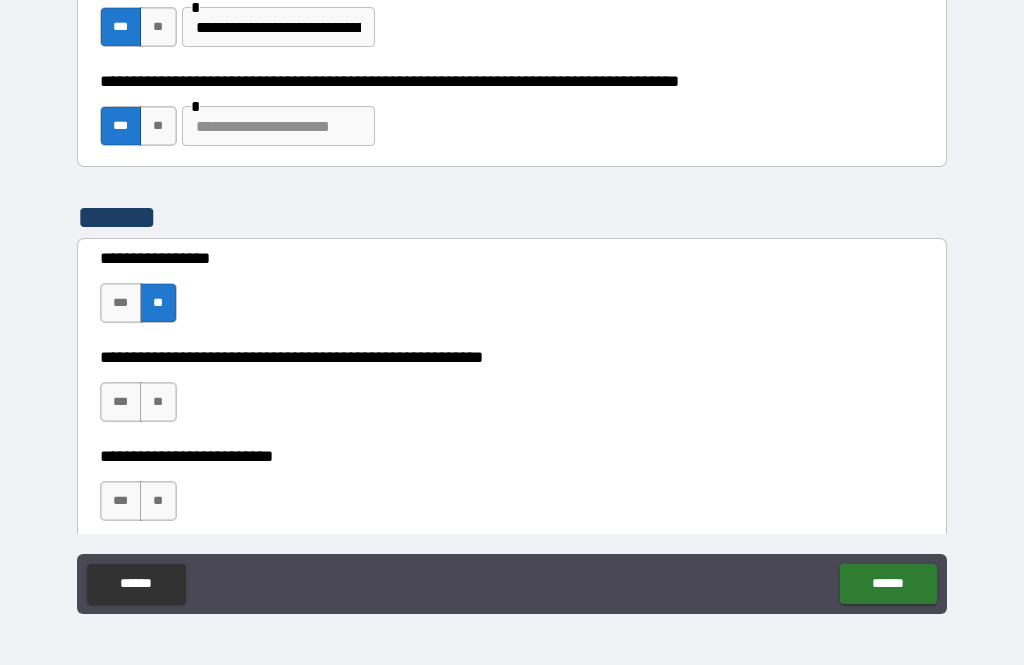 click at bounding box center (278, 126) 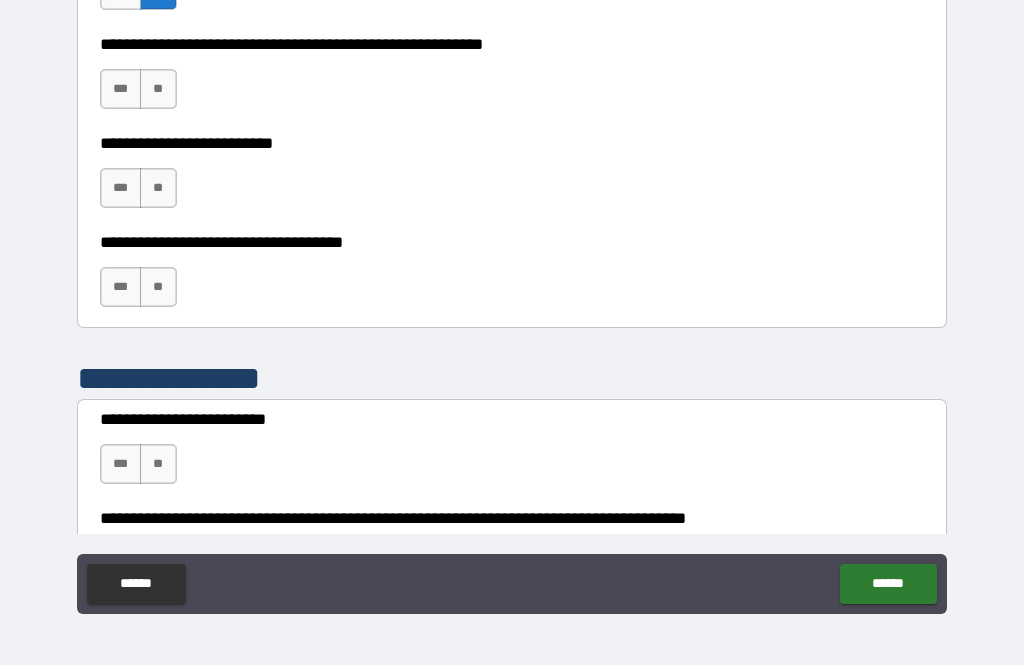 scroll, scrollTop: 4534, scrollLeft: 0, axis: vertical 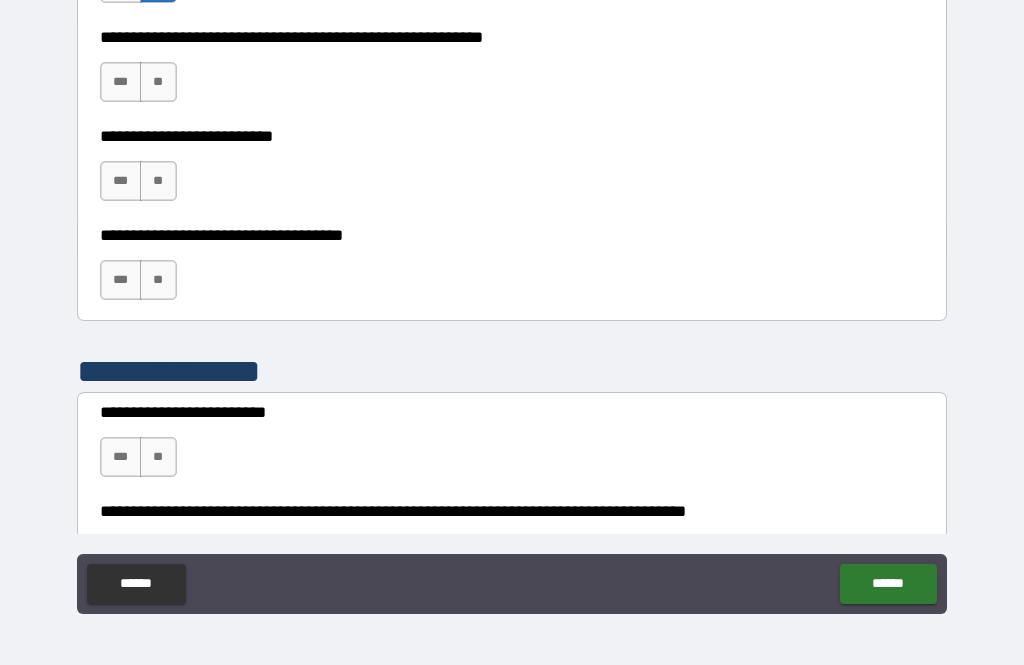 type on "**********" 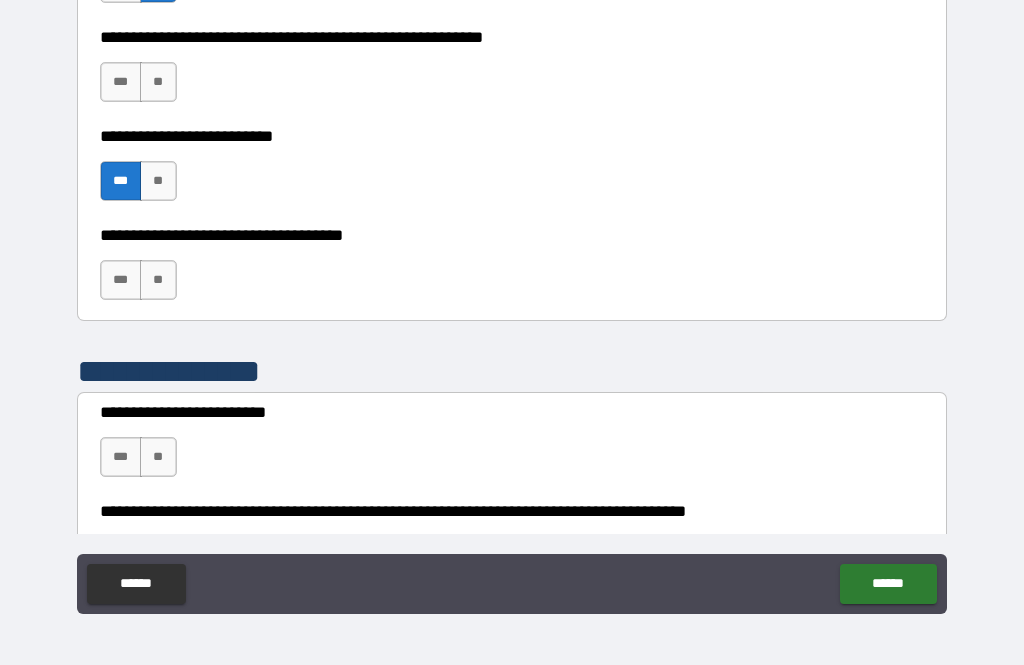 click on "***" at bounding box center [121, 82] 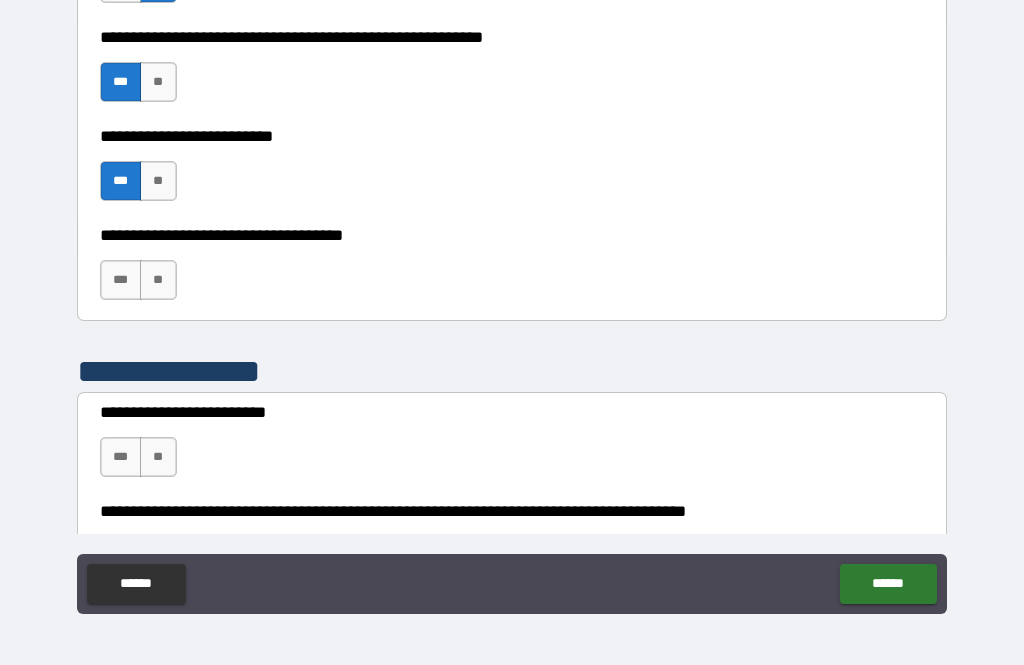 click on "***" at bounding box center (121, 280) 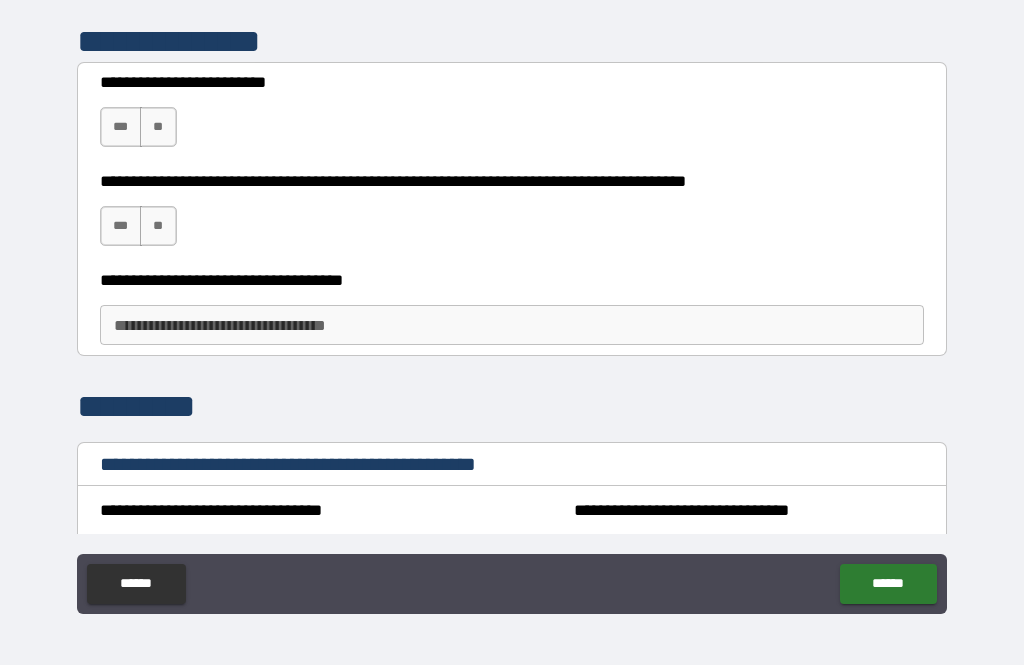 scroll, scrollTop: 4866, scrollLeft: 0, axis: vertical 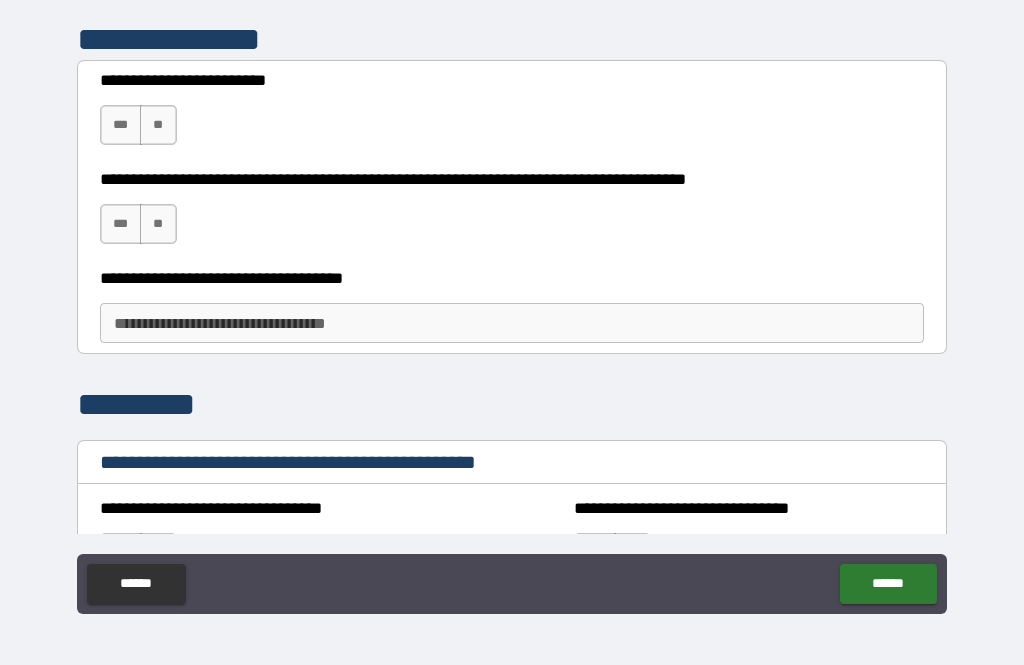 click on "**" at bounding box center (158, 125) 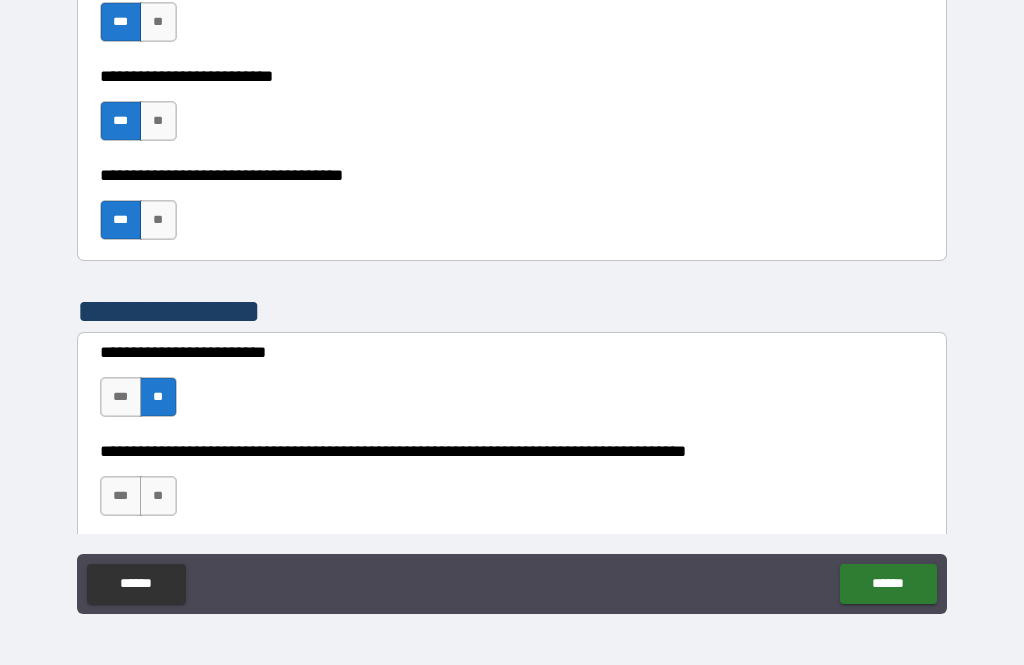 scroll, scrollTop: 4592, scrollLeft: 0, axis: vertical 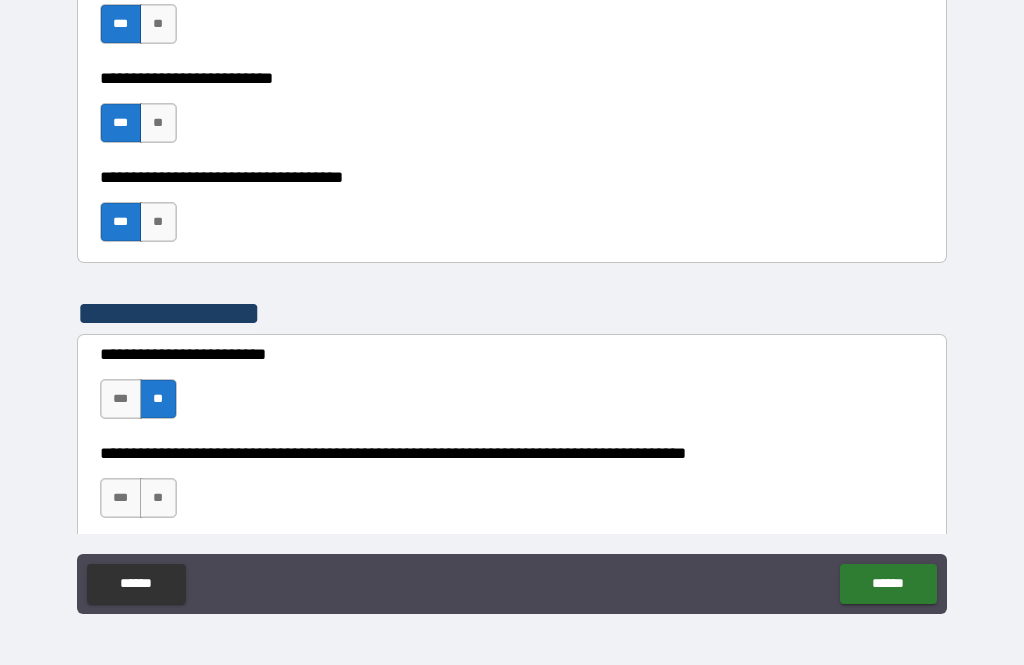 click on "**" at bounding box center (158, 222) 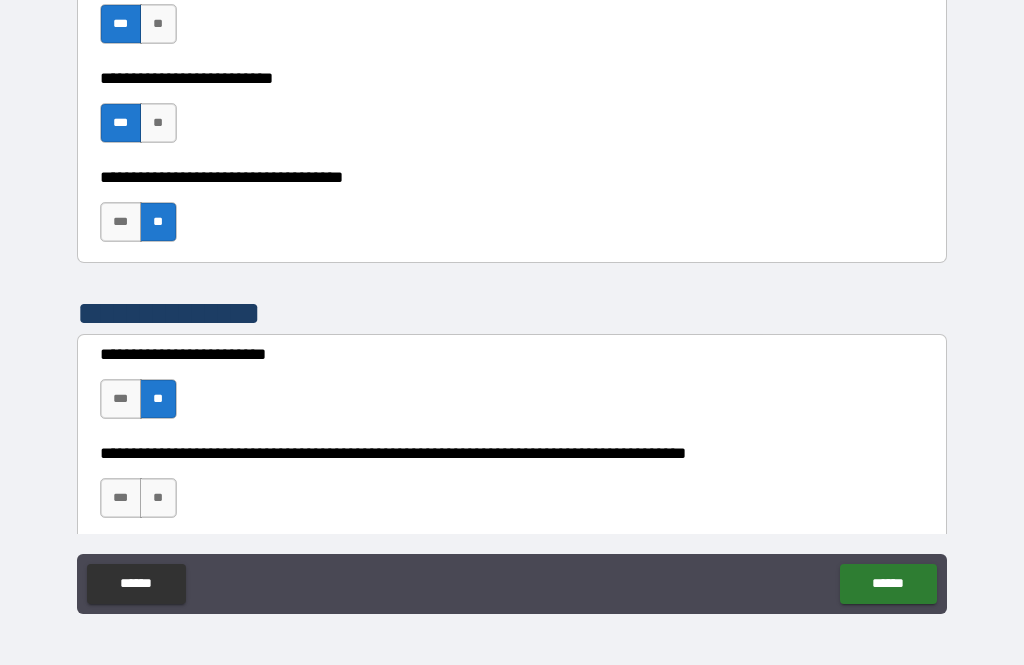click on "**" at bounding box center (158, 123) 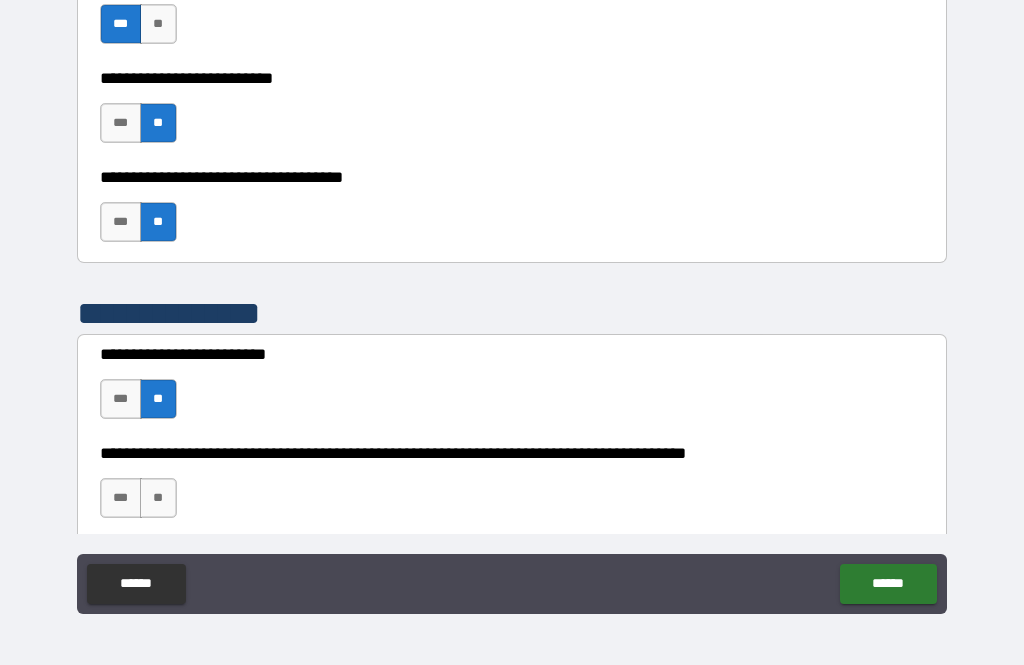 click on "**" at bounding box center [158, 24] 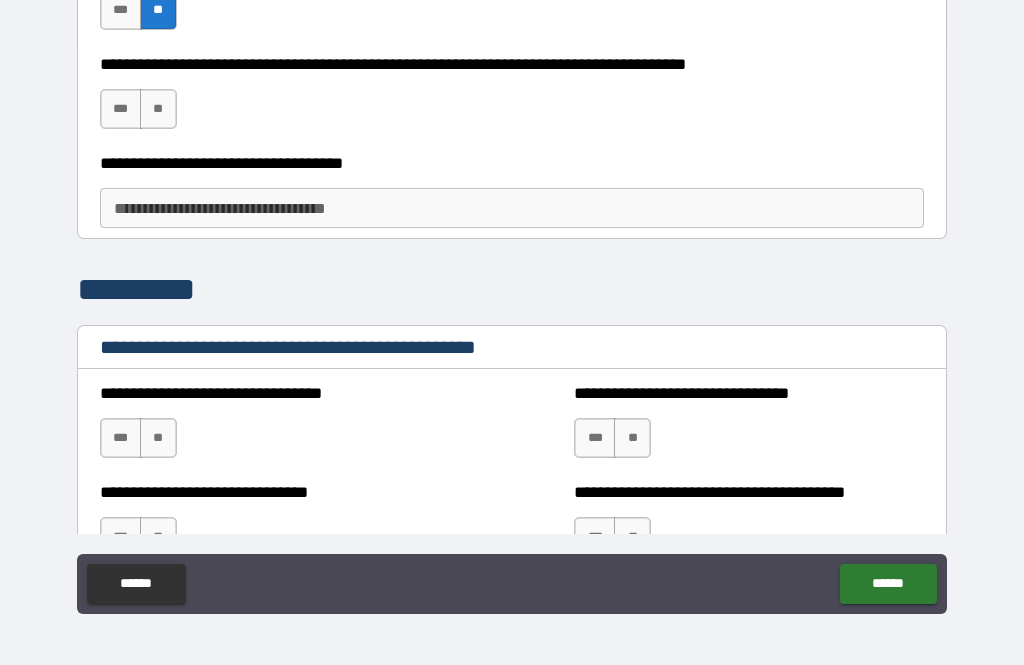 scroll, scrollTop: 4994, scrollLeft: 0, axis: vertical 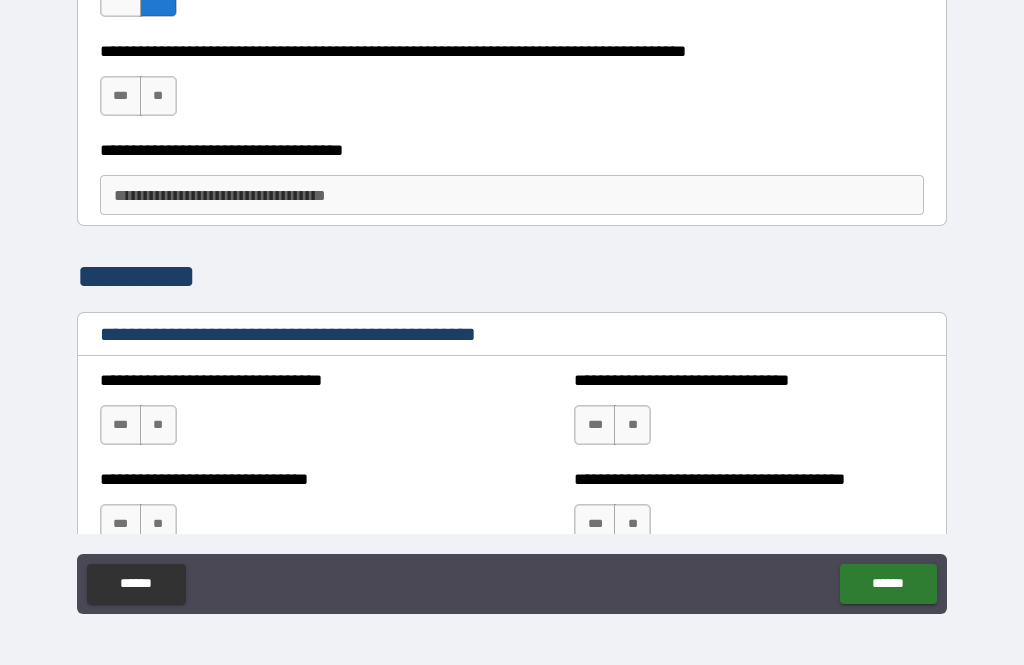 click on "**********" at bounding box center (512, 195) 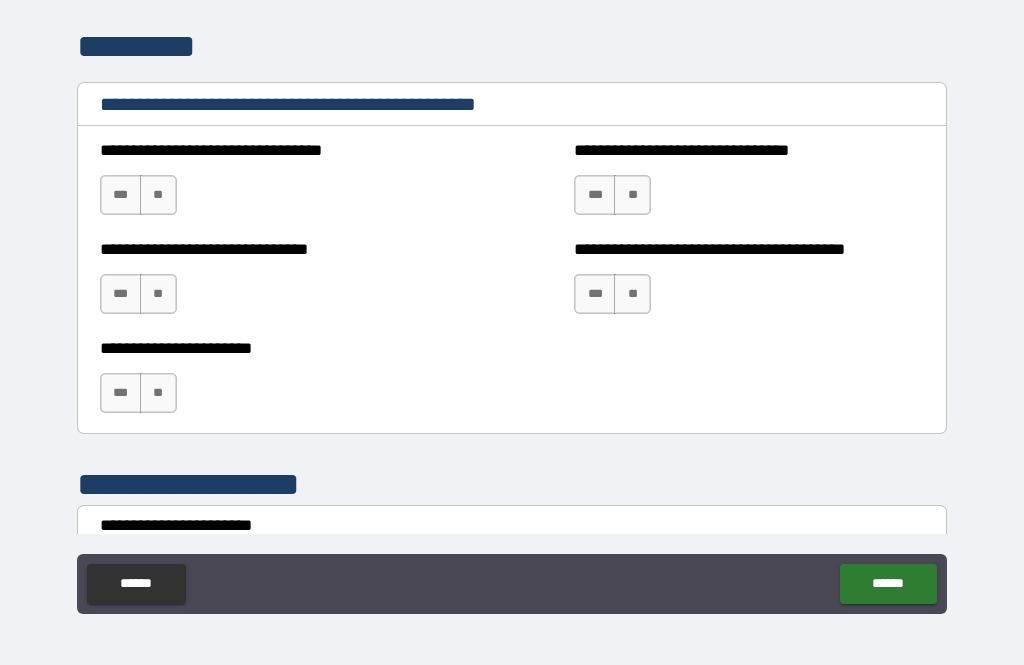 scroll, scrollTop: 5226, scrollLeft: 0, axis: vertical 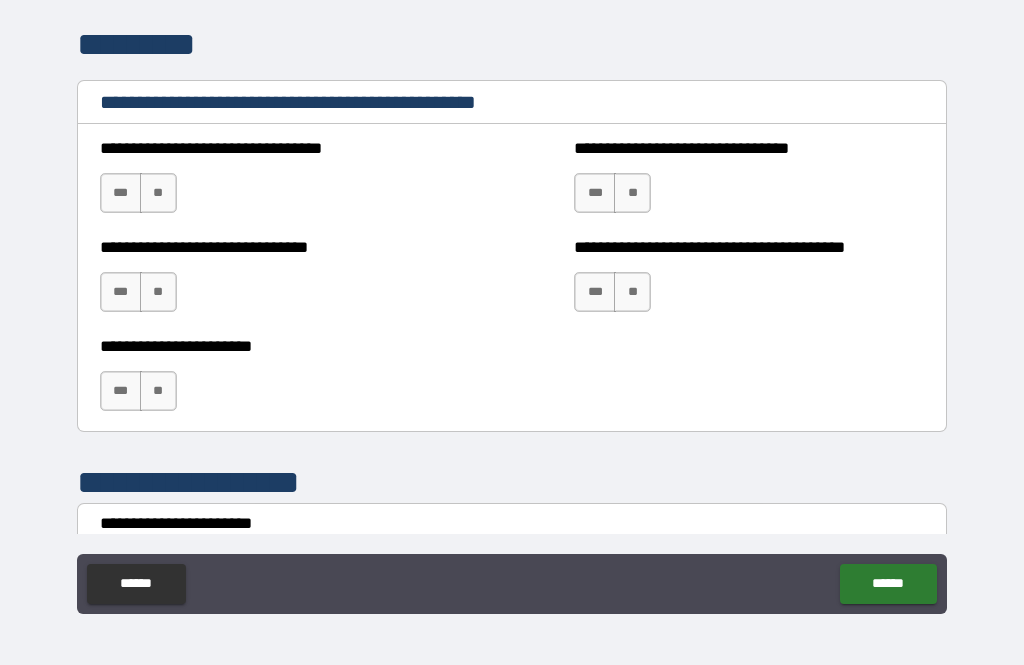 type on "******" 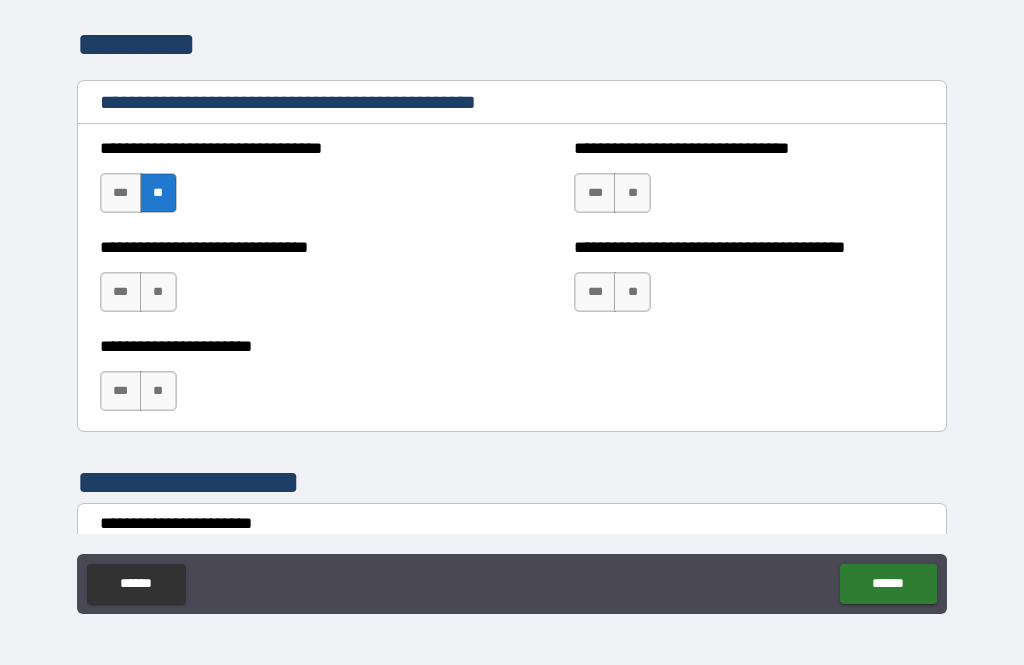 click on "**" at bounding box center [632, 193] 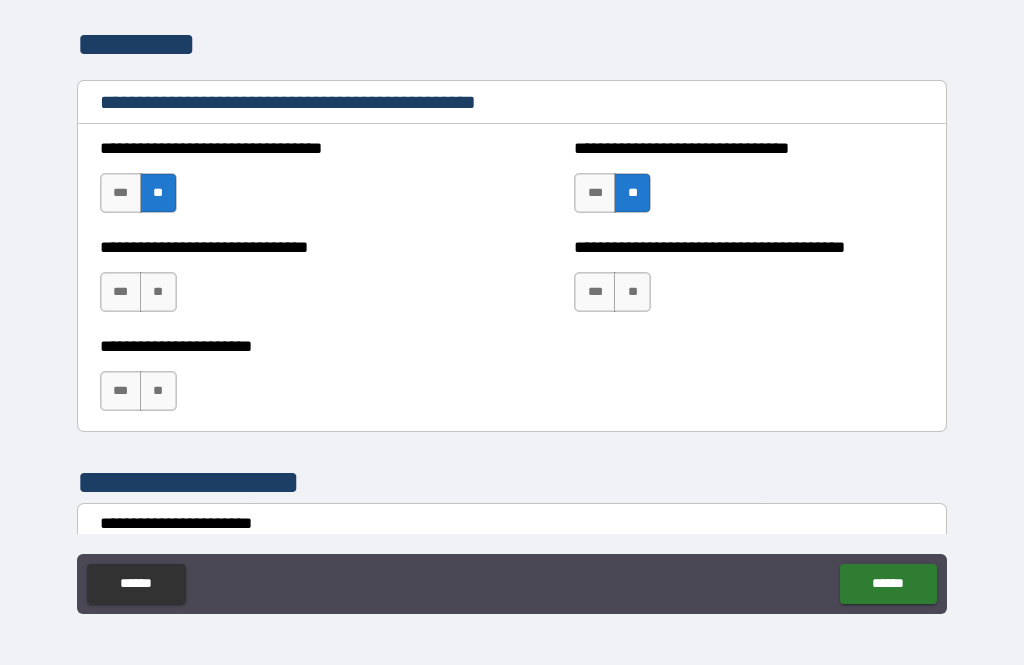 click on "**" at bounding box center (158, 292) 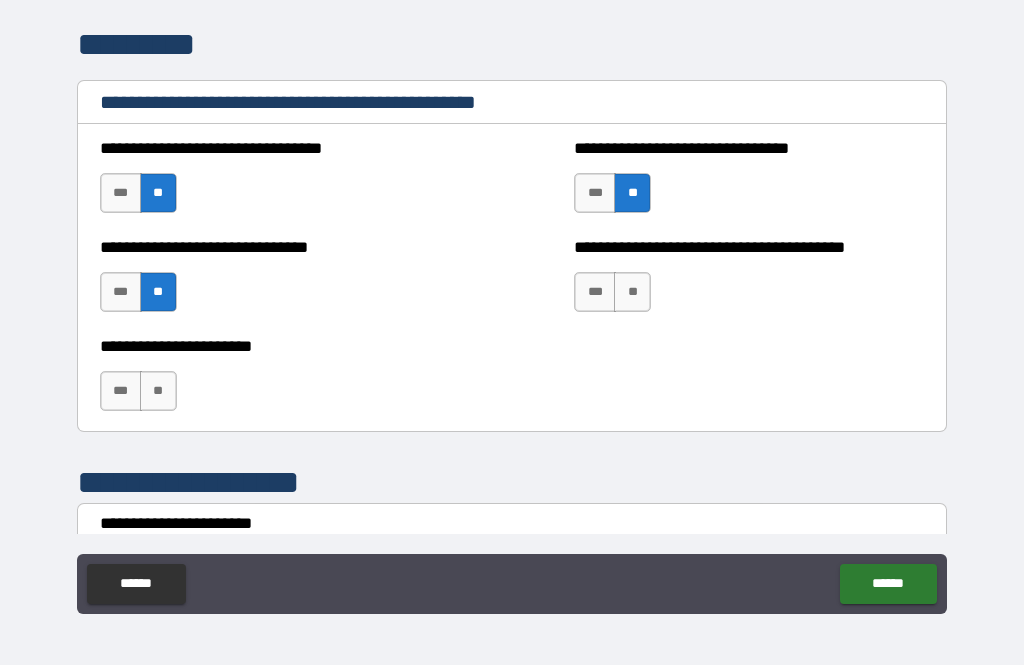 click on "**" at bounding box center (632, 292) 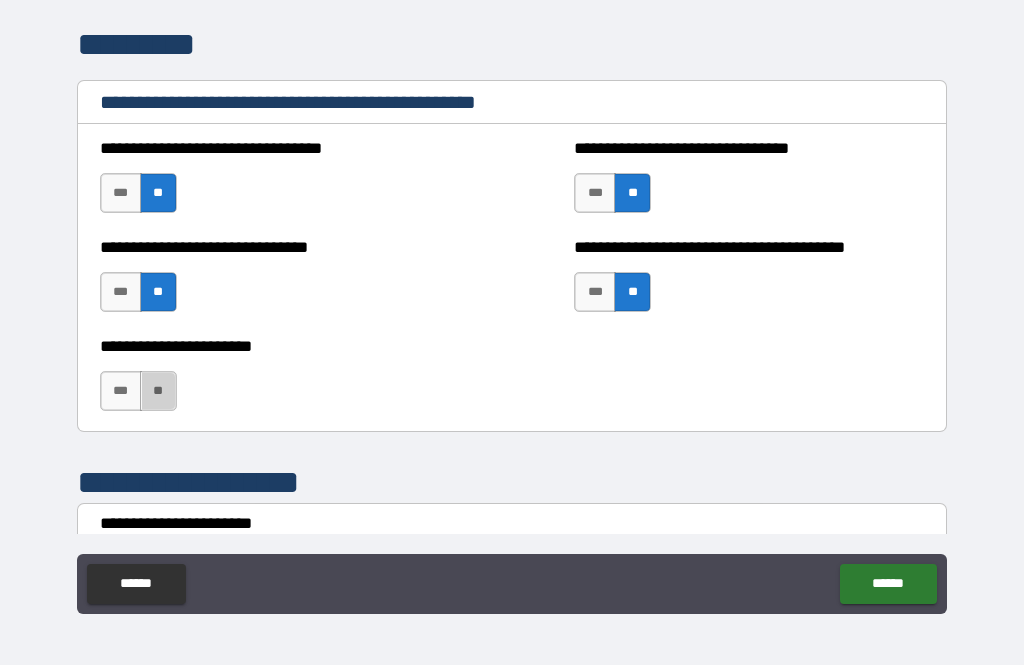 click on "**" at bounding box center (158, 391) 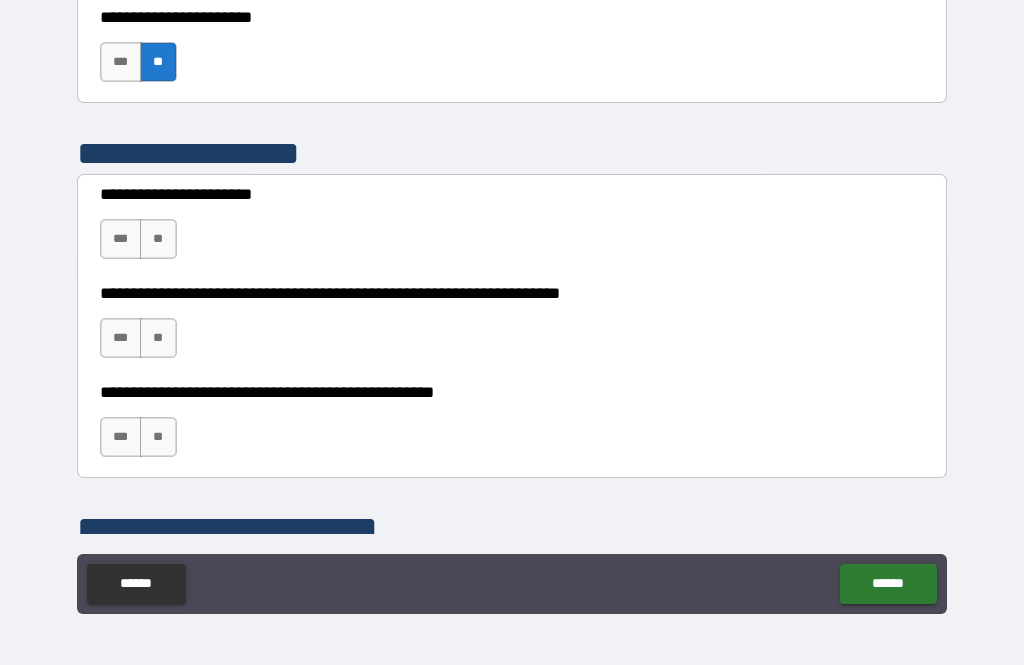 scroll, scrollTop: 5556, scrollLeft: 0, axis: vertical 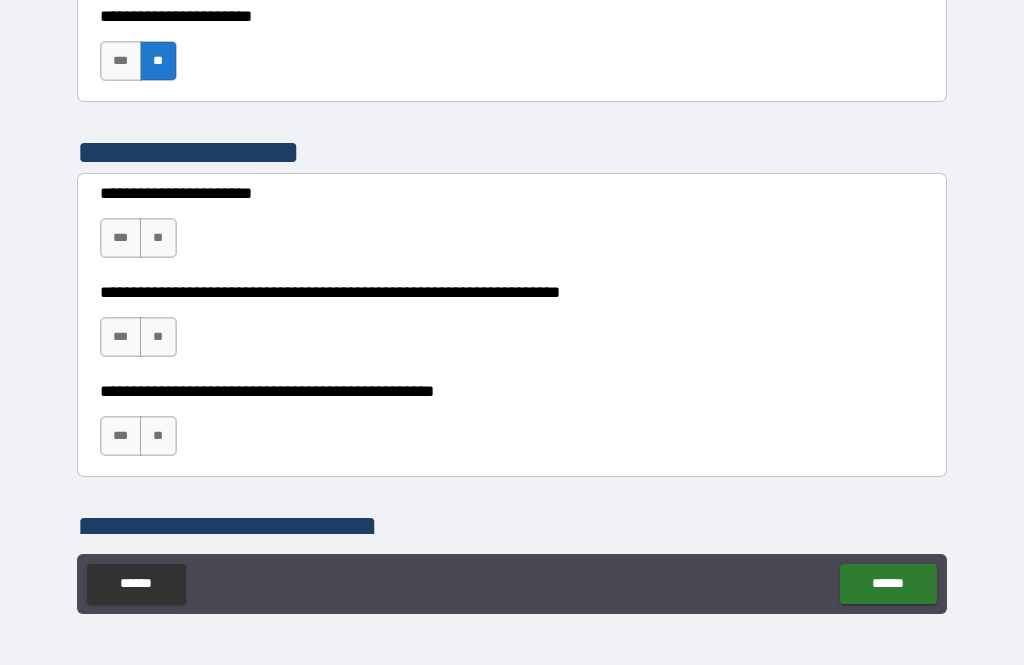 click on "**" at bounding box center (158, 337) 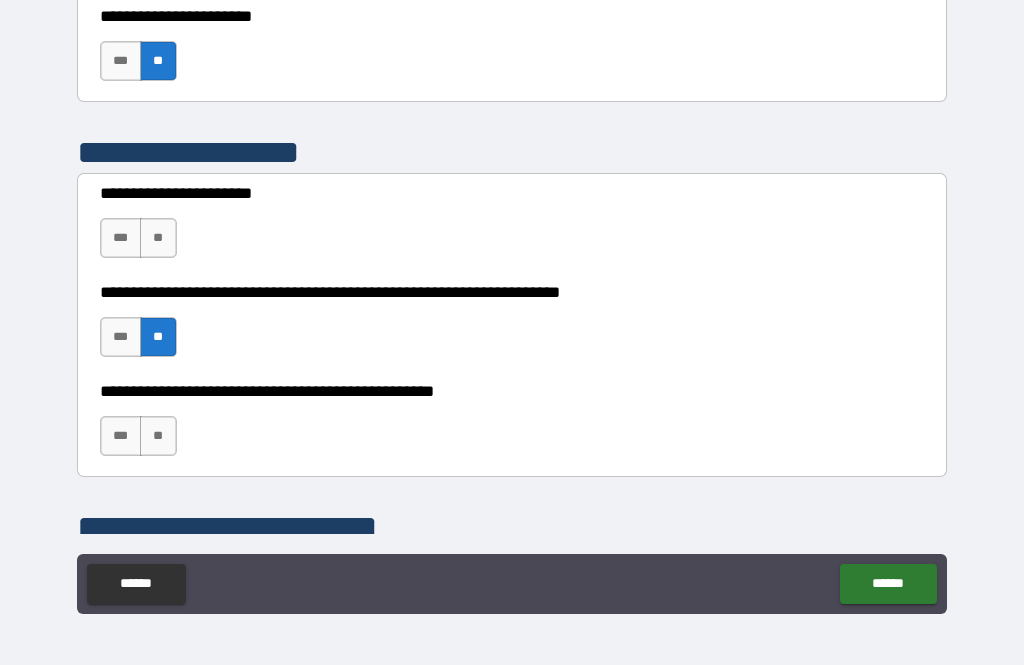 click on "***" at bounding box center [121, 436] 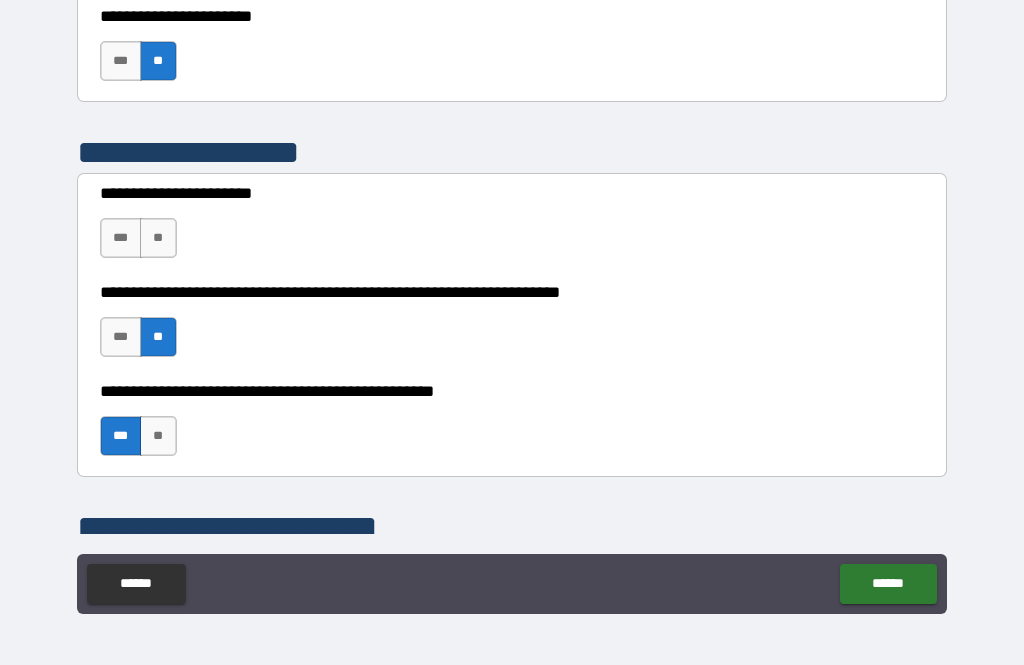 click on "**" at bounding box center (158, 238) 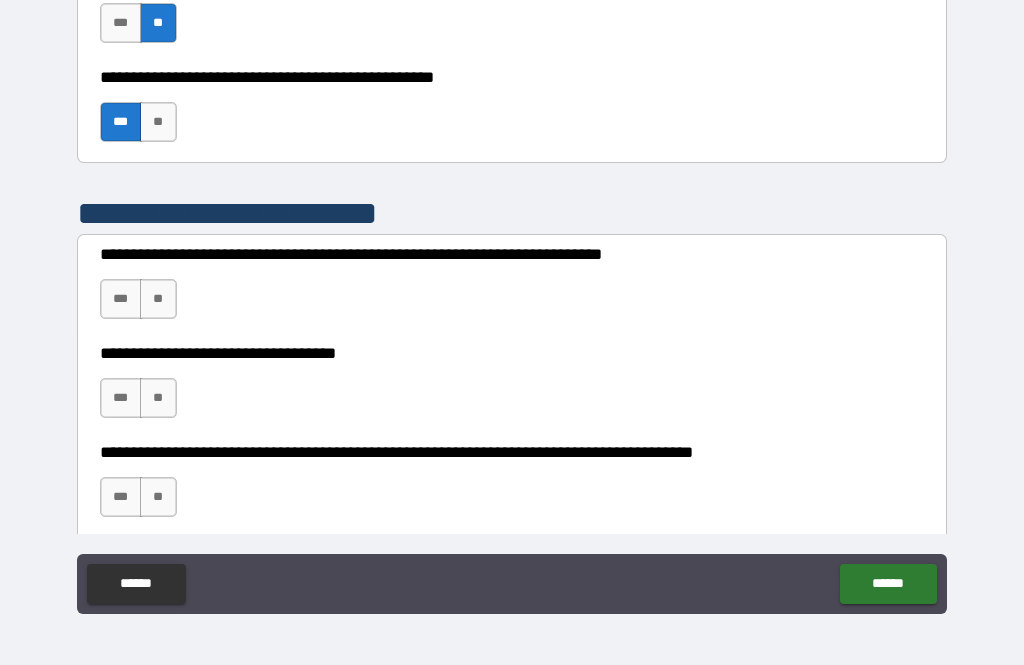 scroll, scrollTop: 5891, scrollLeft: 0, axis: vertical 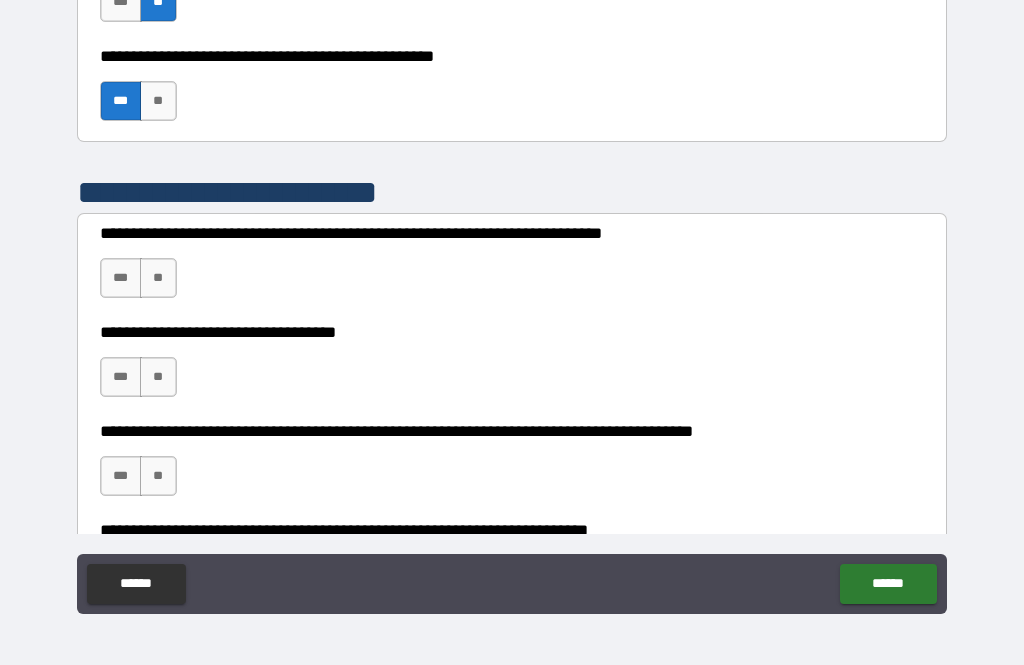 click on "**" at bounding box center [158, 278] 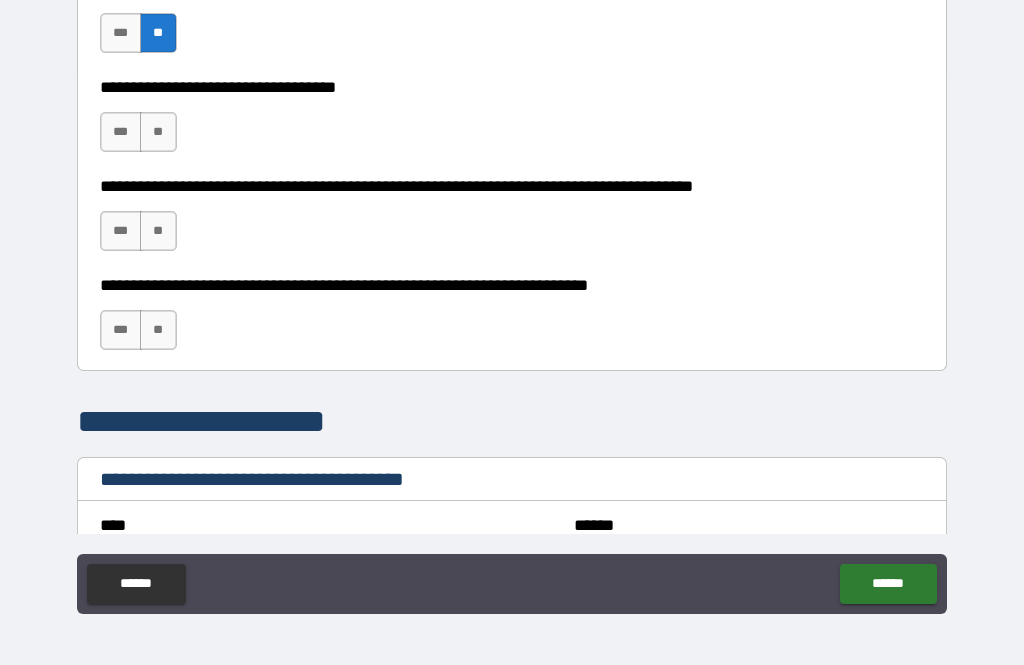 scroll, scrollTop: 6145, scrollLeft: 0, axis: vertical 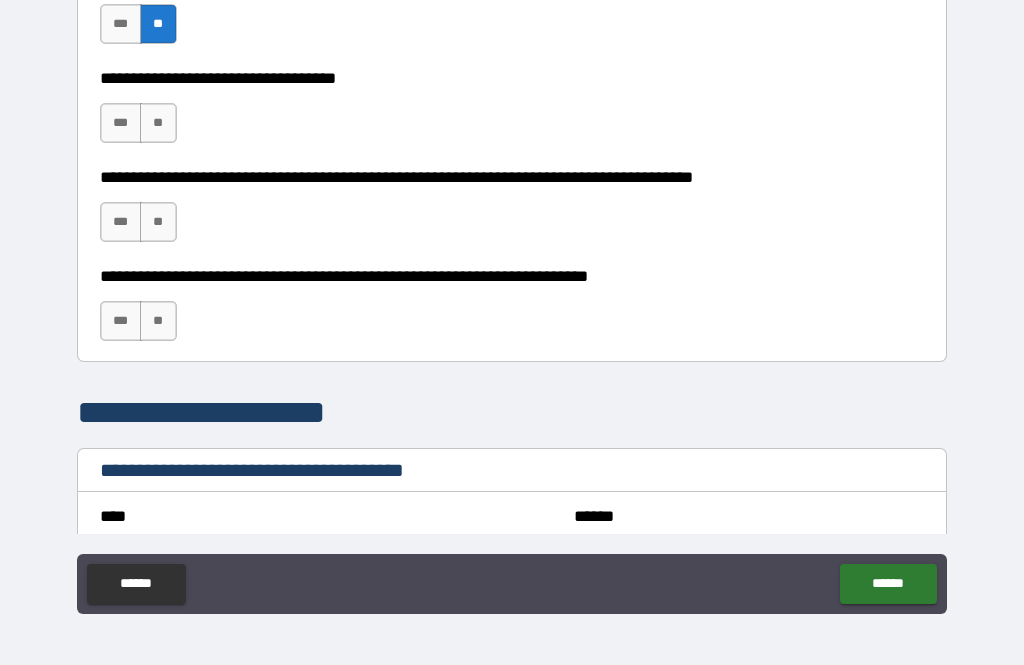 click on "**" at bounding box center (158, 222) 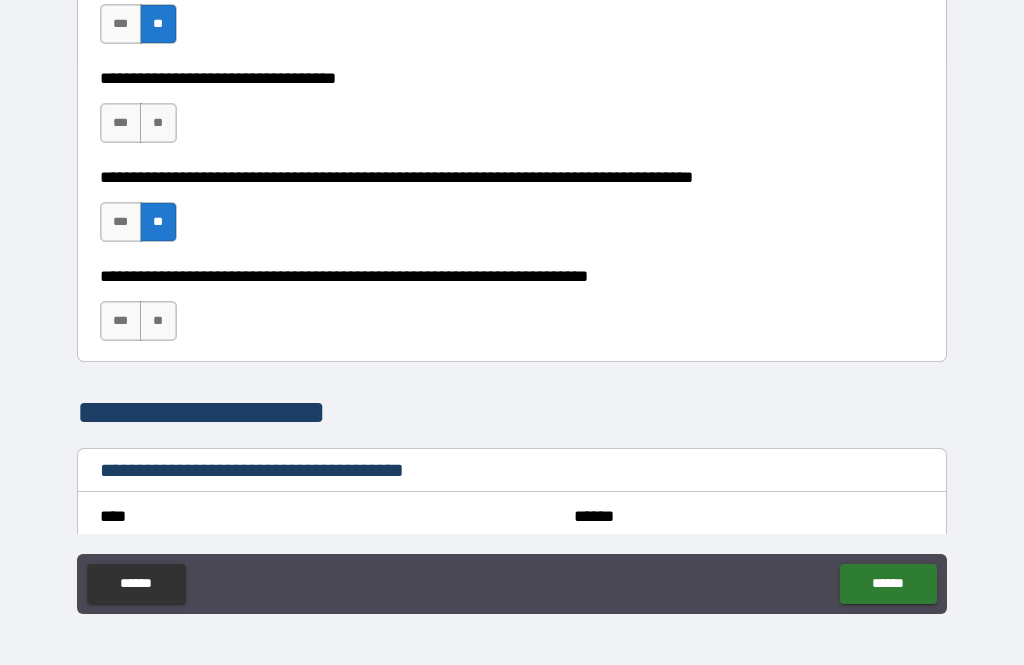 click on "**" at bounding box center (158, 321) 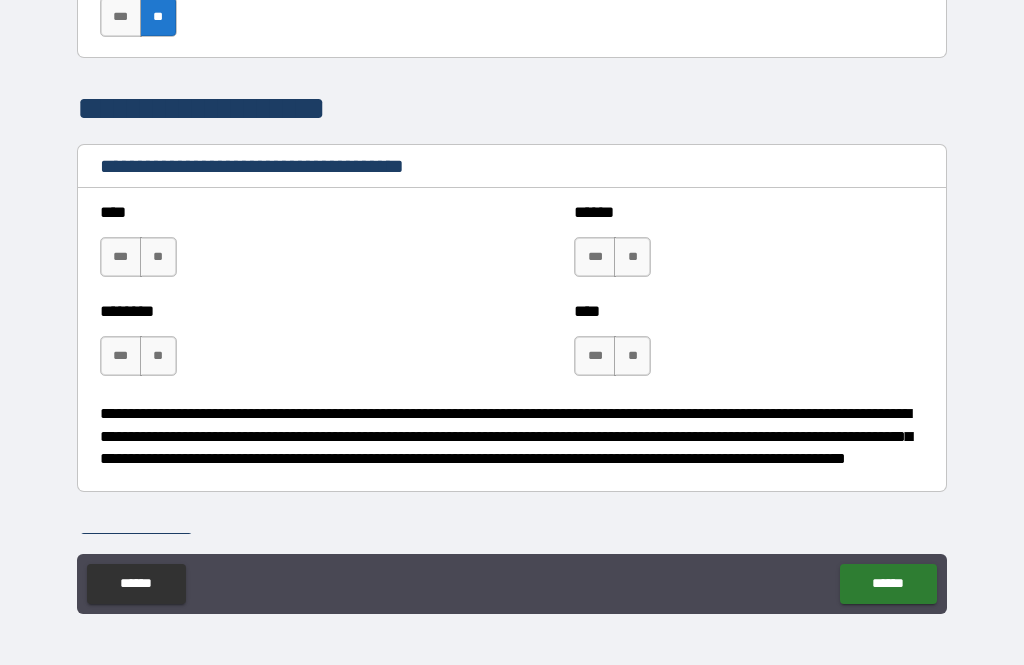 scroll, scrollTop: 6460, scrollLeft: 0, axis: vertical 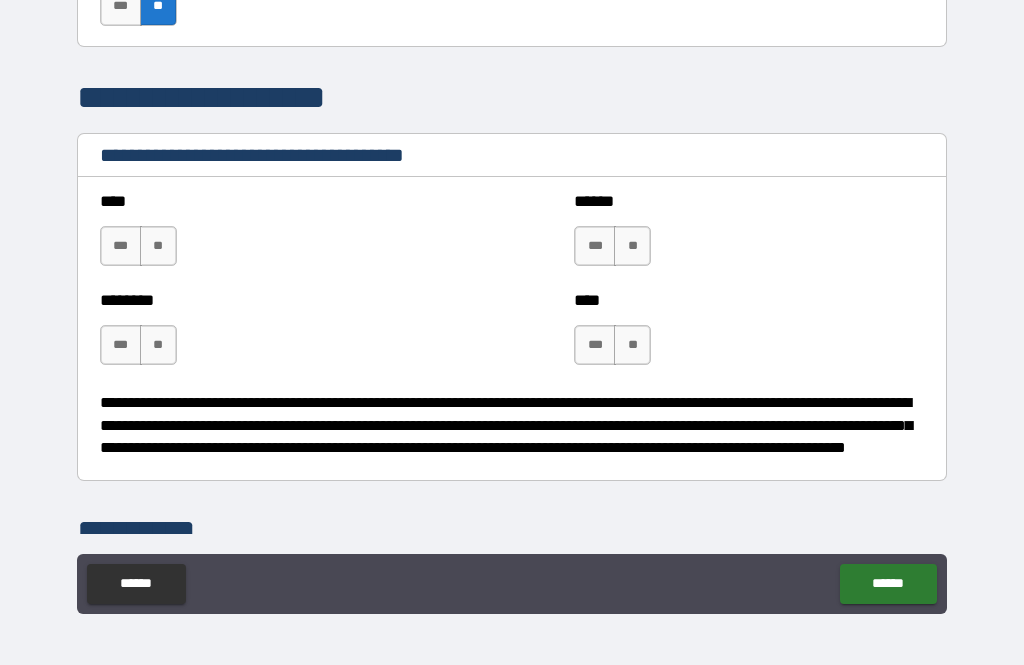 click on "***" at bounding box center (121, 345) 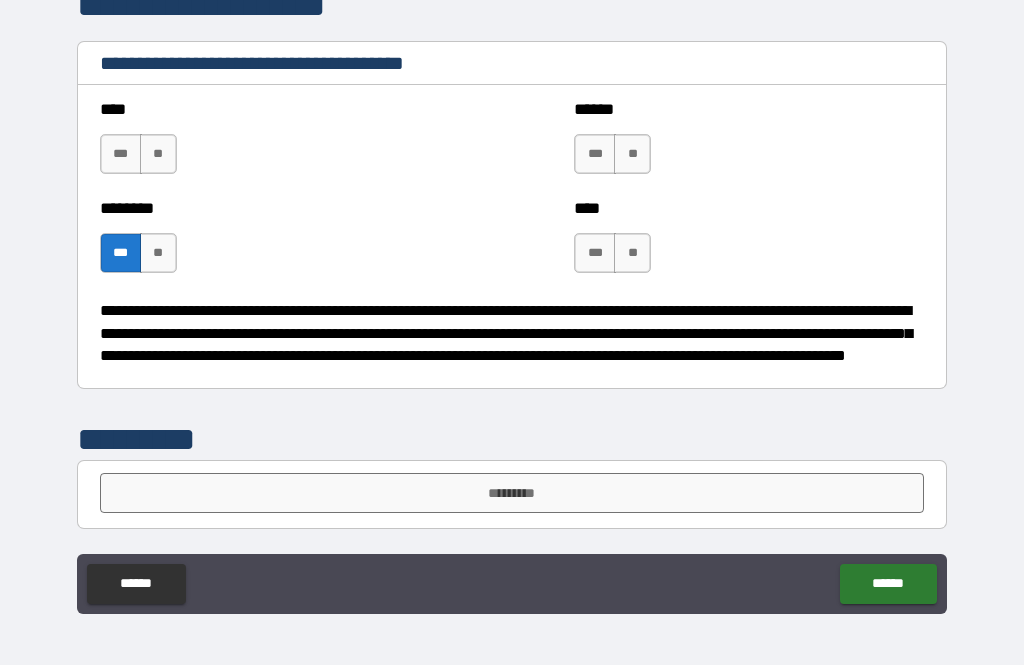 scroll, scrollTop: 6552, scrollLeft: 0, axis: vertical 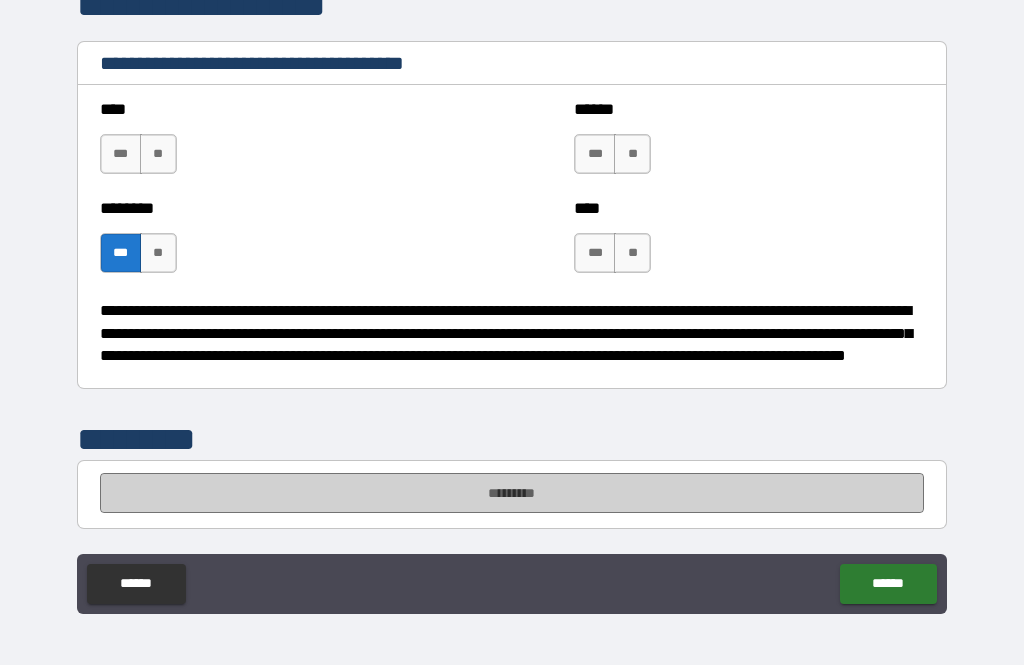 click on "*********" at bounding box center [512, 493] 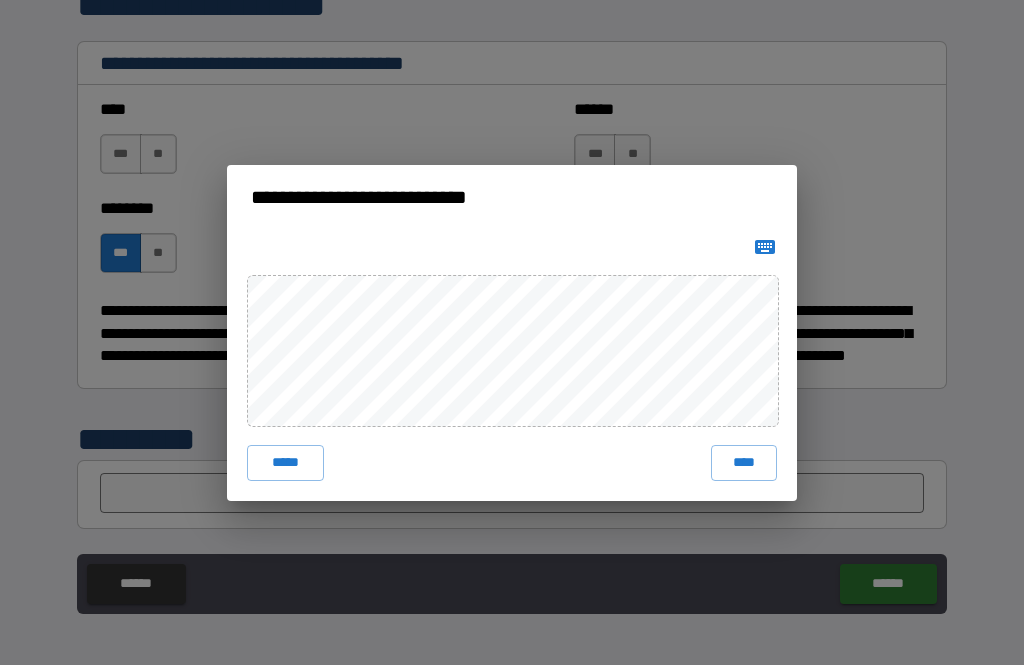 click on "****" at bounding box center (744, 463) 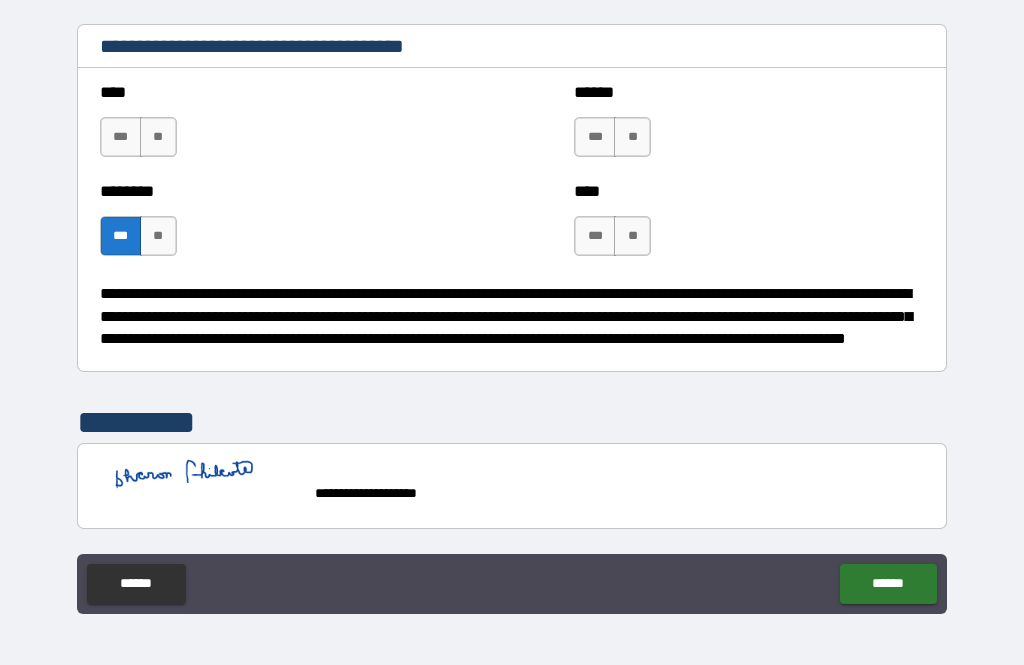 scroll, scrollTop: 6569, scrollLeft: 0, axis: vertical 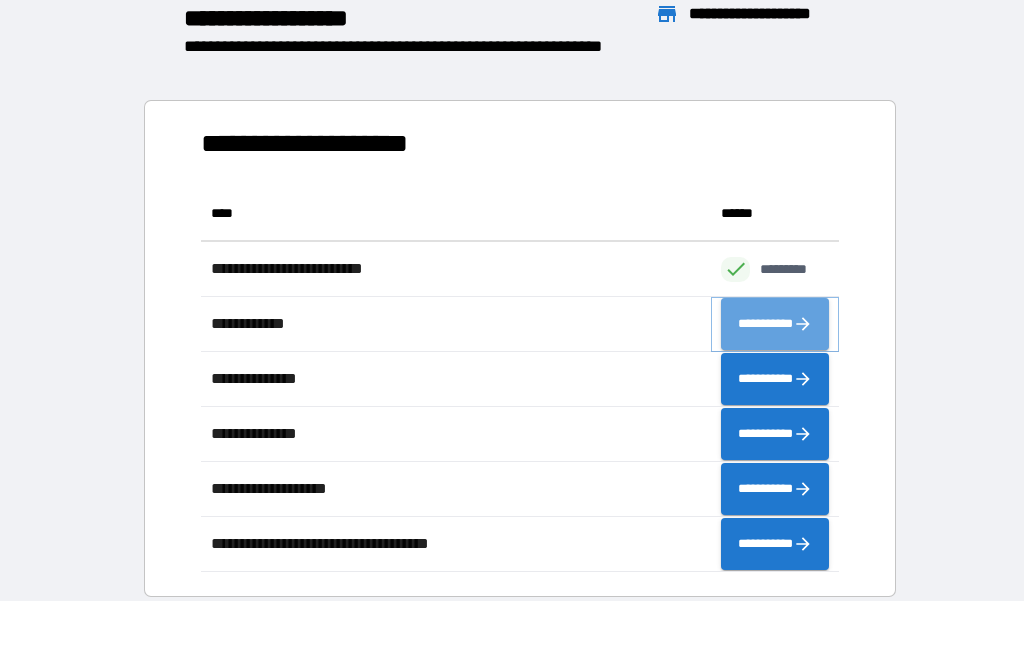 click on "**********" at bounding box center (775, 324) 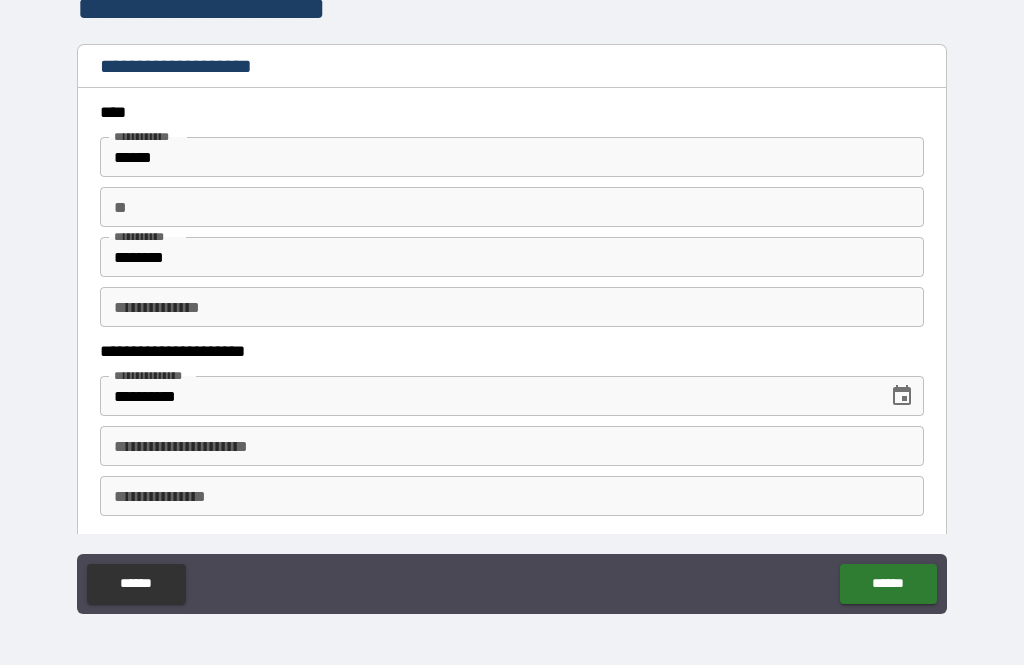 click on "**********" at bounding box center [512, 446] 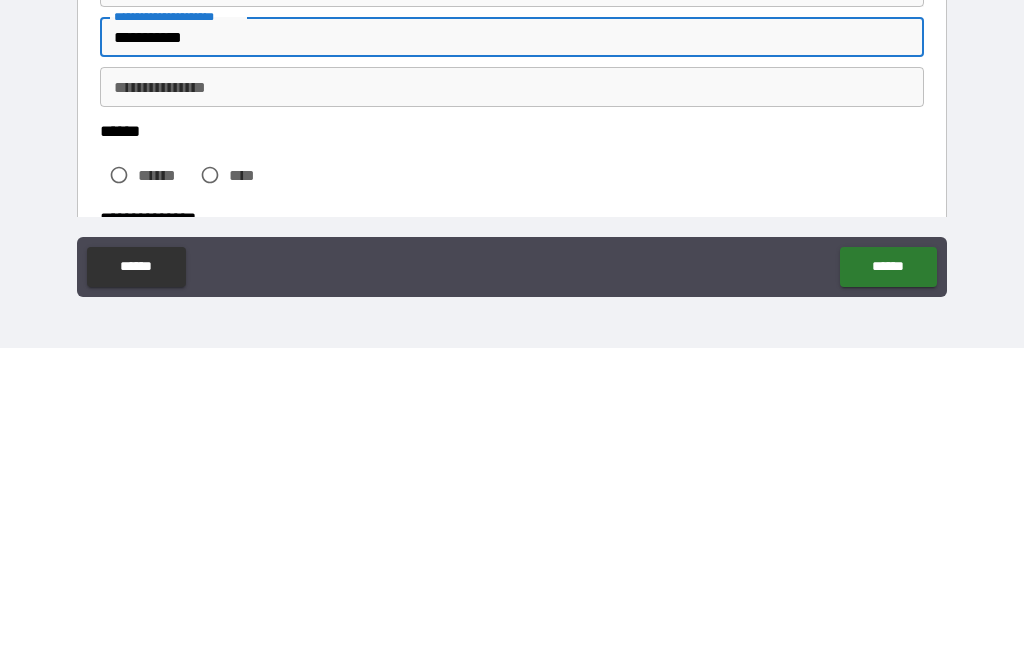 scroll, scrollTop: 94, scrollLeft: 0, axis: vertical 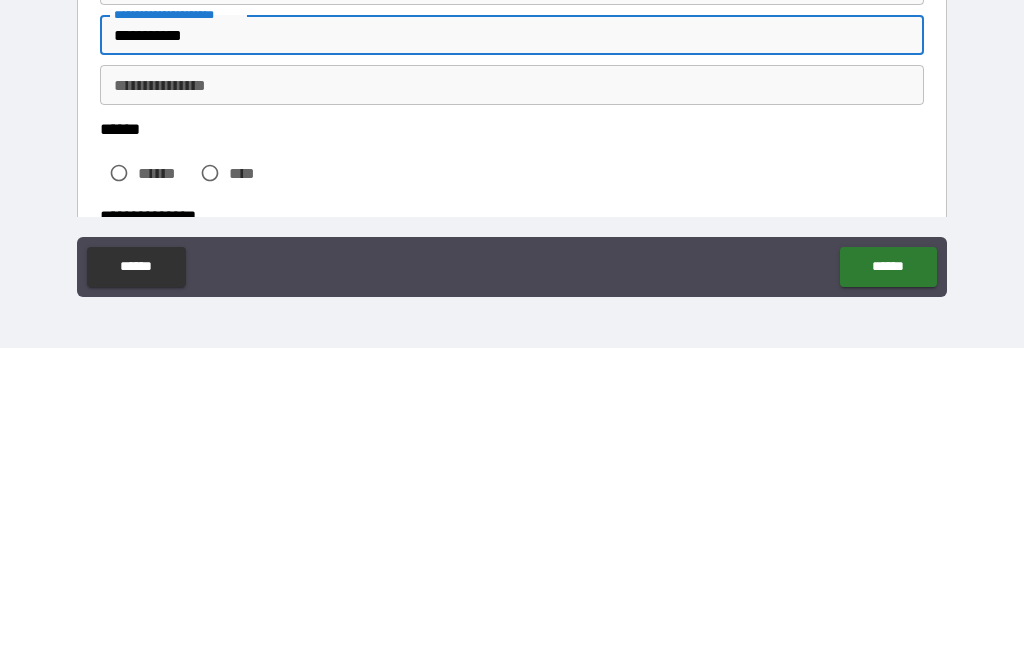 type on "**********" 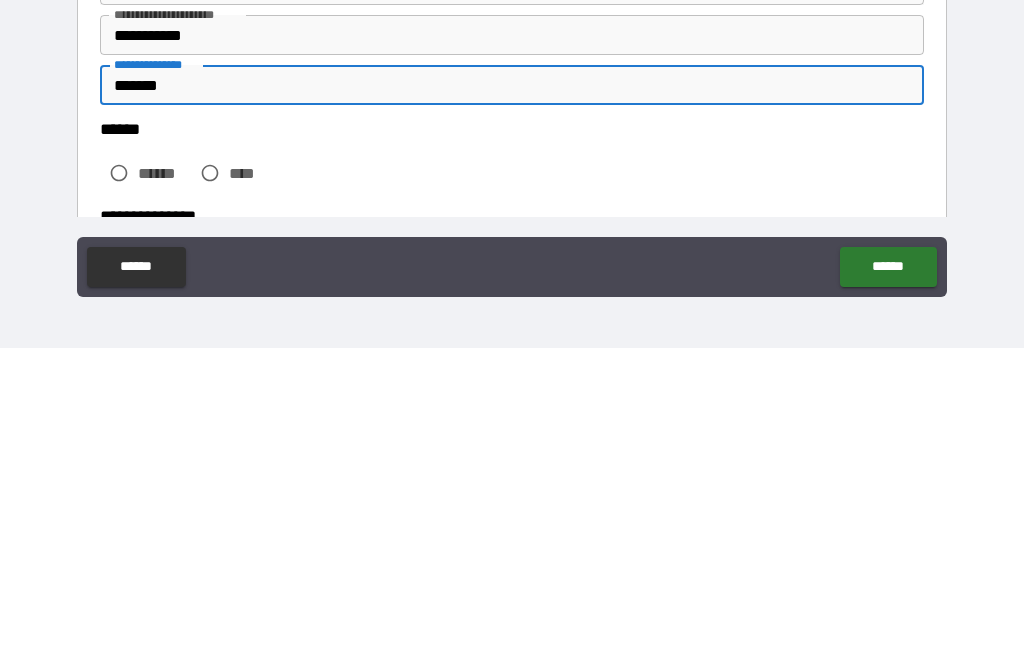 type on "*******" 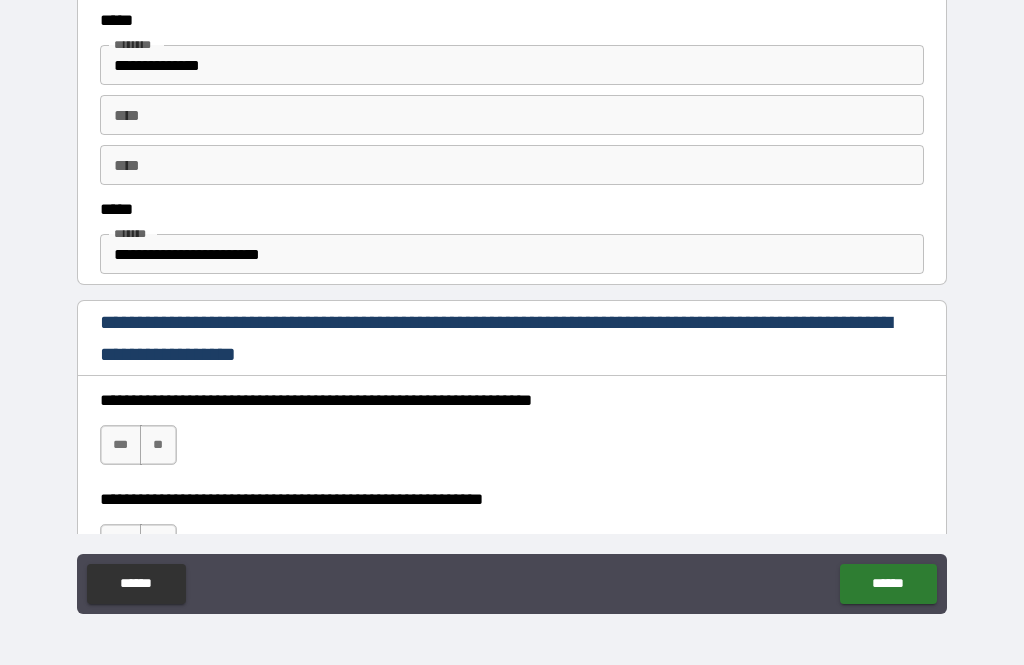 scroll, scrollTop: 1049, scrollLeft: 0, axis: vertical 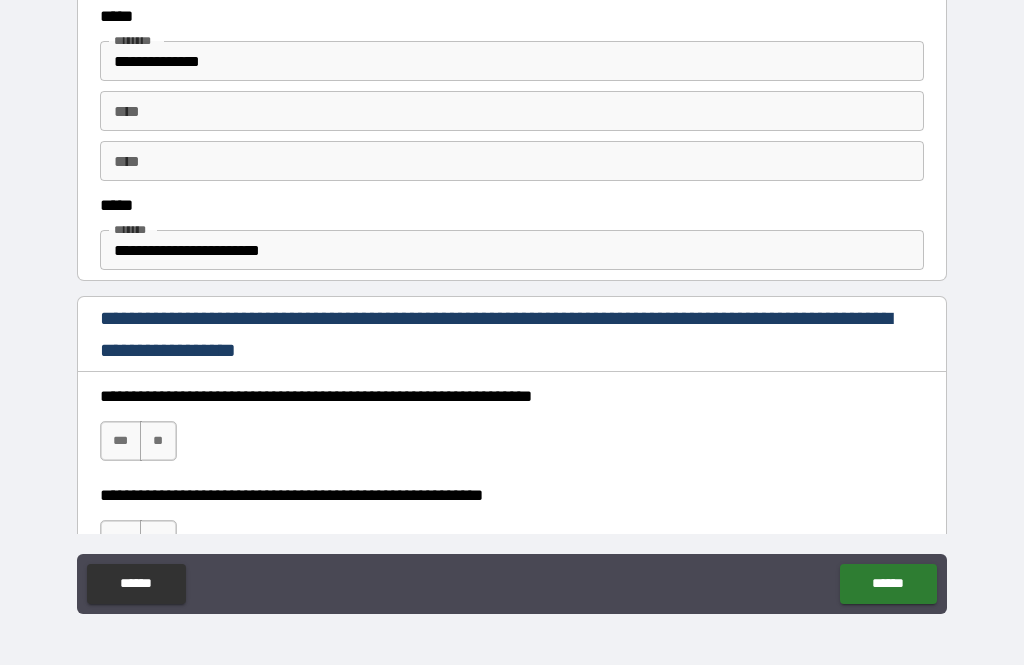 click on "***" at bounding box center [121, 441] 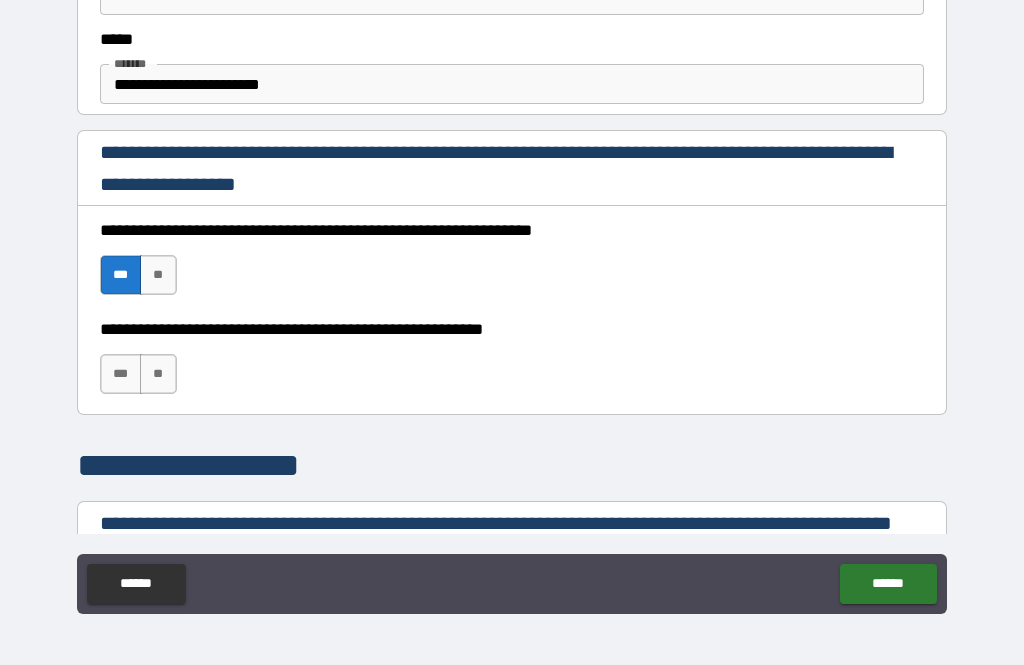 scroll, scrollTop: 1215, scrollLeft: 0, axis: vertical 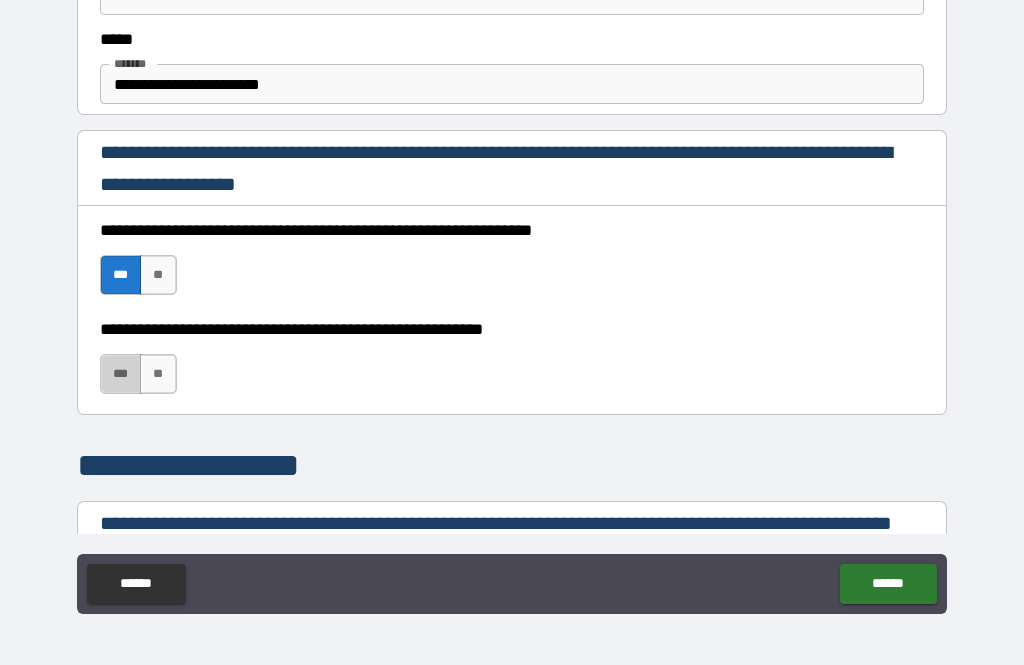 click on "***" at bounding box center [121, 374] 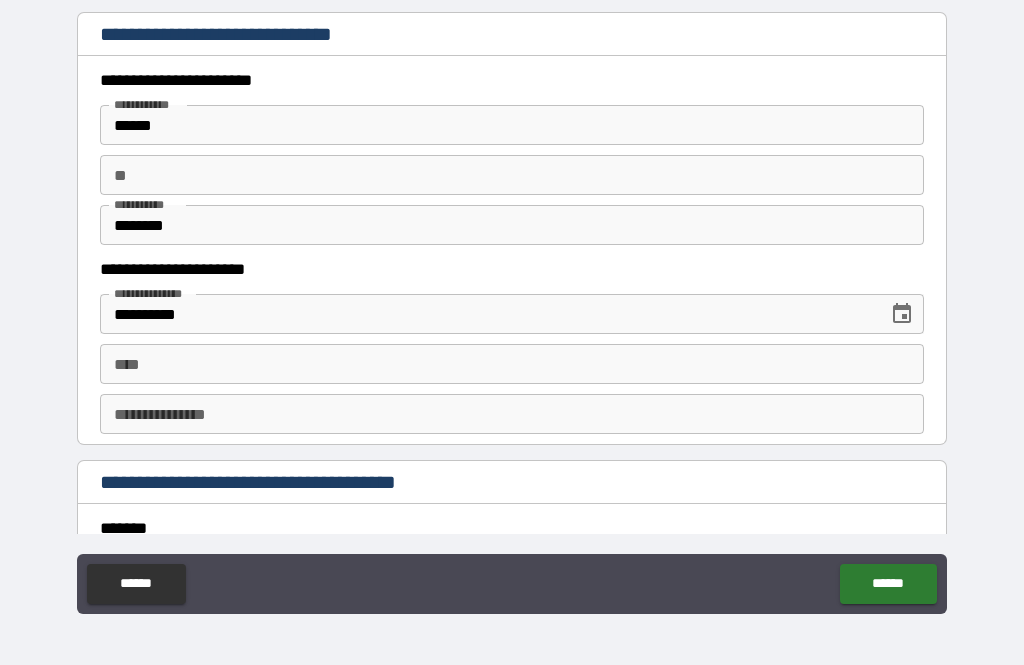 scroll, scrollTop: 1897, scrollLeft: 0, axis: vertical 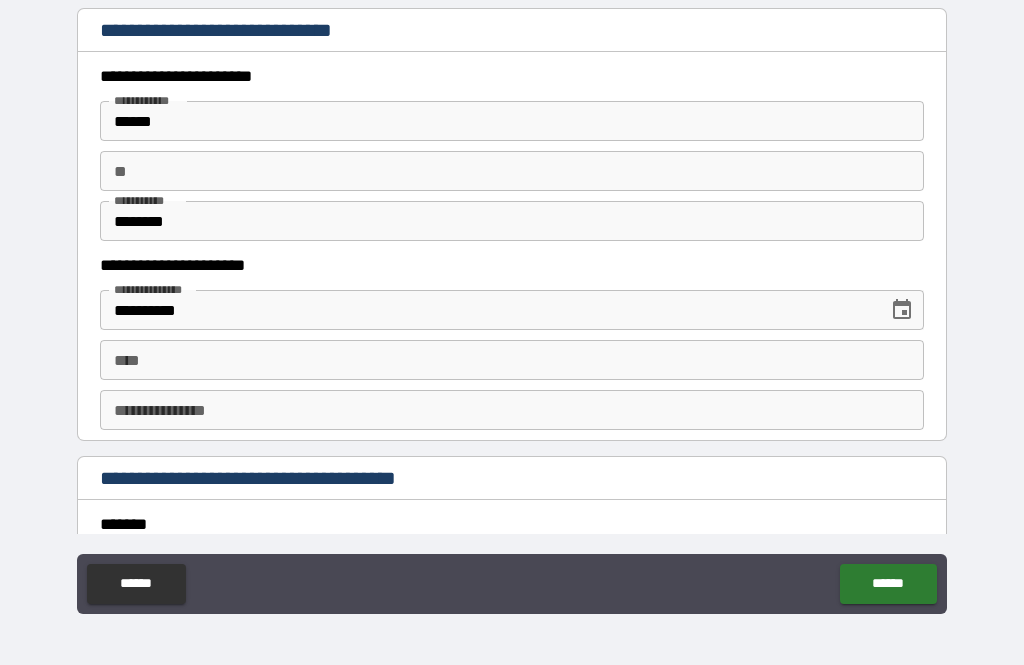 click on "****" at bounding box center [512, 360] 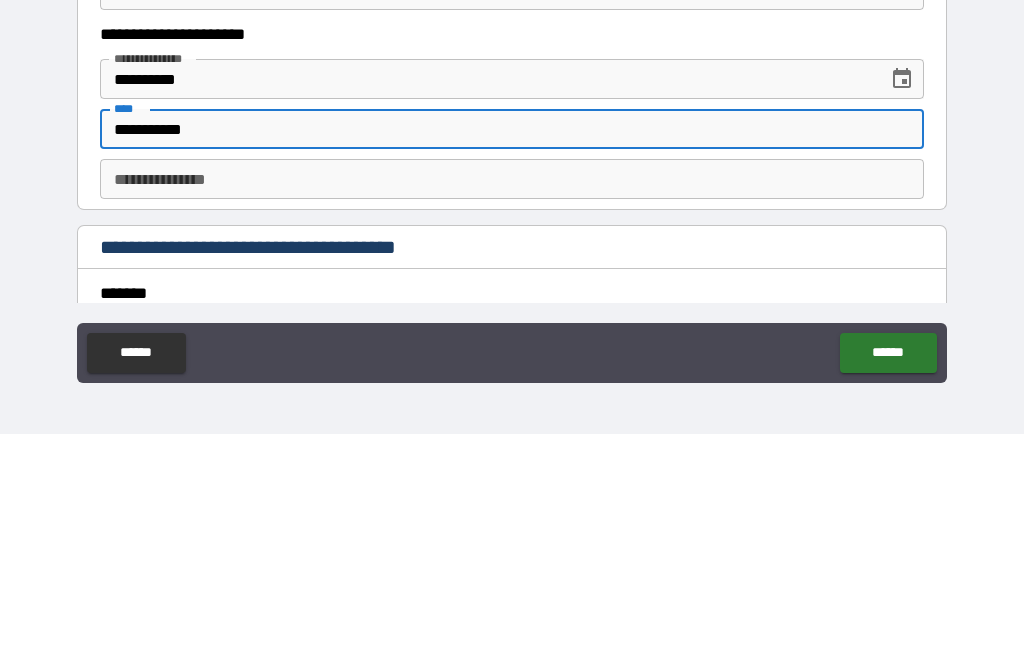 type on "**********" 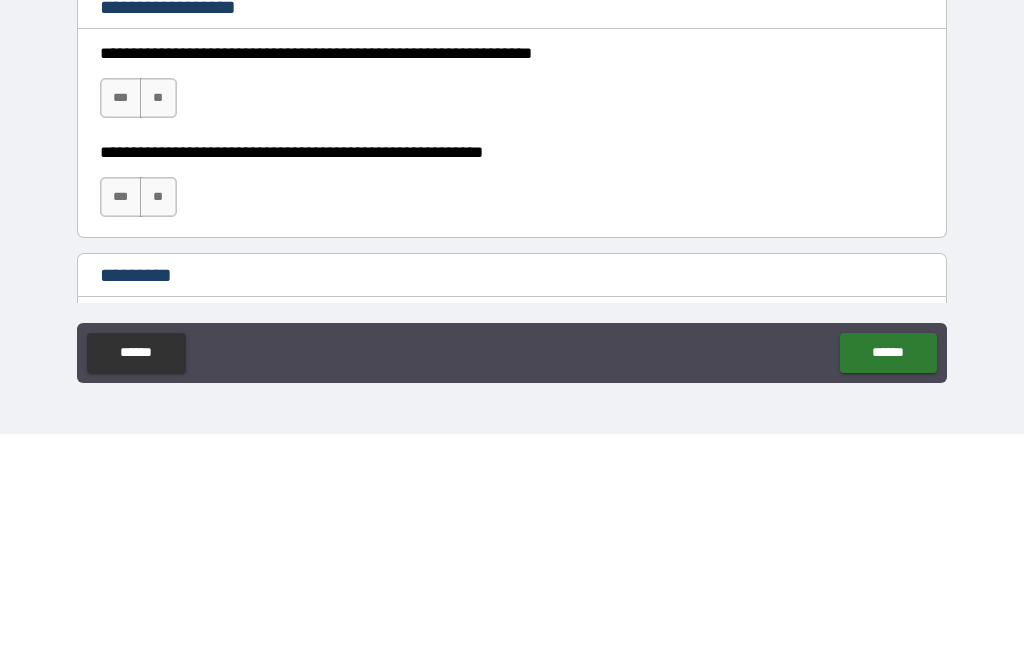 scroll, scrollTop: 2804, scrollLeft: 0, axis: vertical 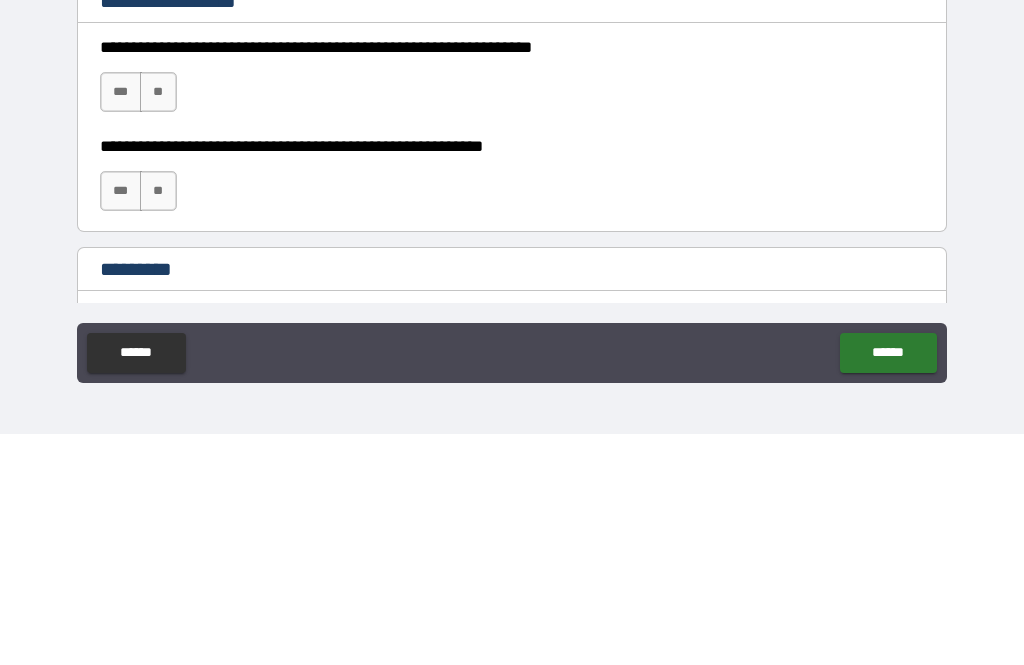 type on "*******" 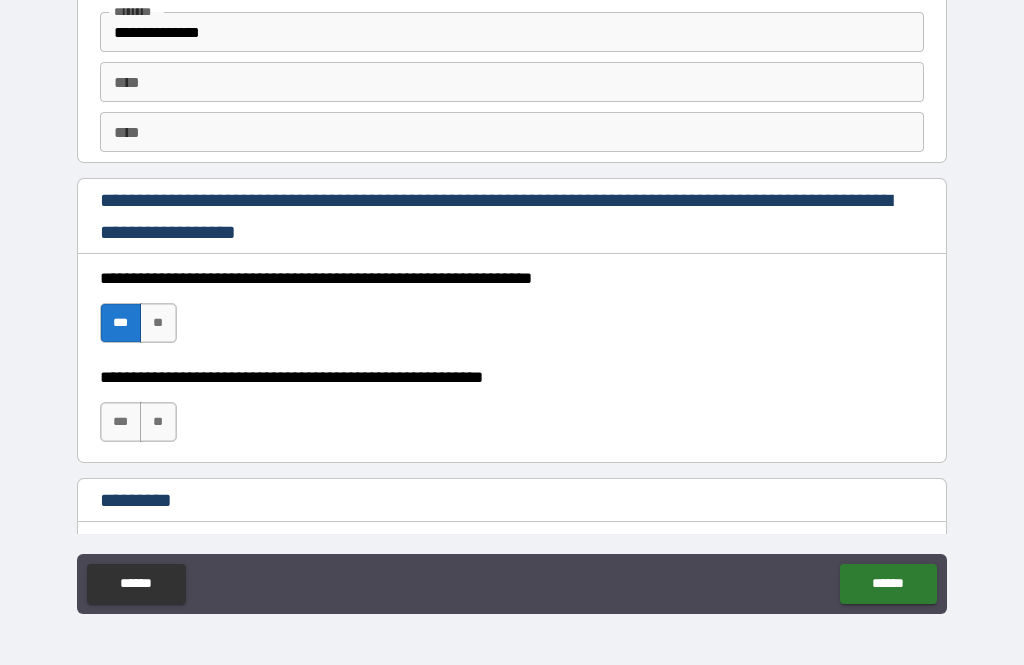 click on "***" at bounding box center [121, 422] 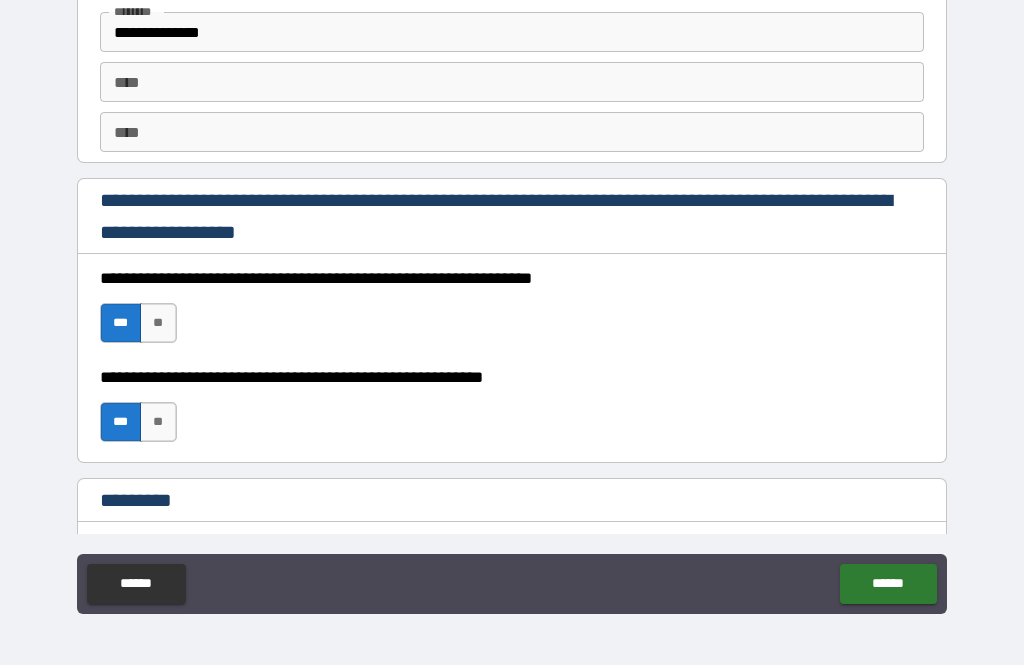 click on "*********" at bounding box center [512, 502] 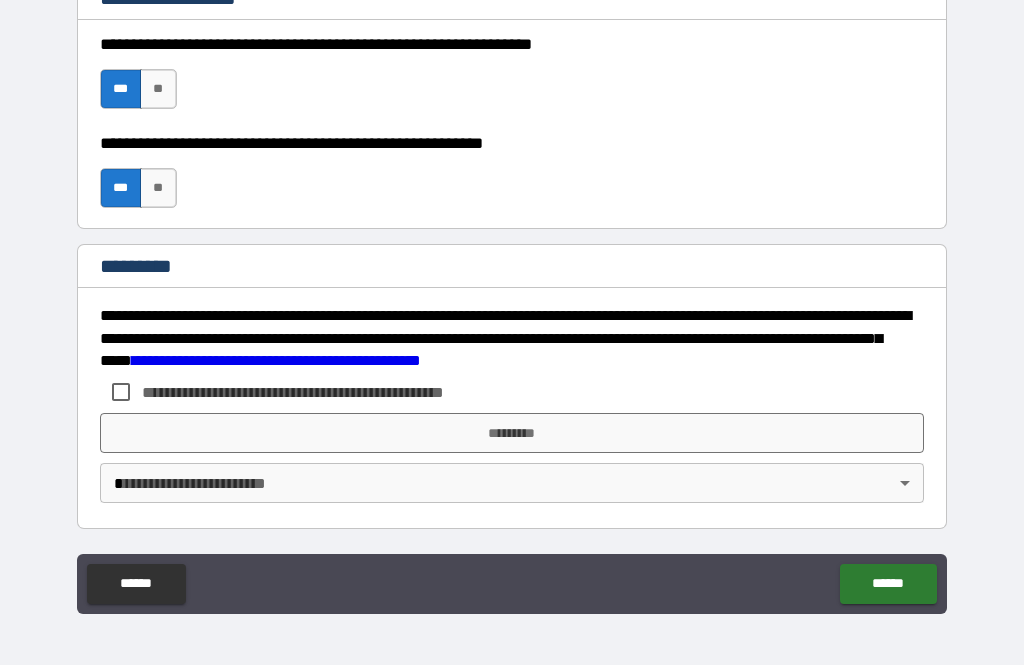 scroll, scrollTop: 3038, scrollLeft: 0, axis: vertical 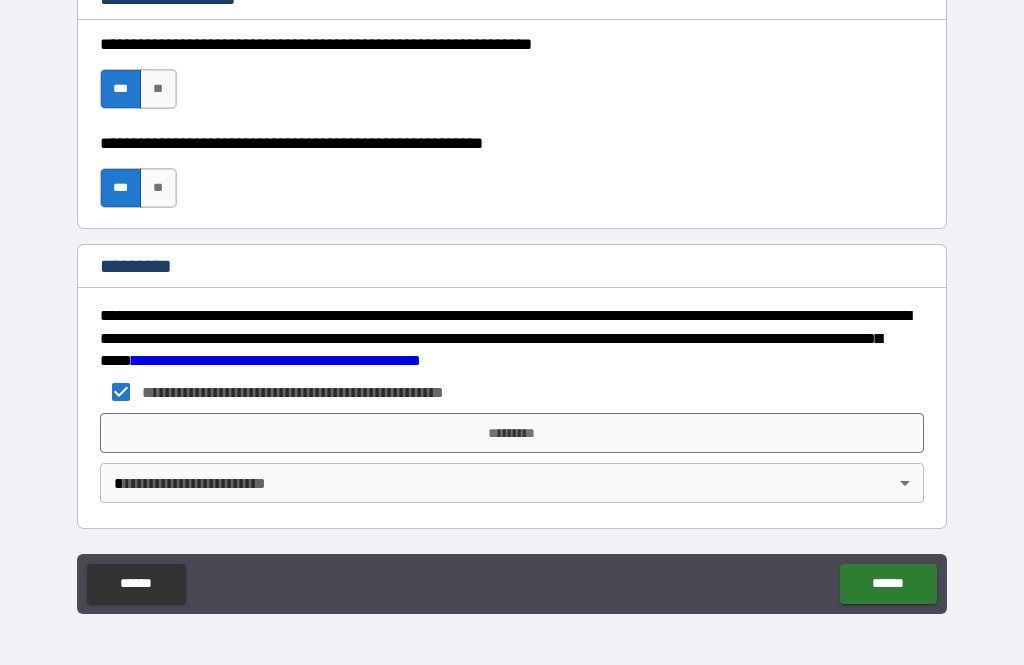 click on "*********" at bounding box center (512, 433) 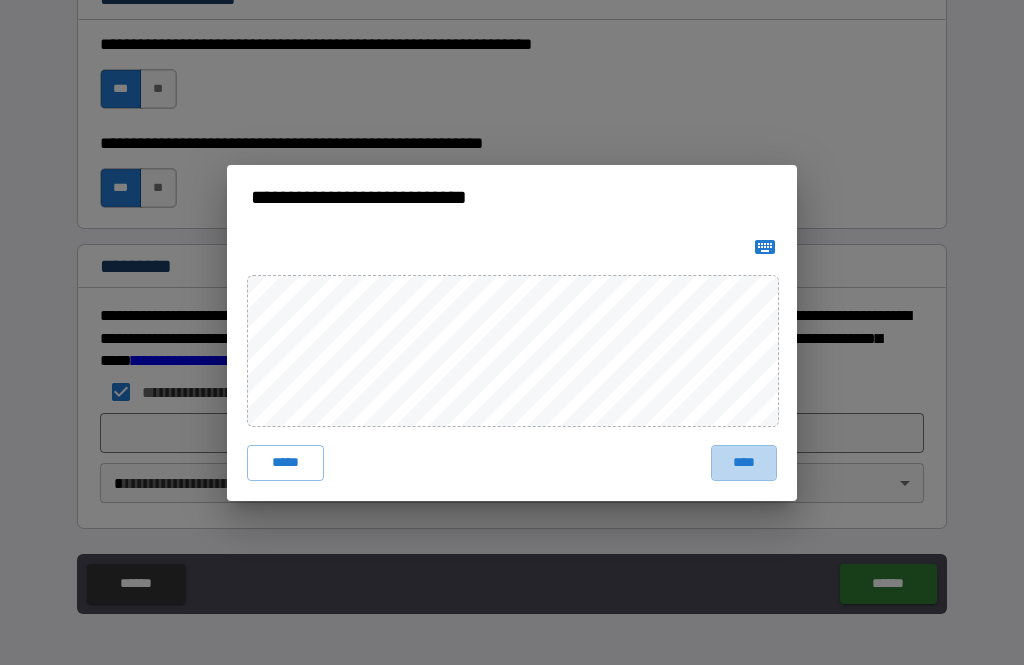 click on "****" at bounding box center [744, 463] 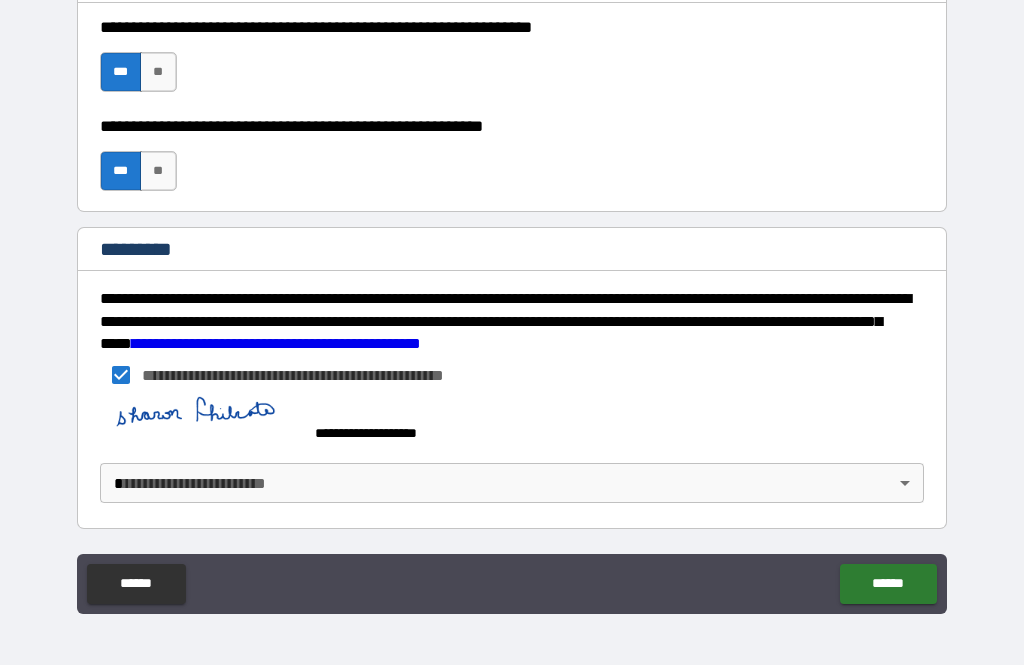 scroll, scrollTop: 3055, scrollLeft: 0, axis: vertical 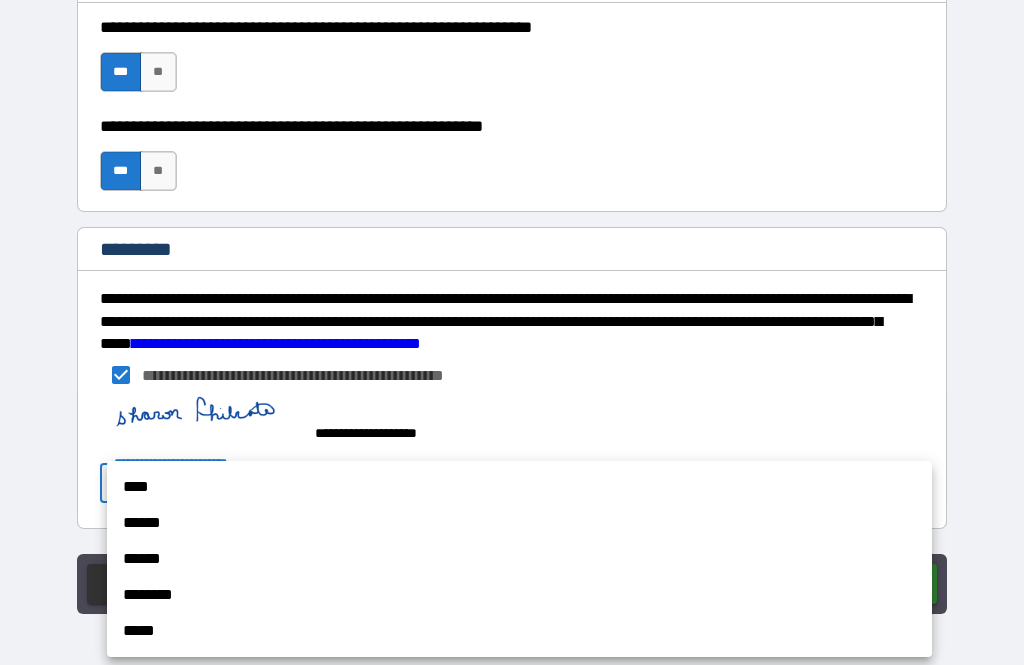 click on "****" at bounding box center (519, 487) 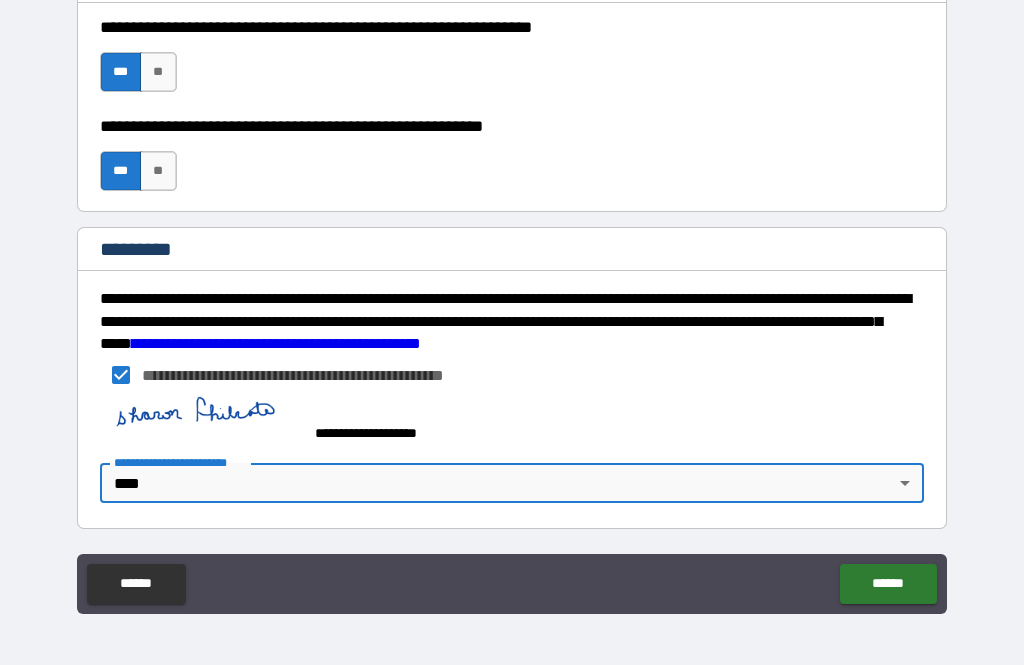 click on "******" at bounding box center [888, 584] 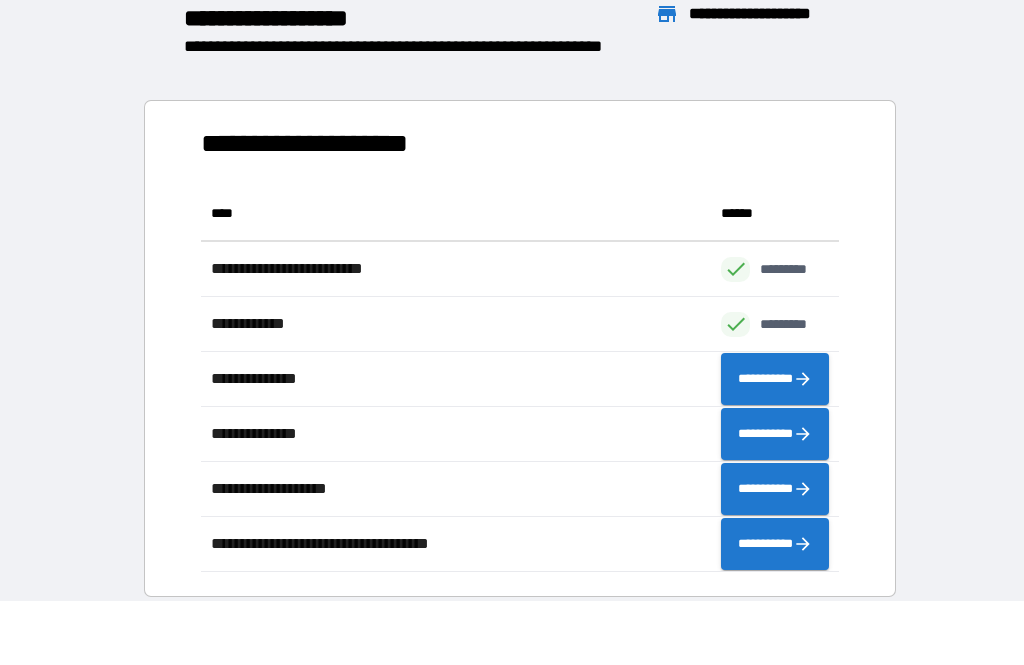 scroll, scrollTop: 1, scrollLeft: 1, axis: both 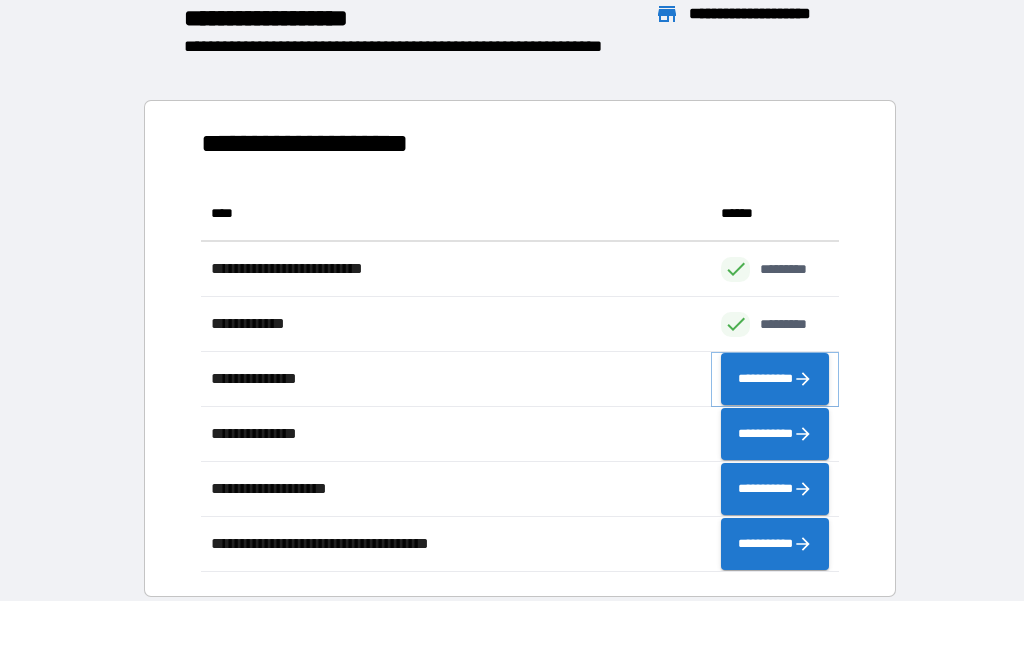 click on "**********" at bounding box center (775, 379) 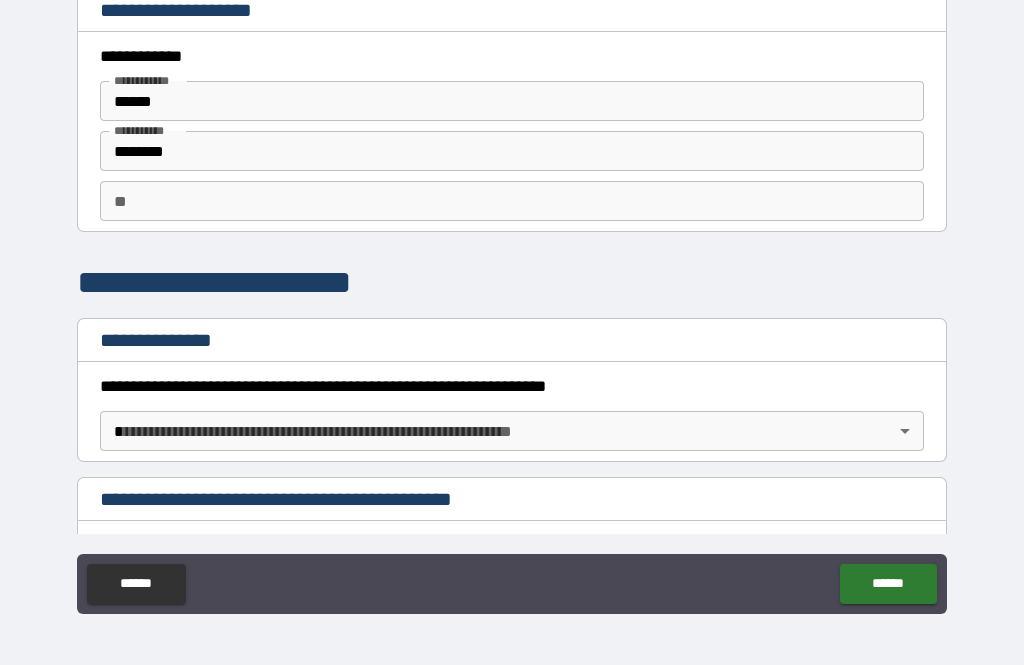 scroll, scrollTop: 0, scrollLeft: 0, axis: both 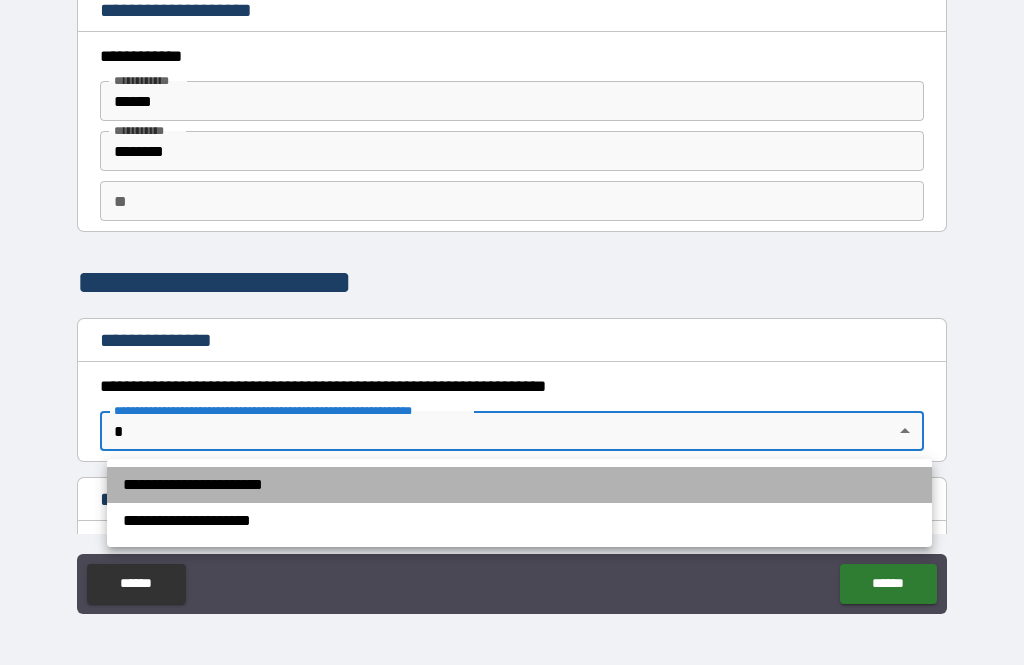 click on "**********" at bounding box center [519, 485] 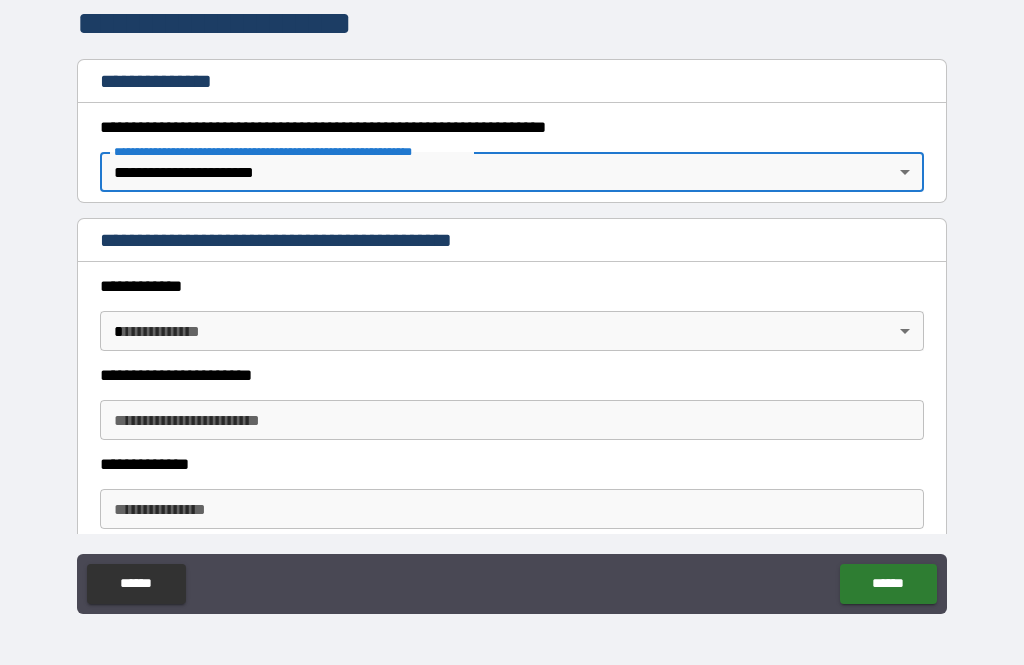 scroll, scrollTop: 263, scrollLeft: 0, axis: vertical 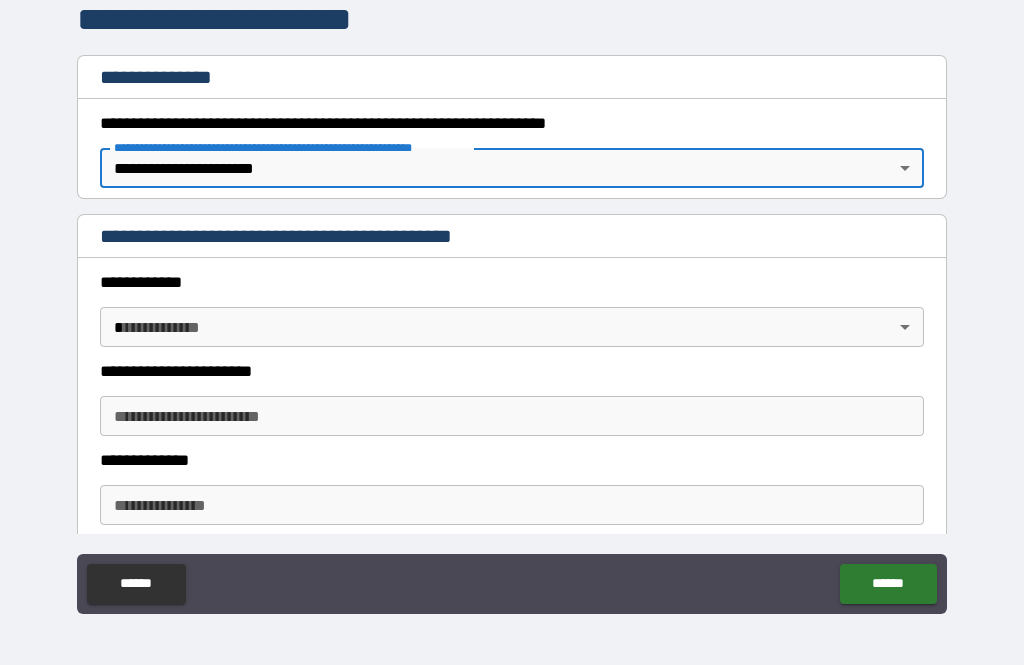 click on "**********" at bounding box center (512, 300) 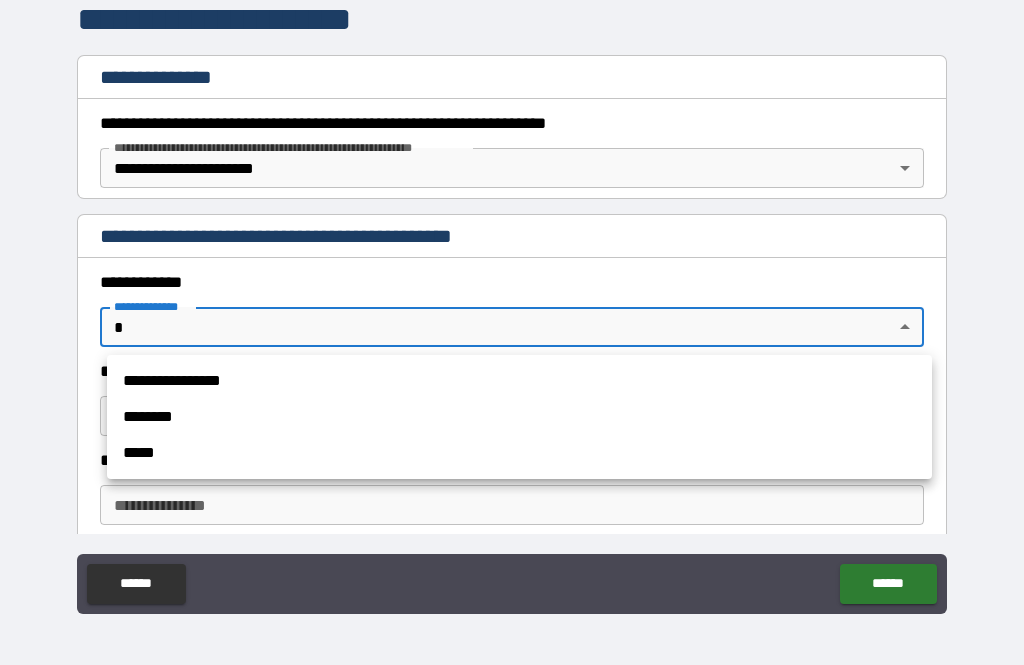 click on "*****" at bounding box center [519, 453] 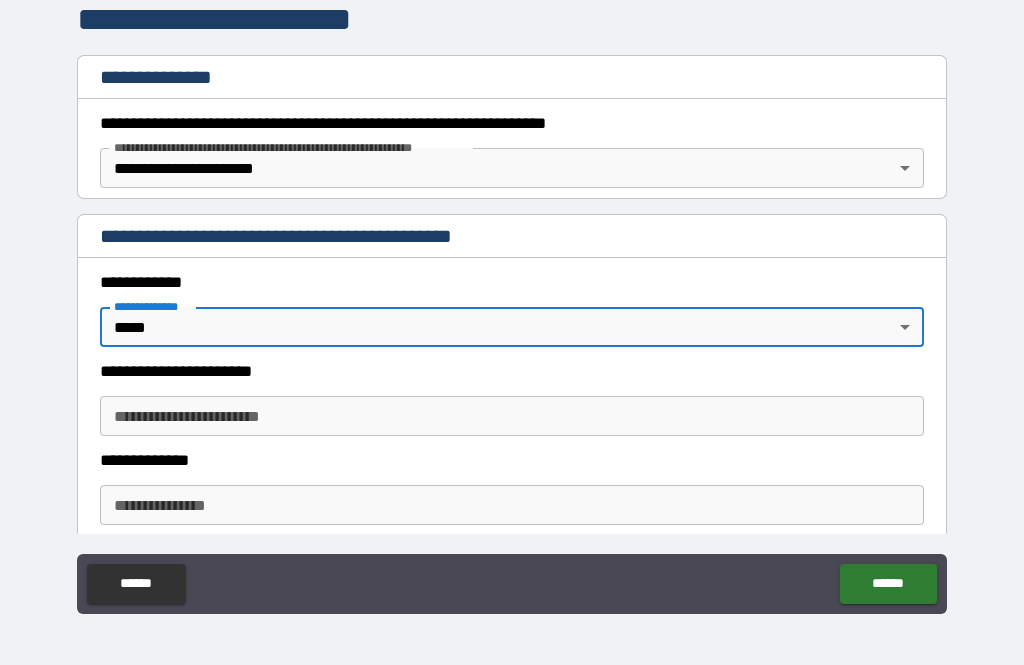 click on "**********" at bounding box center [512, 416] 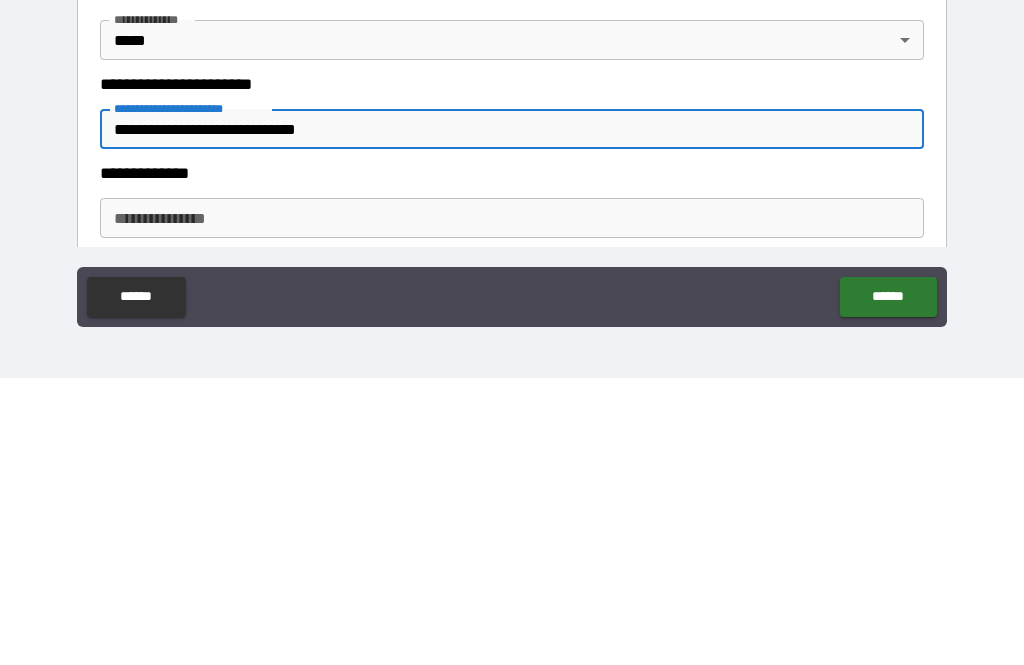 type on "**********" 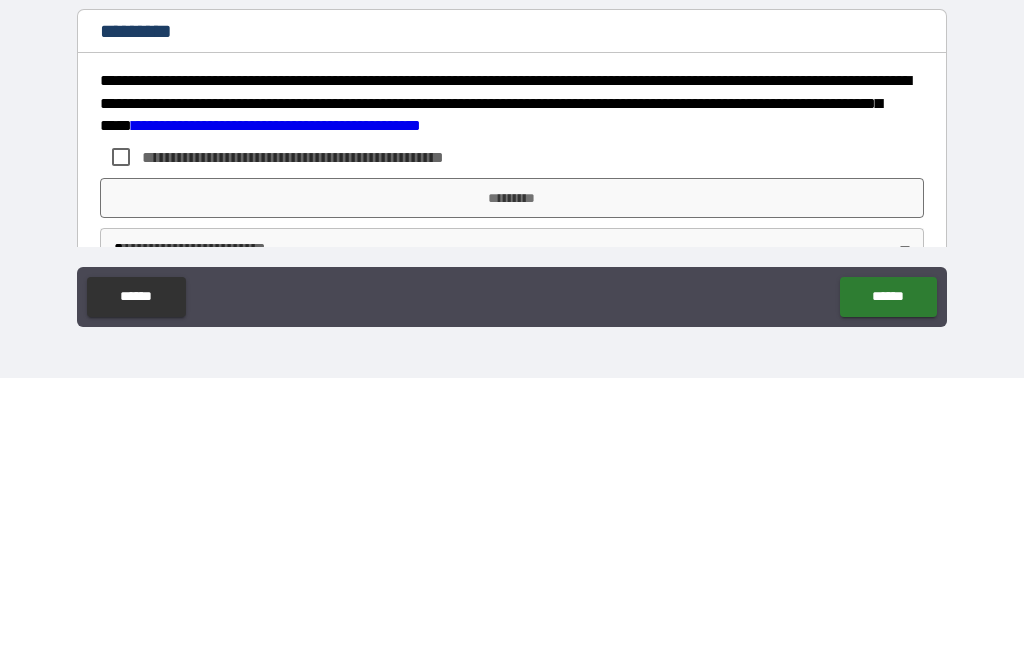 scroll, scrollTop: 3715, scrollLeft: 0, axis: vertical 